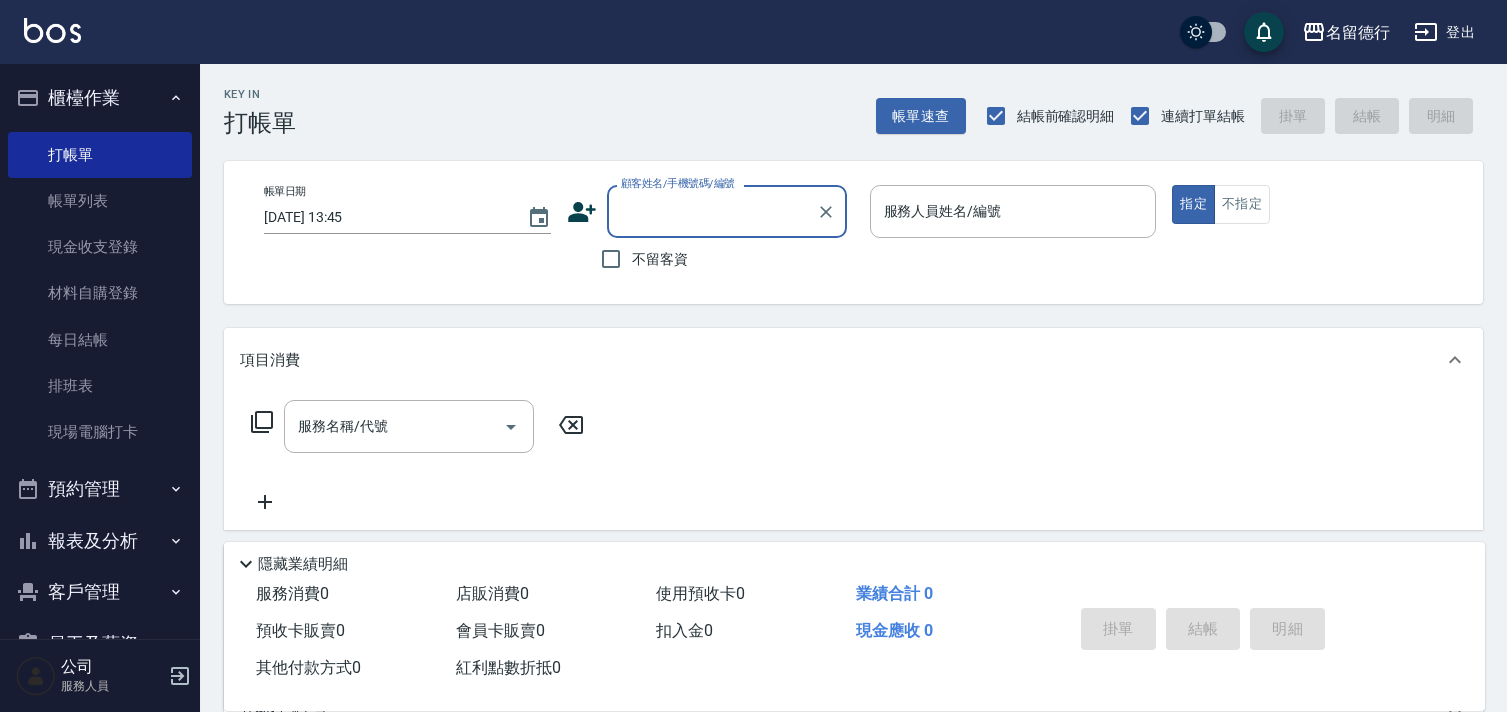 scroll, scrollTop: 0, scrollLeft: 0, axis: both 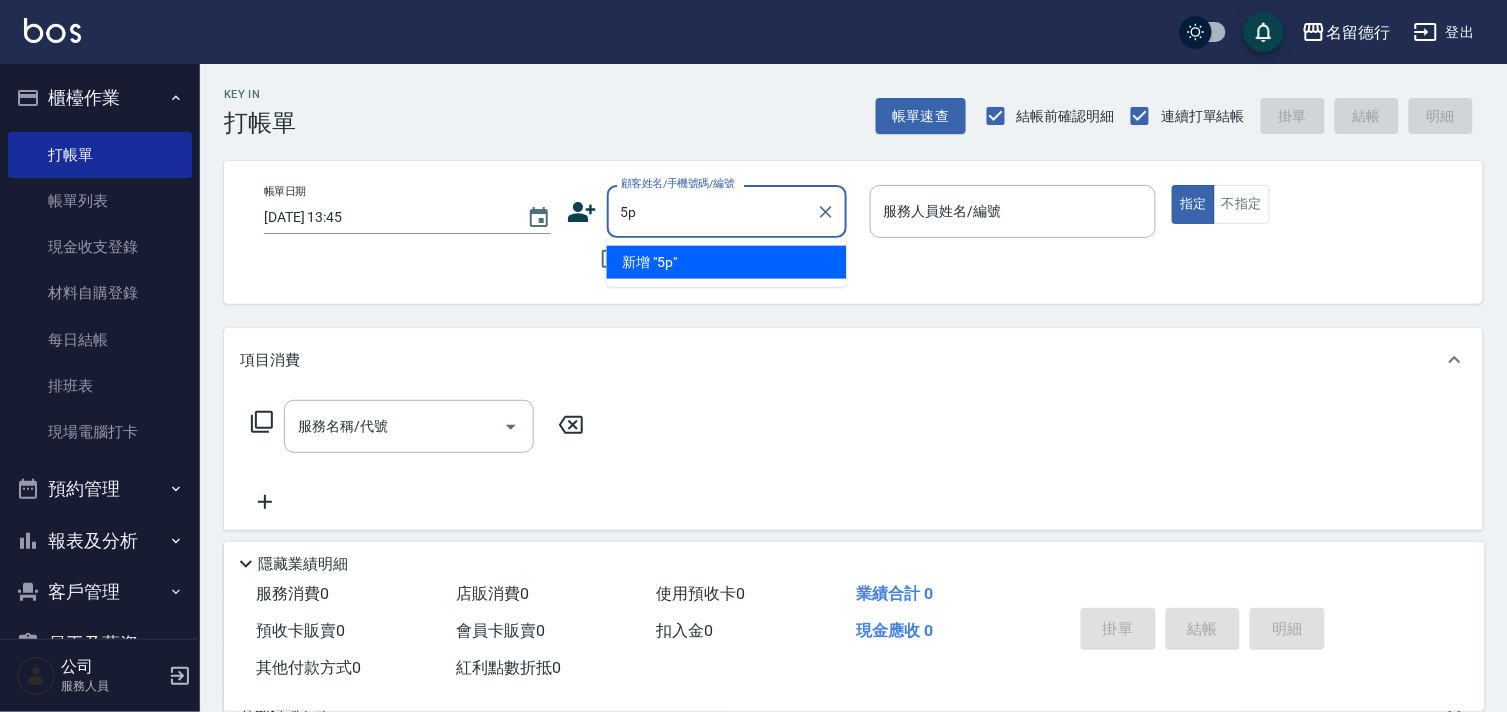 type on "5p" 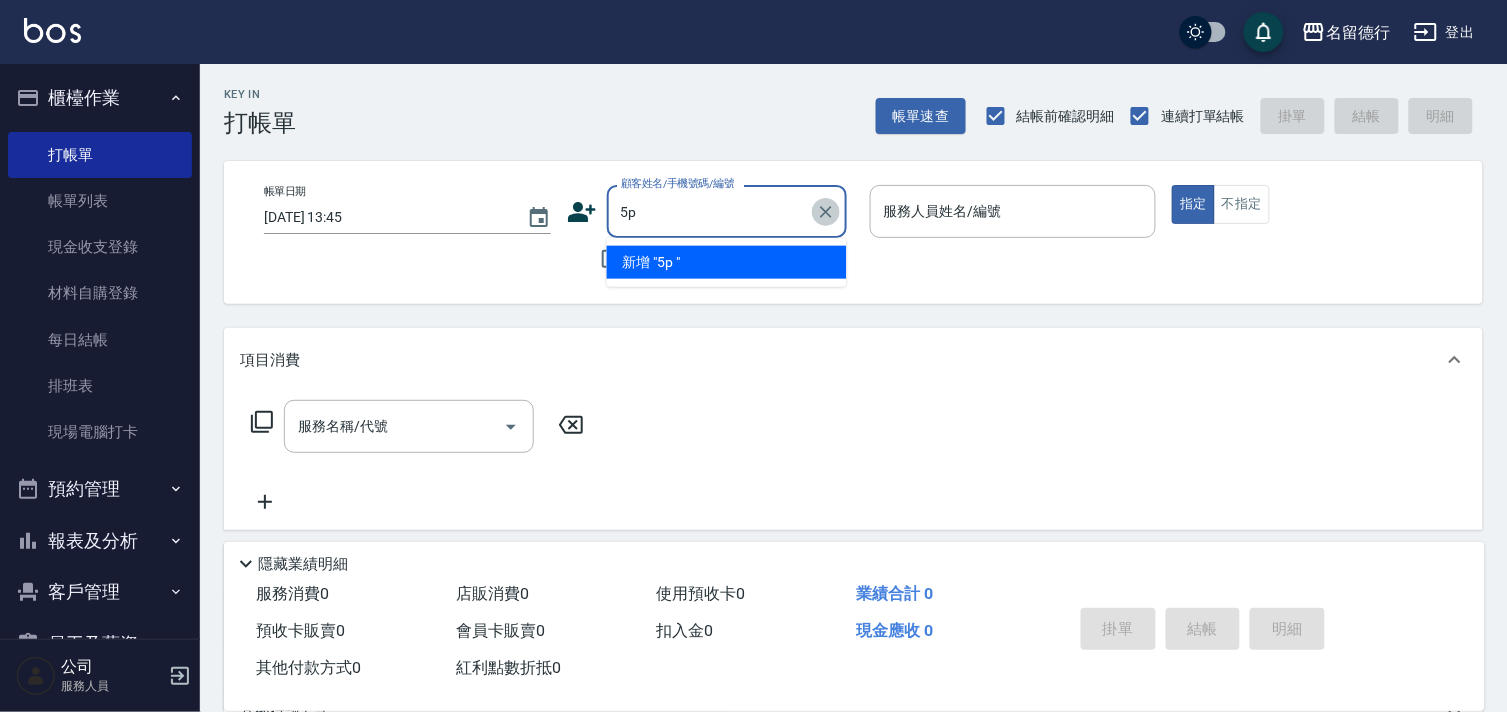 click 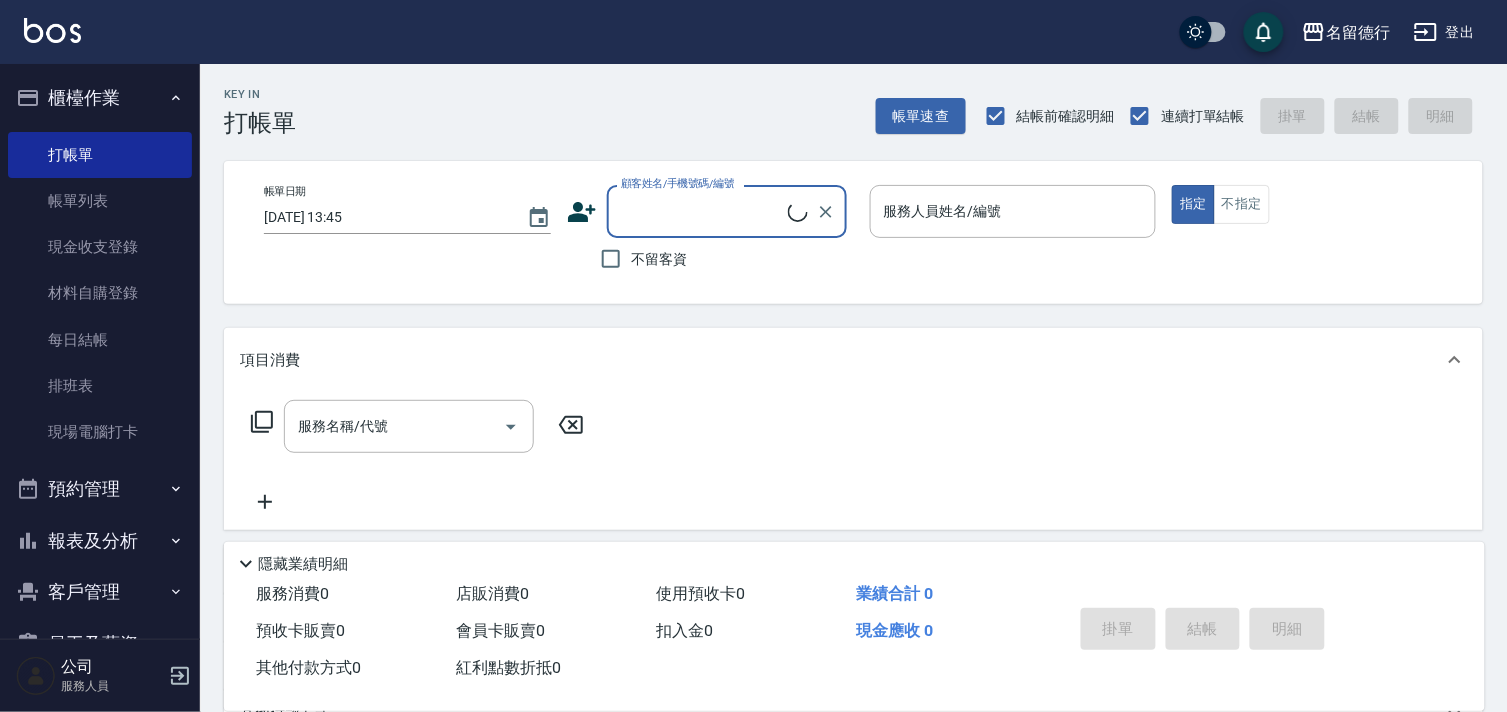 click on "顧客姓名/手機號碼/編號" at bounding box center [702, 211] 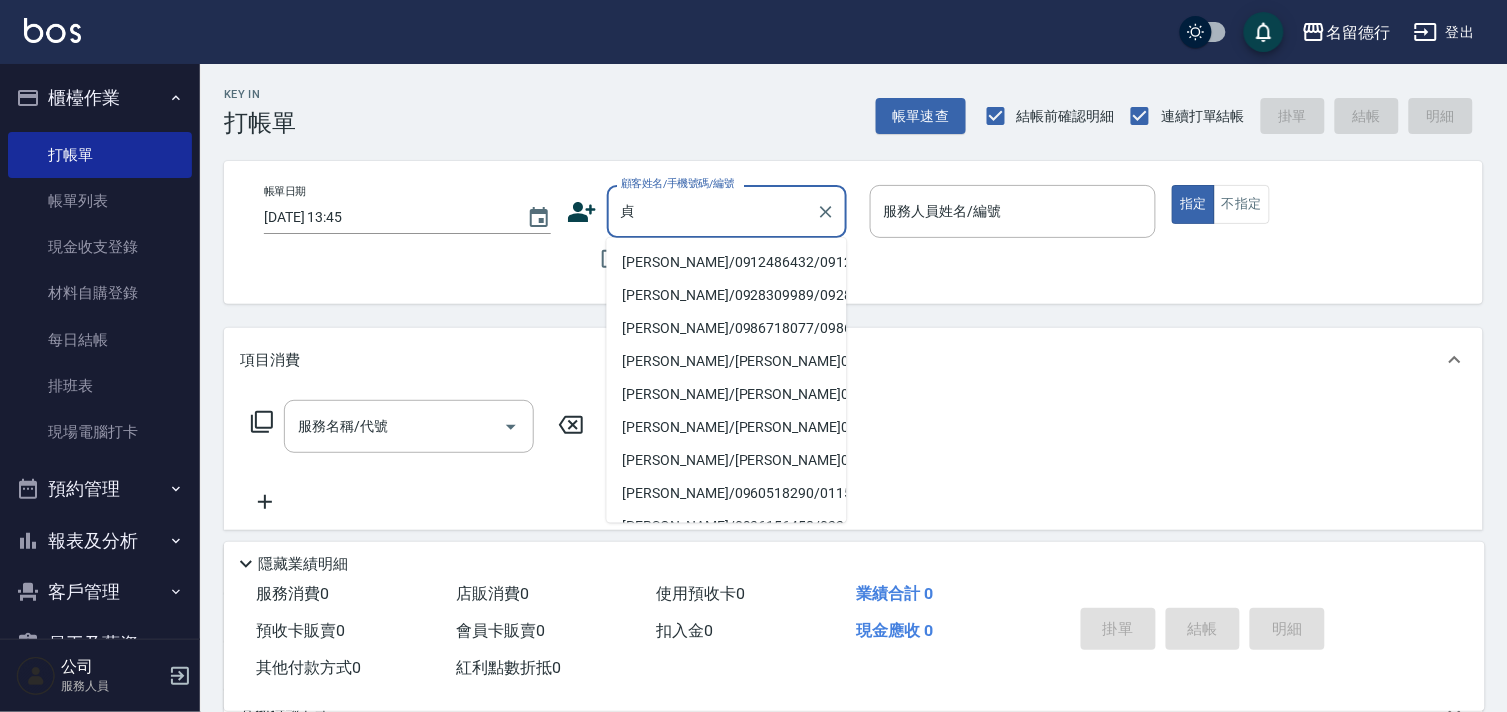 click on "[PERSON_NAME]/0912486432/0912486432" at bounding box center (727, 262) 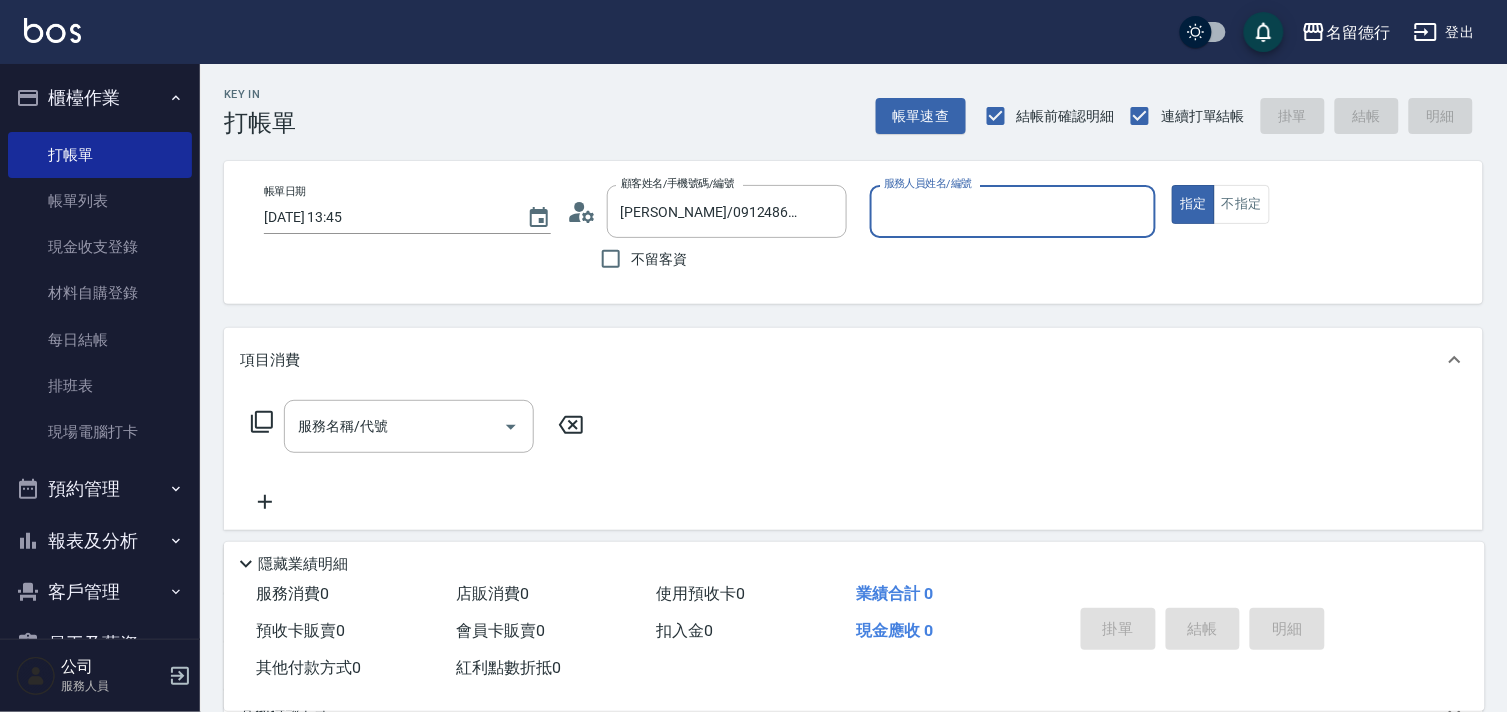 type on "品言-07" 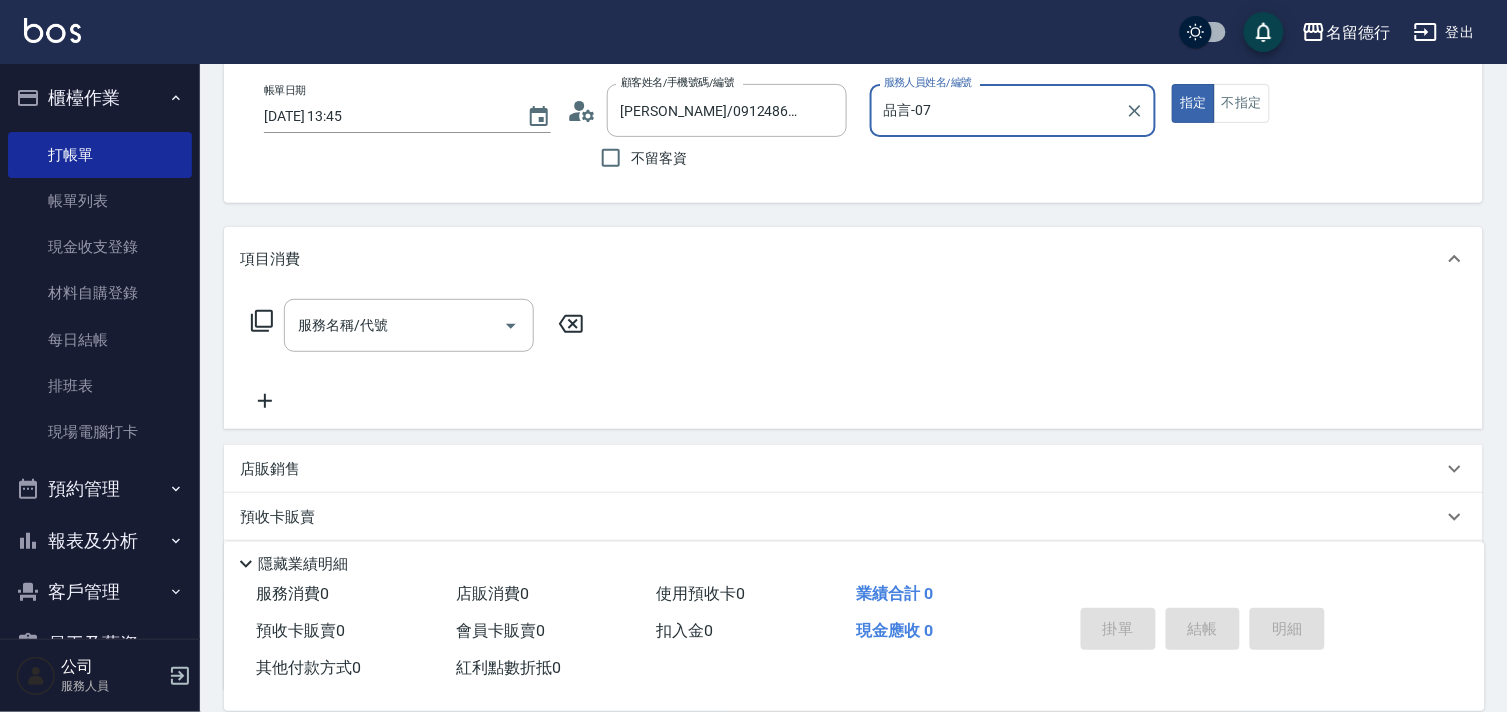 scroll, scrollTop: 268, scrollLeft: 0, axis: vertical 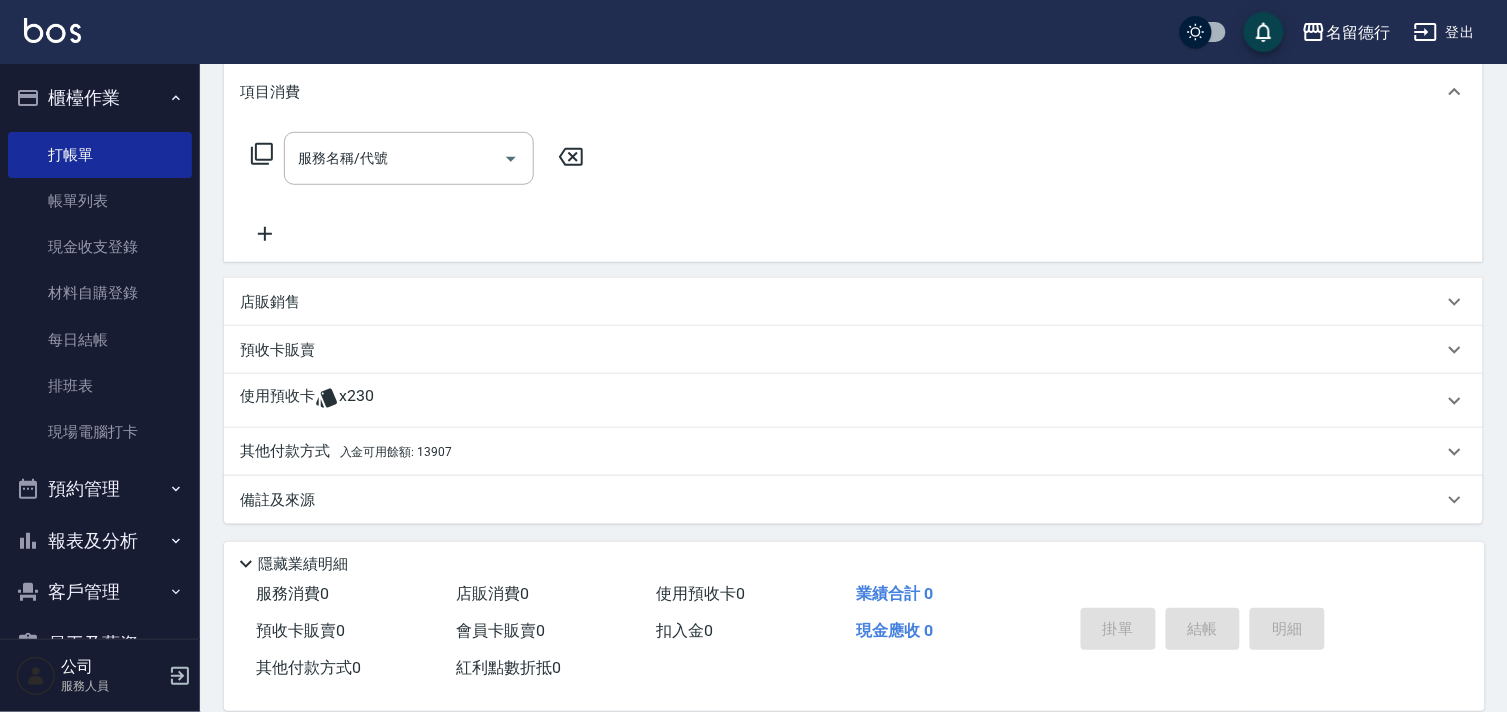 drag, startPoint x: 334, startPoint y: 447, endPoint x: 424, endPoint y: 448, distance: 90.005554 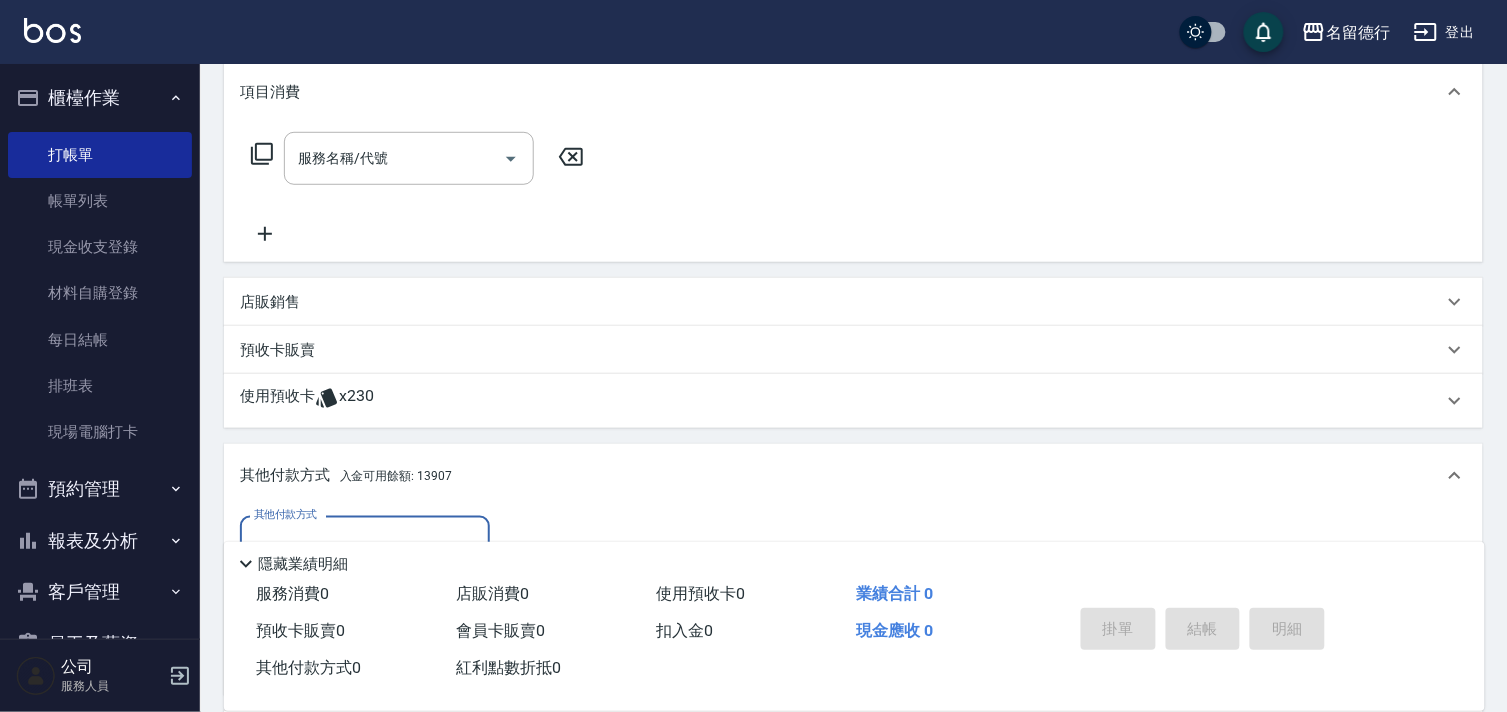 scroll, scrollTop: 0, scrollLeft: 0, axis: both 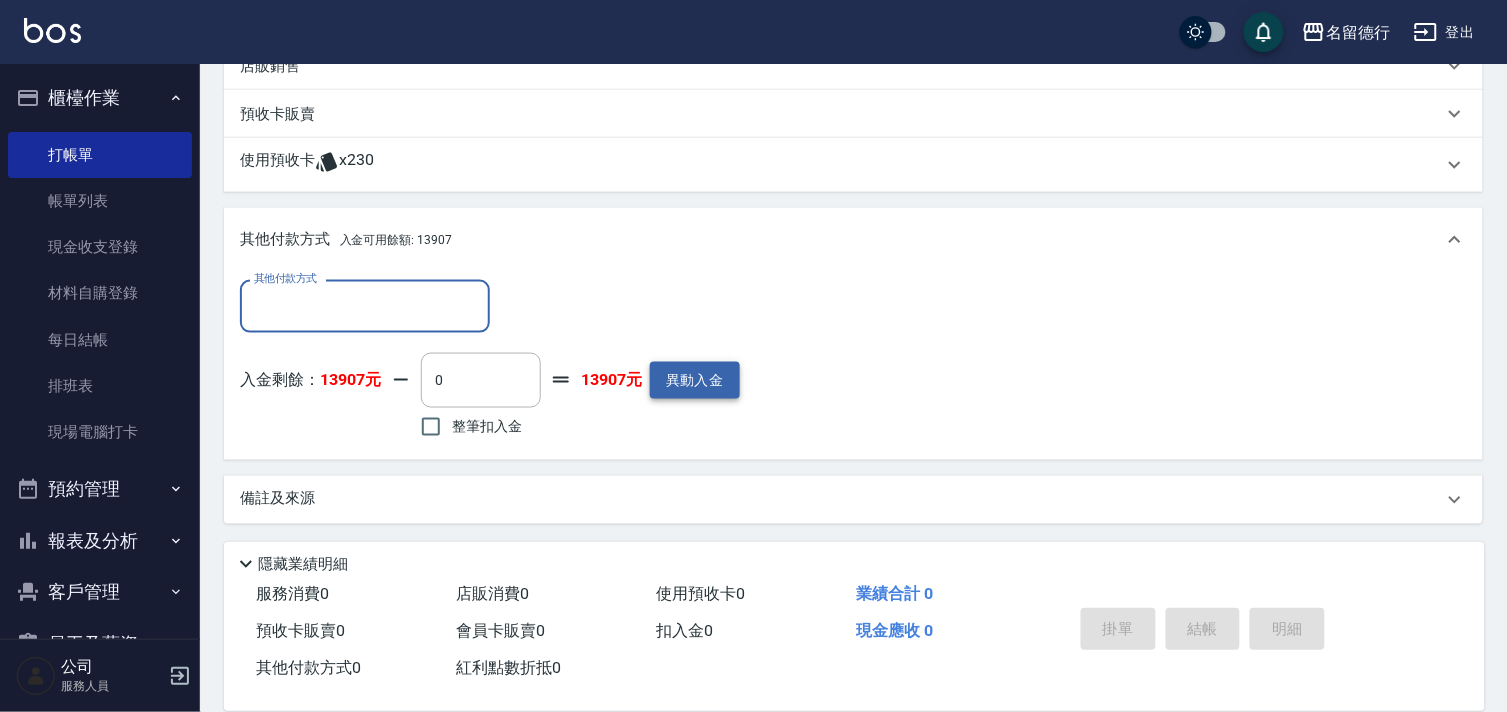 click on "異動入金" at bounding box center [695, 380] 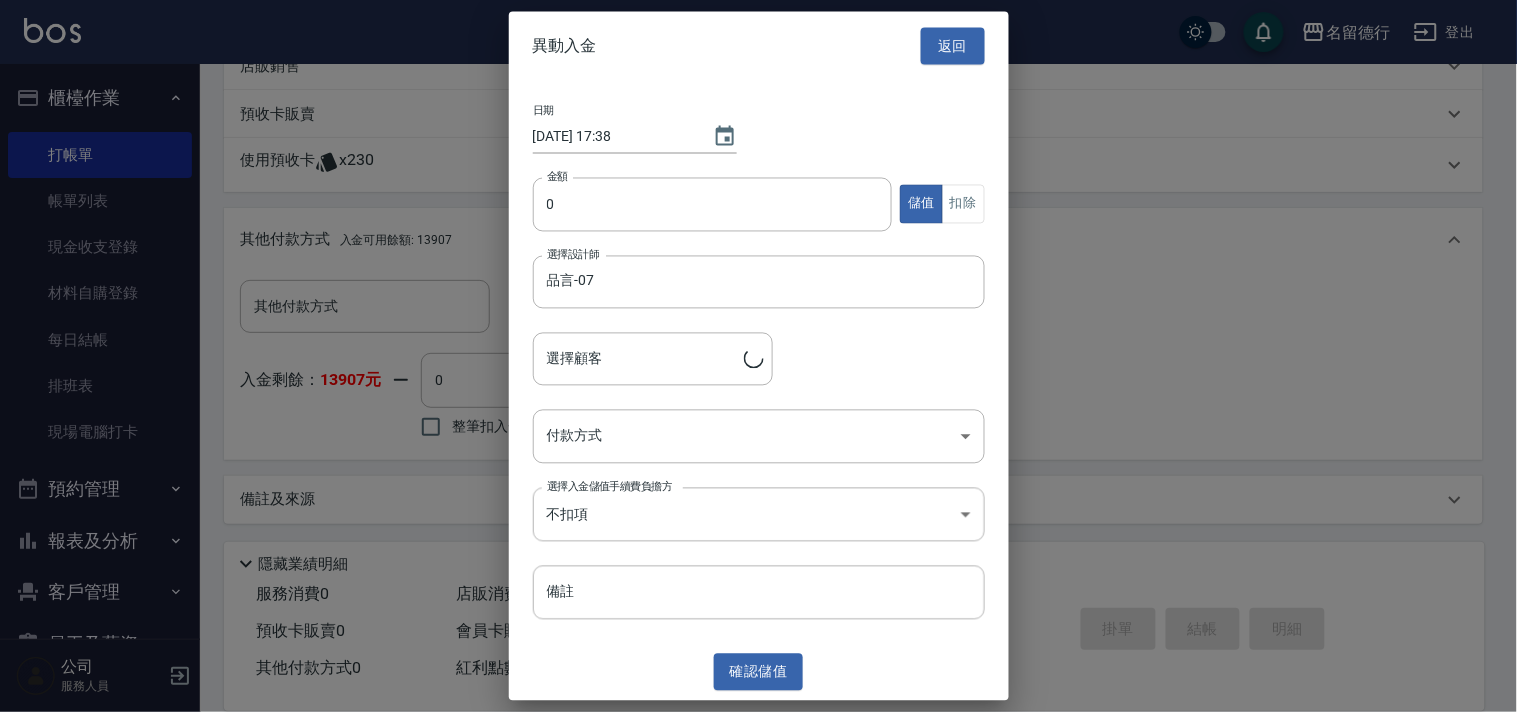 type on "[PERSON_NAME]/0912486432/0912486432" 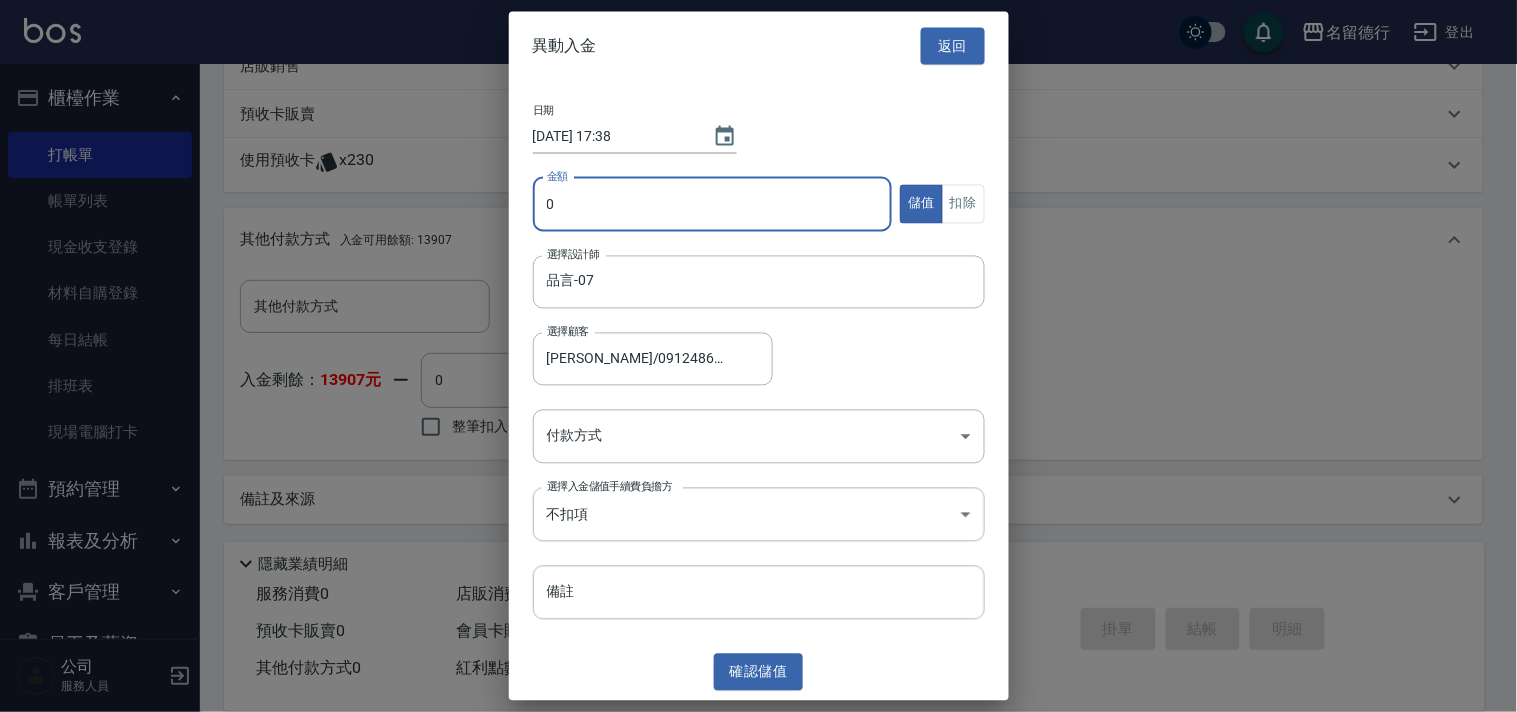 click on "0" at bounding box center [713, 204] 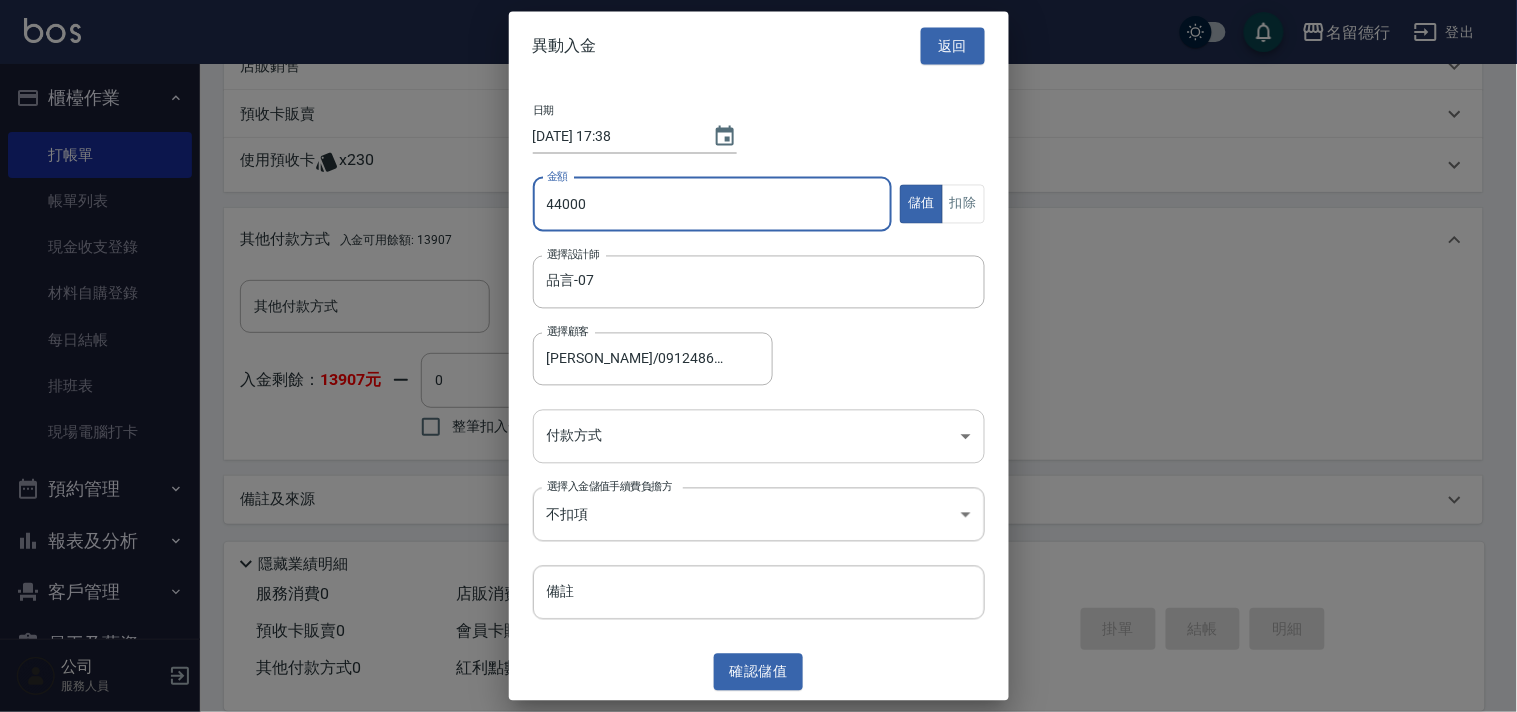 type on "44000" 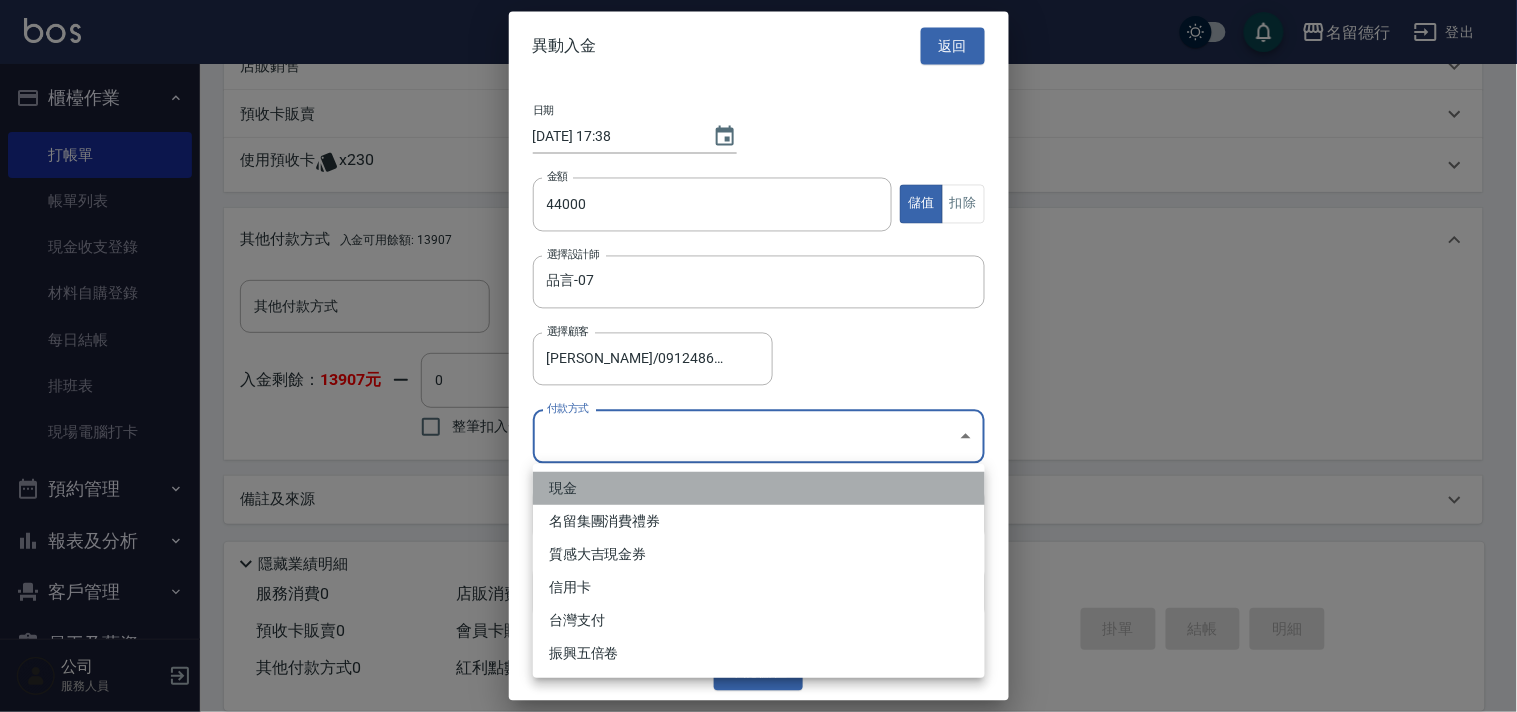 click on "現金" at bounding box center (759, 488) 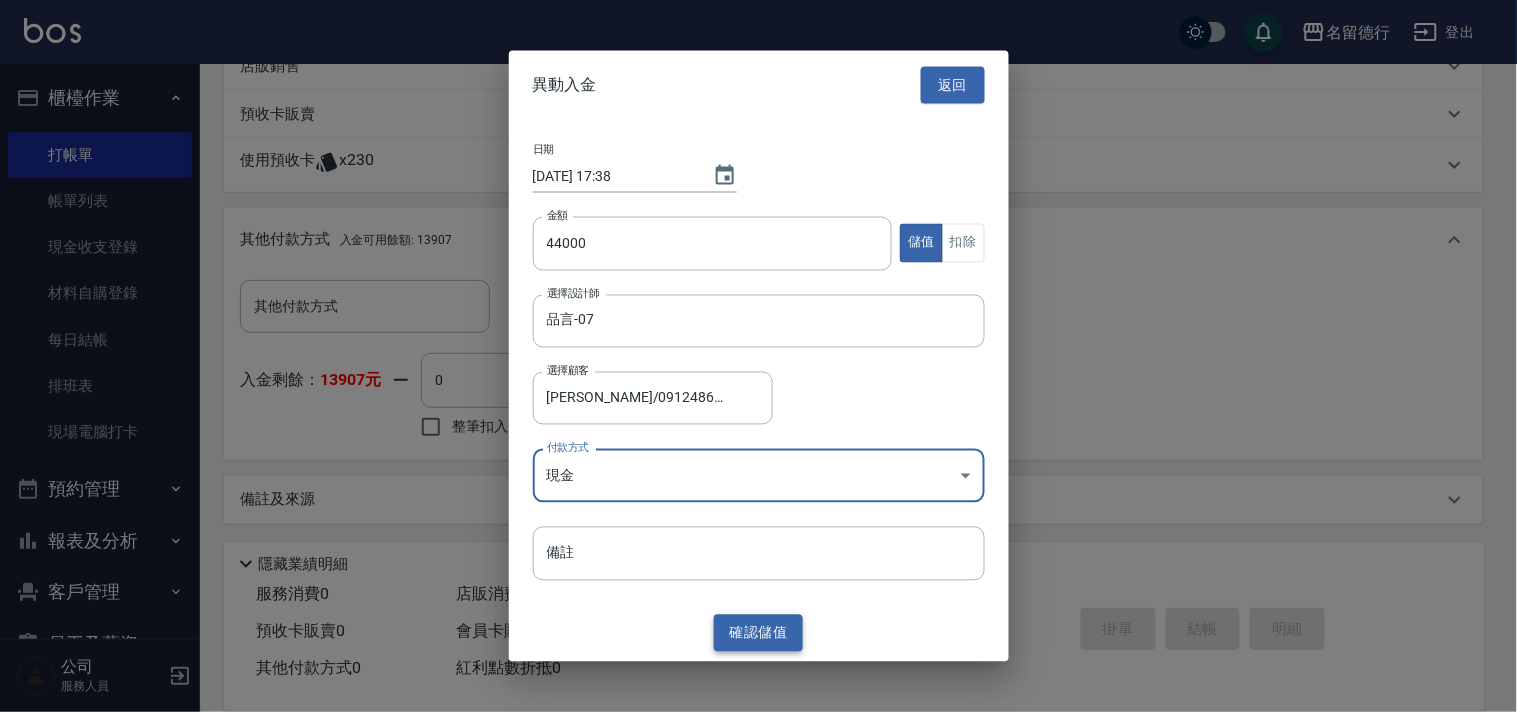 click on "確認 儲值" at bounding box center (759, 633) 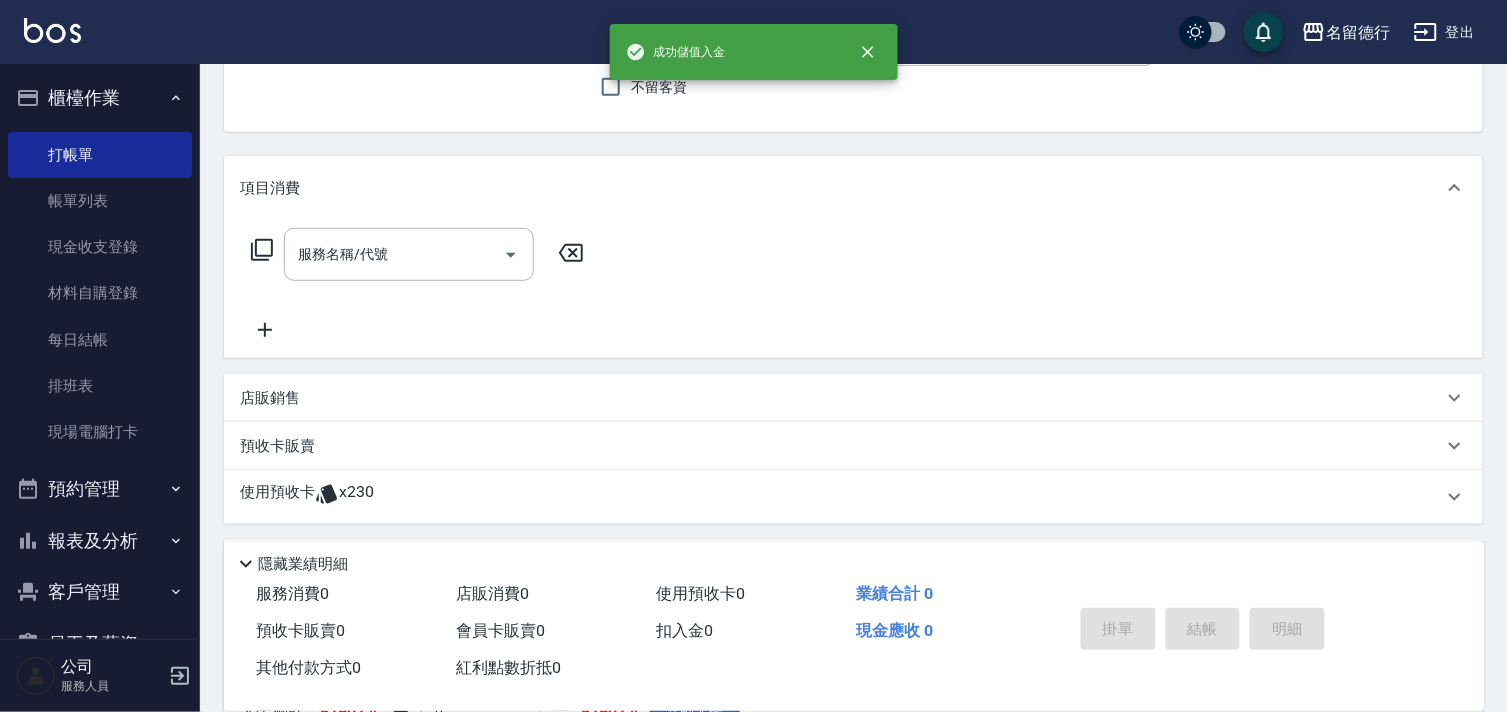 scroll, scrollTop: 282, scrollLeft: 0, axis: vertical 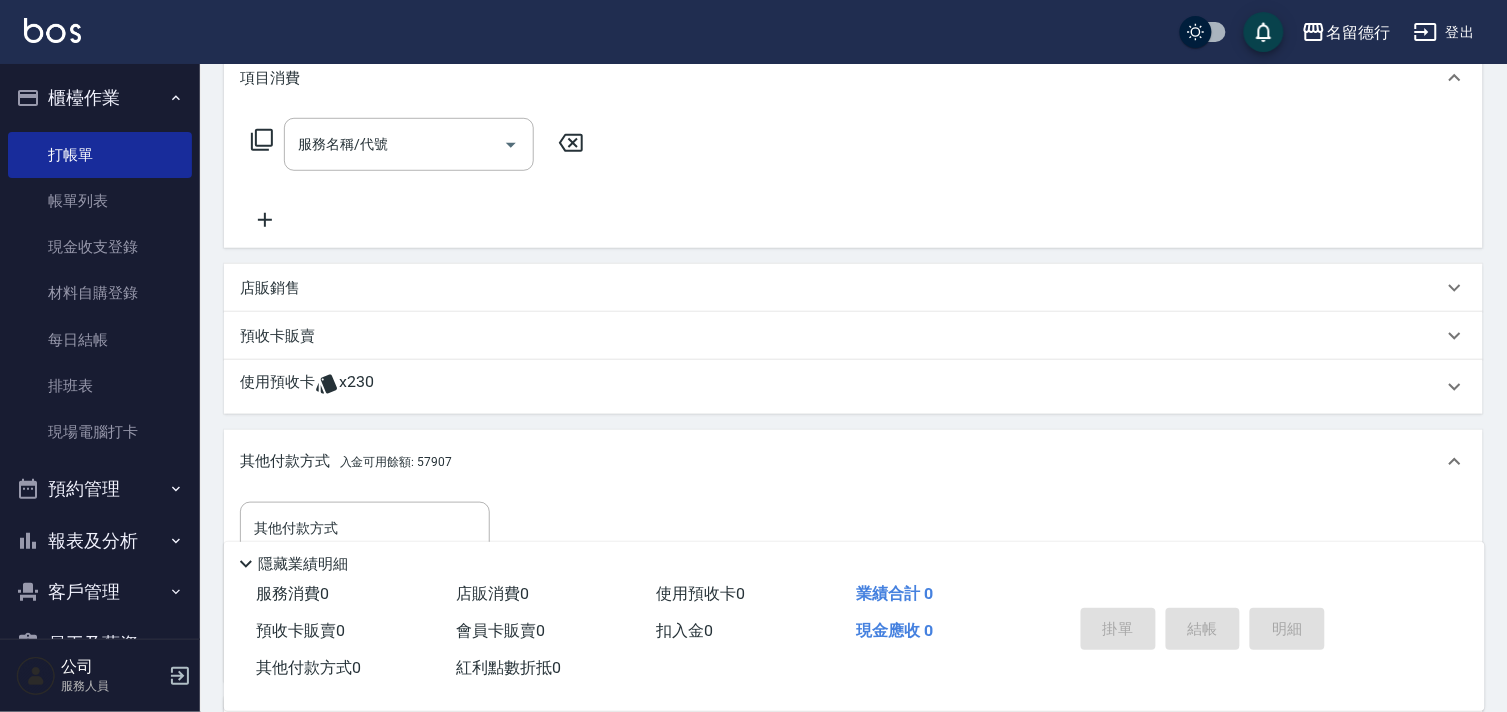 click on "使用預收卡" at bounding box center [277, 387] 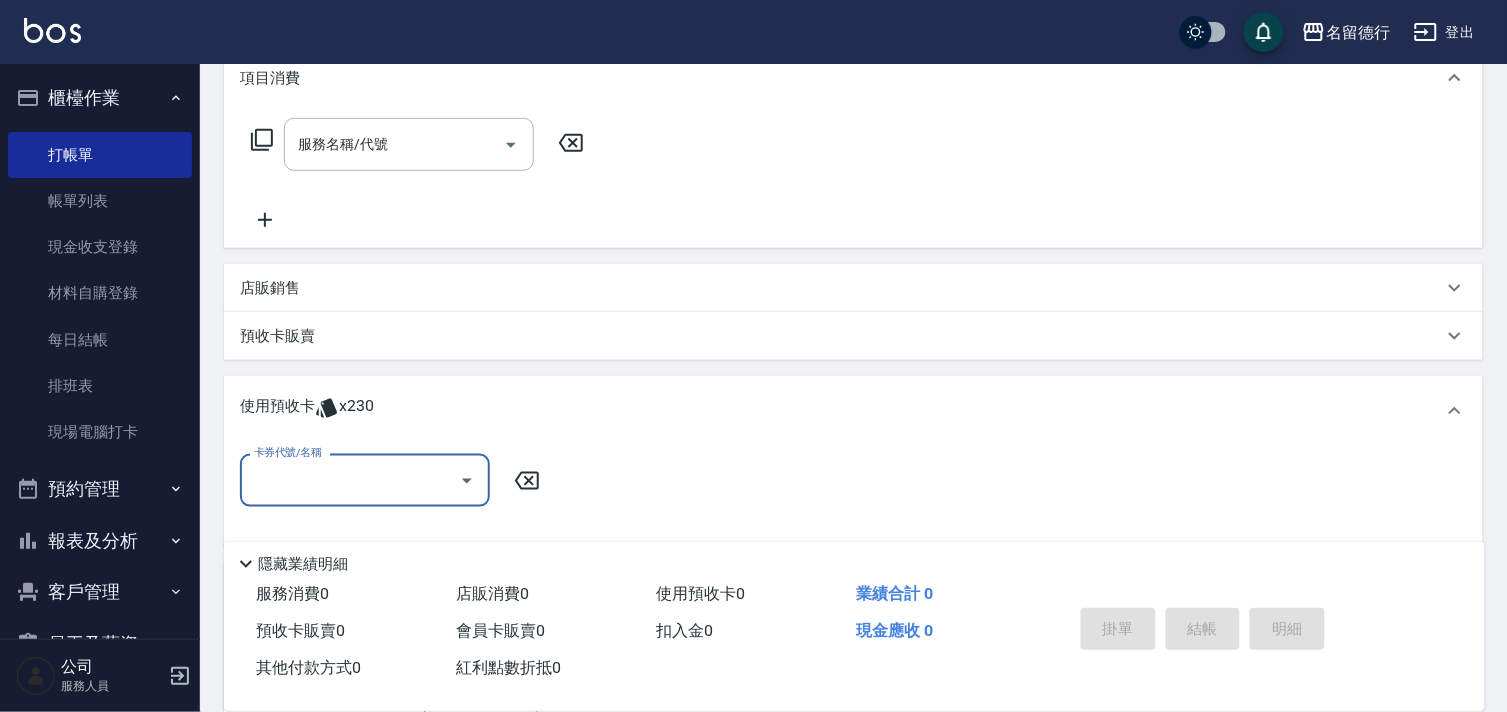 scroll, scrollTop: 0, scrollLeft: 0, axis: both 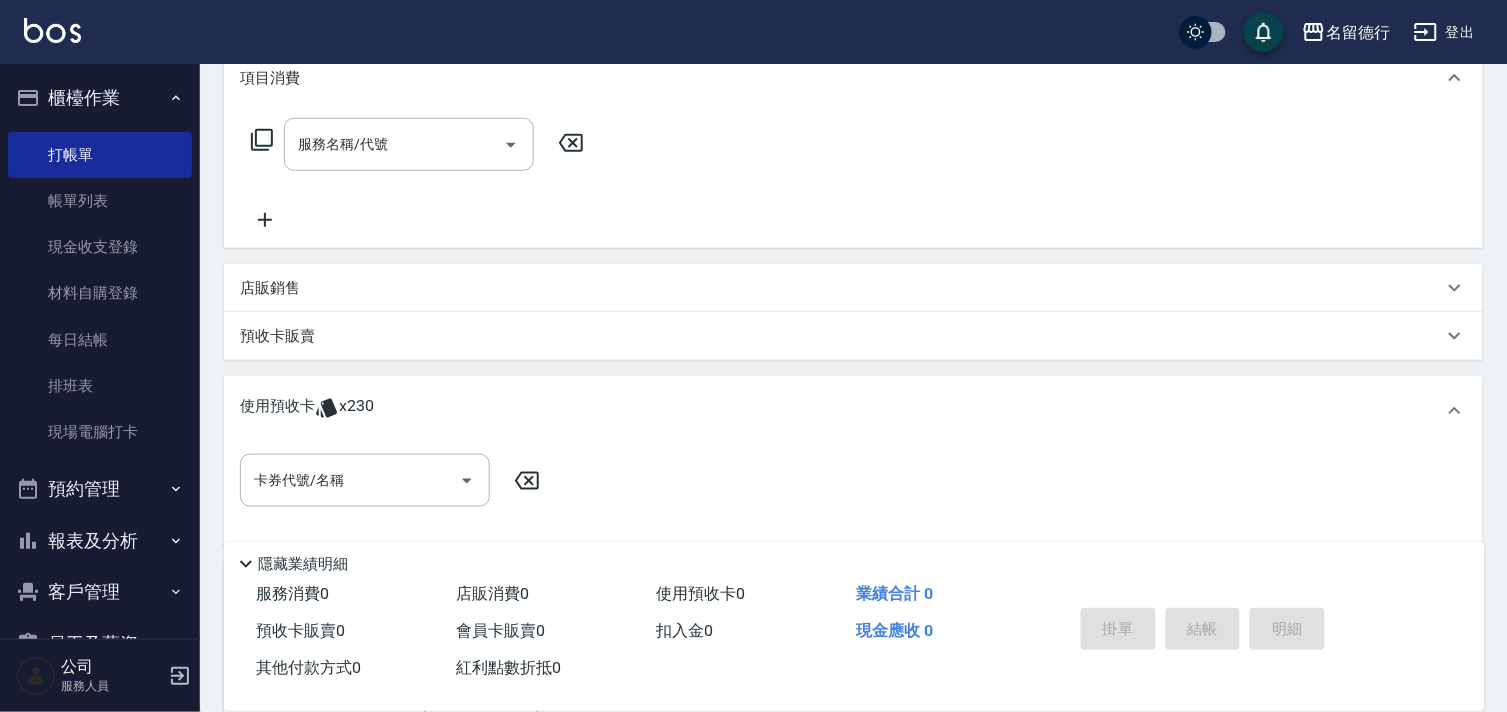 click on "預收卡販賣" at bounding box center [277, 336] 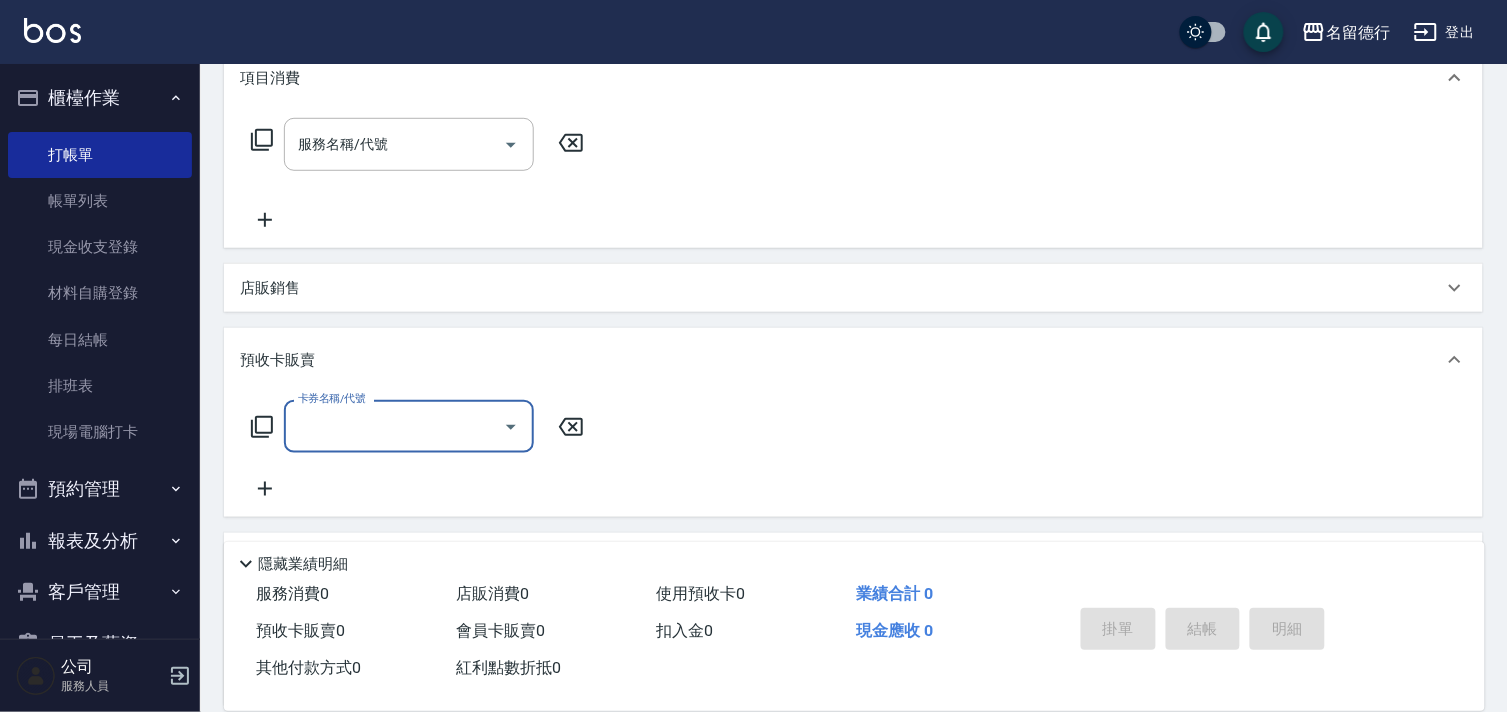 scroll, scrollTop: 0, scrollLeft: 0, axis: both 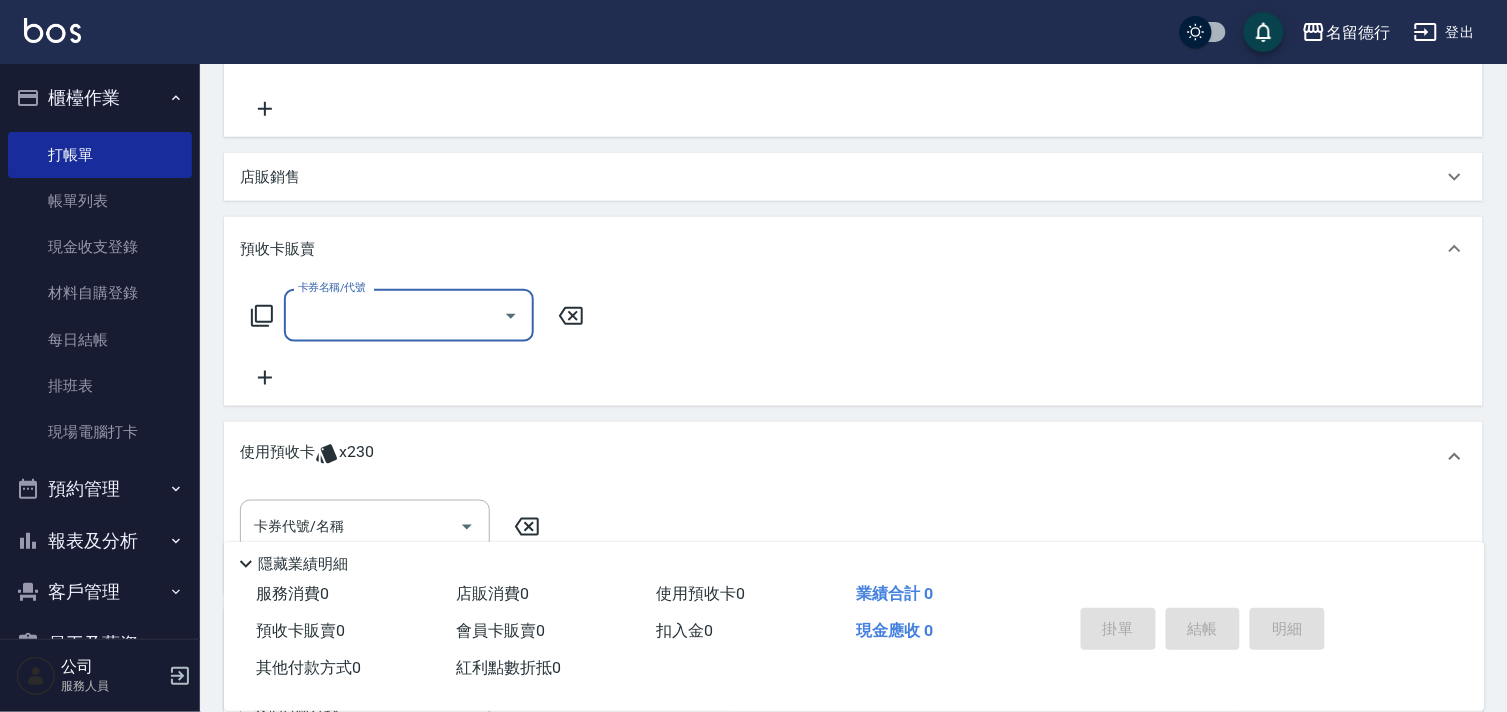 click 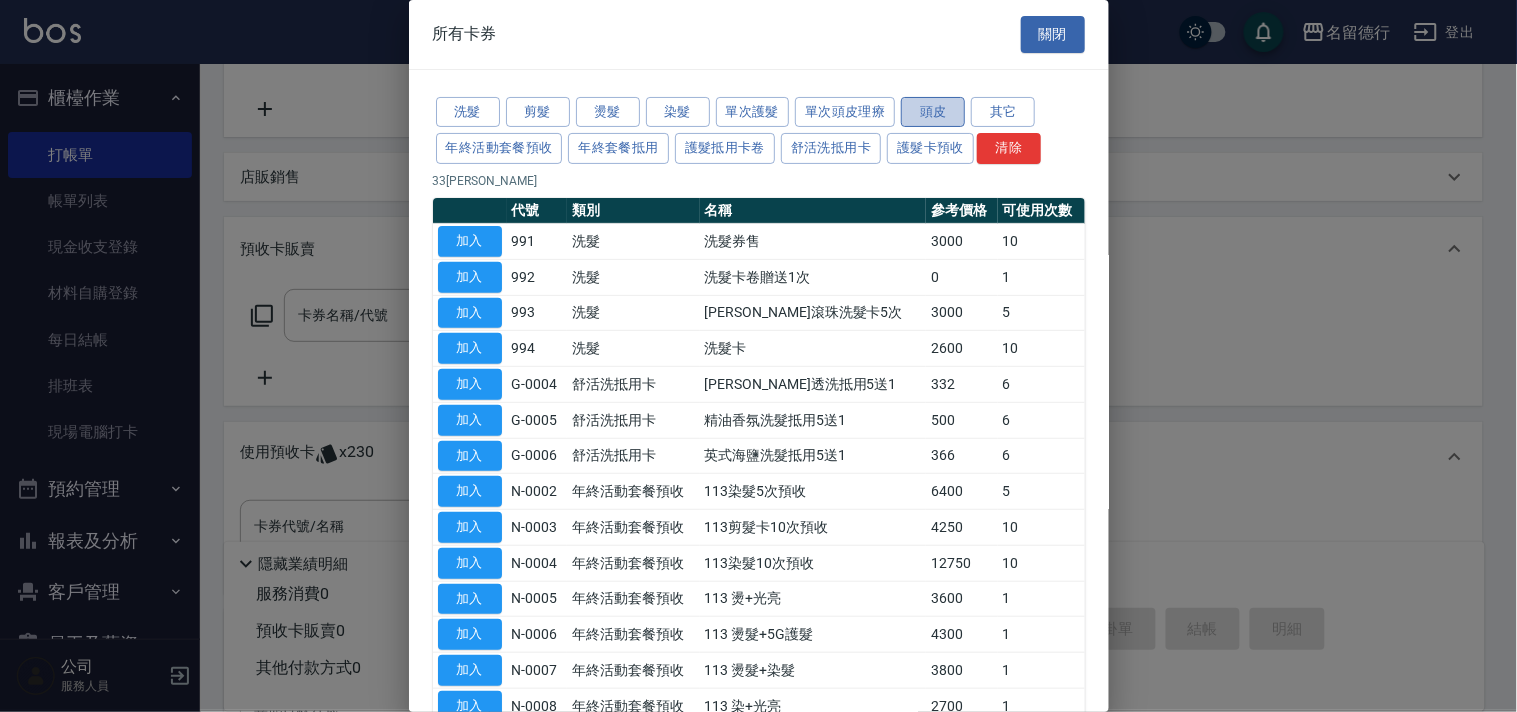 click on "頭皮" at bounding box center [933, 112] 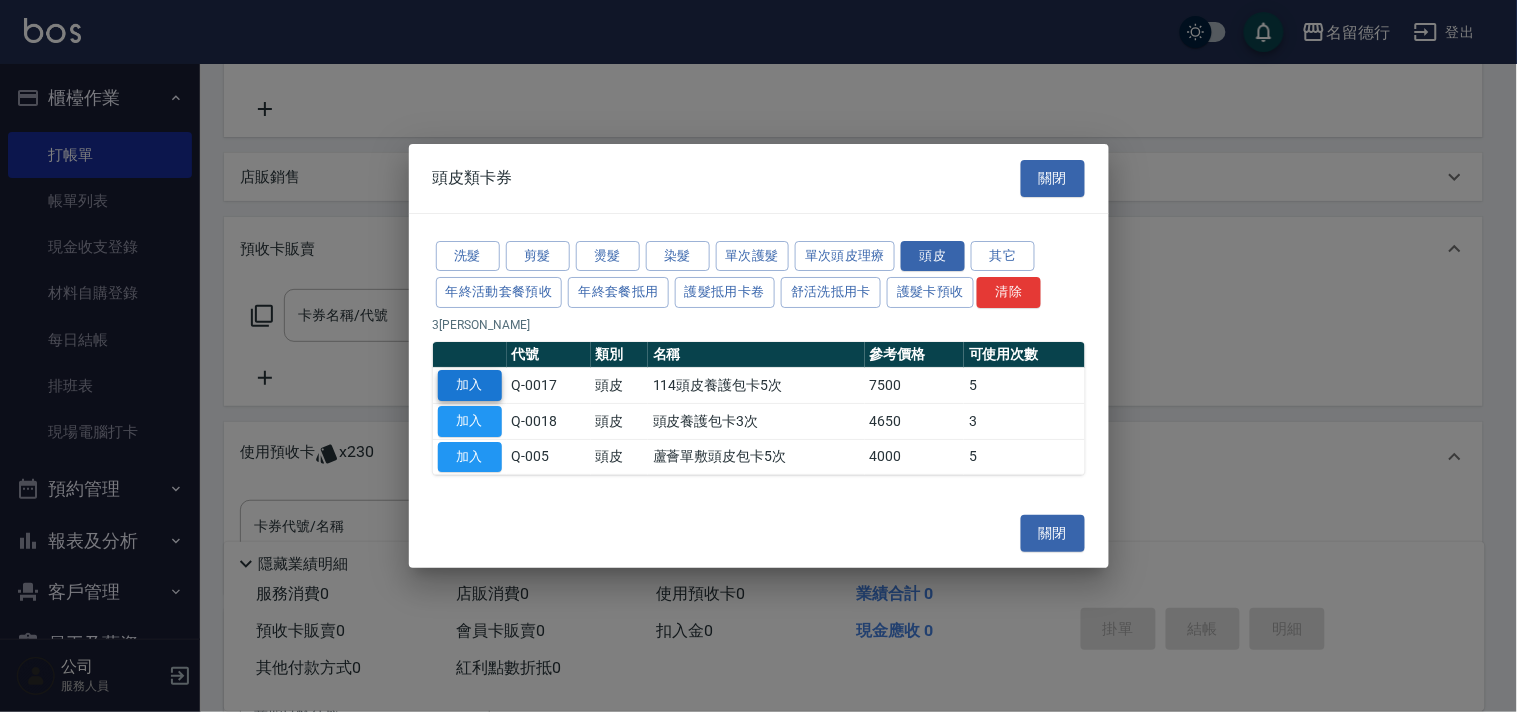 click on "加入" at bounding box center [470, 385] 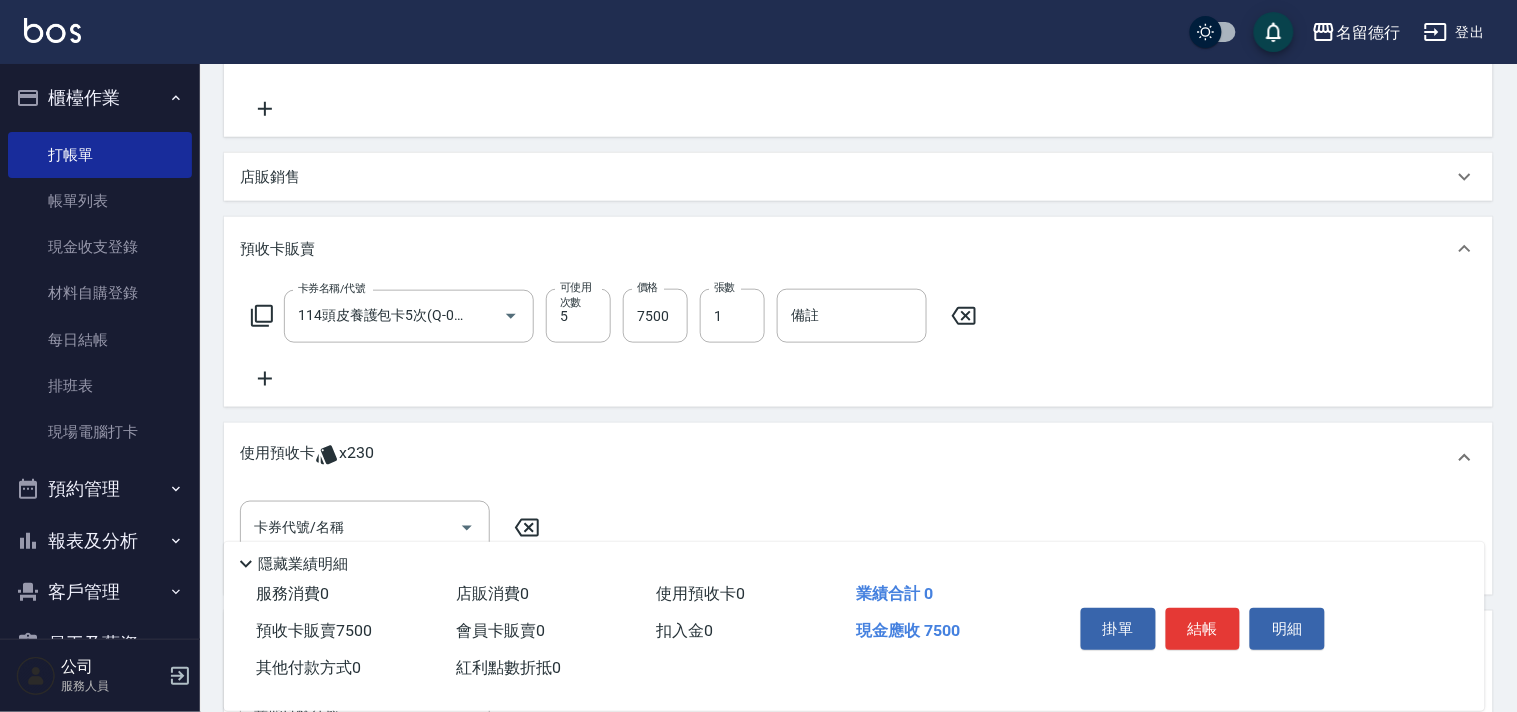 type on "114頭皮養護包卡5次(Q-0017)" 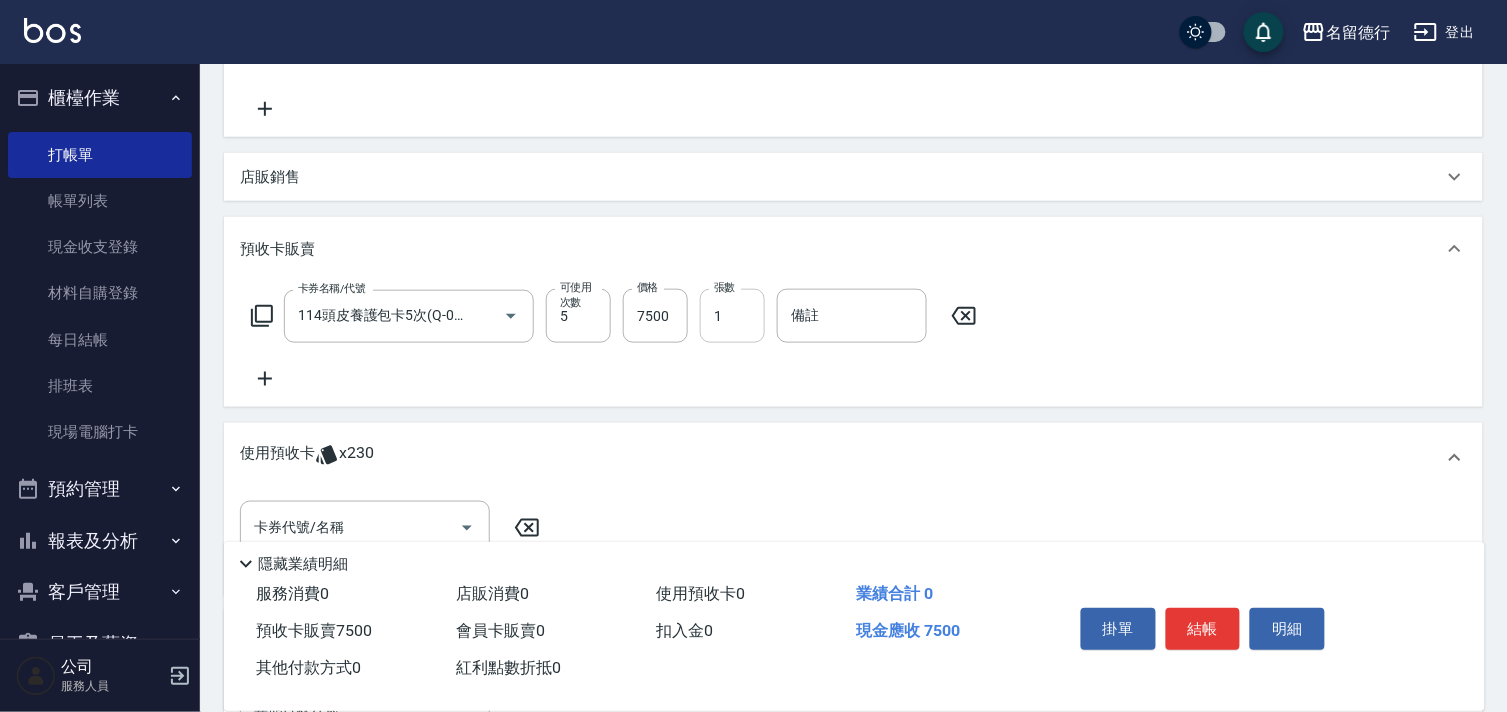 click on "1" at bounding box center [732, 316] 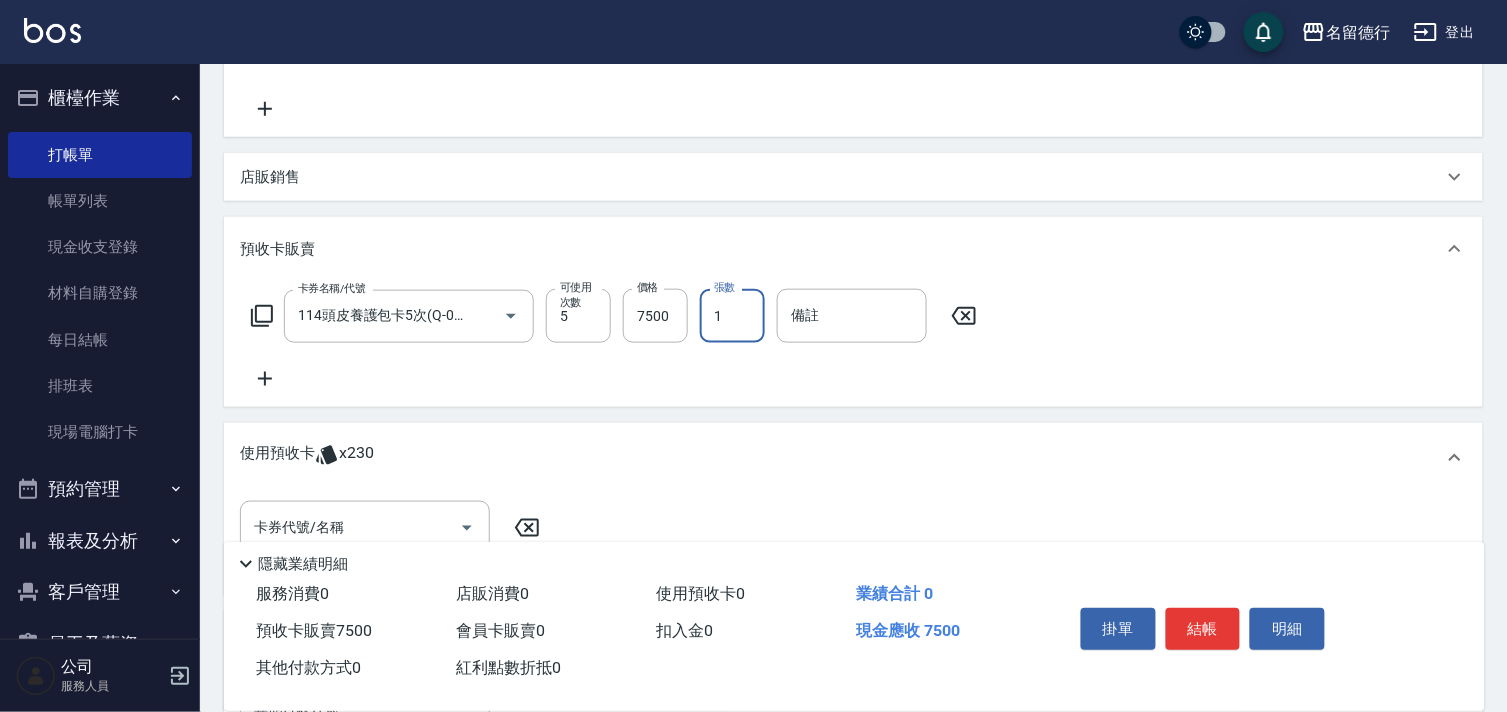 click on "1" at bounding box center [732, 316] 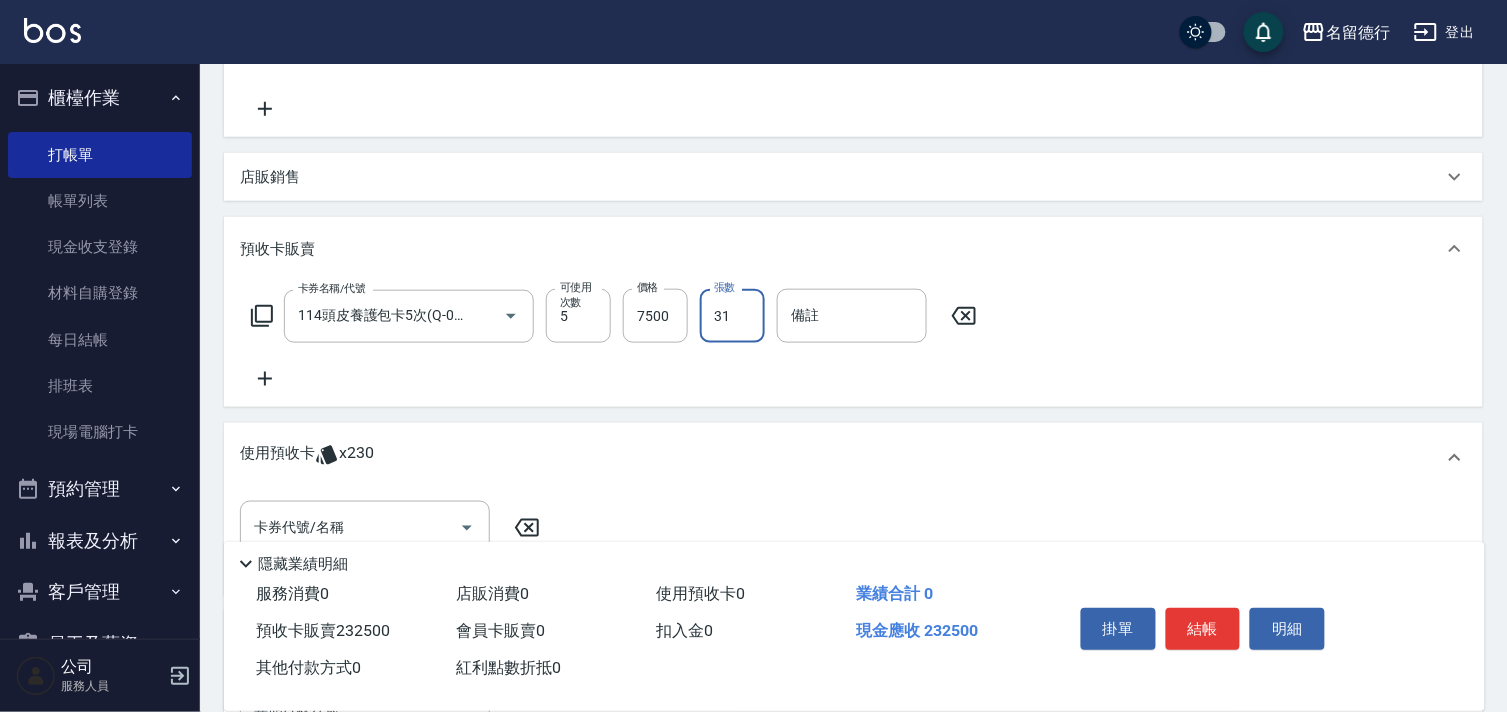 click on "31" at bounding box center (732, 316) 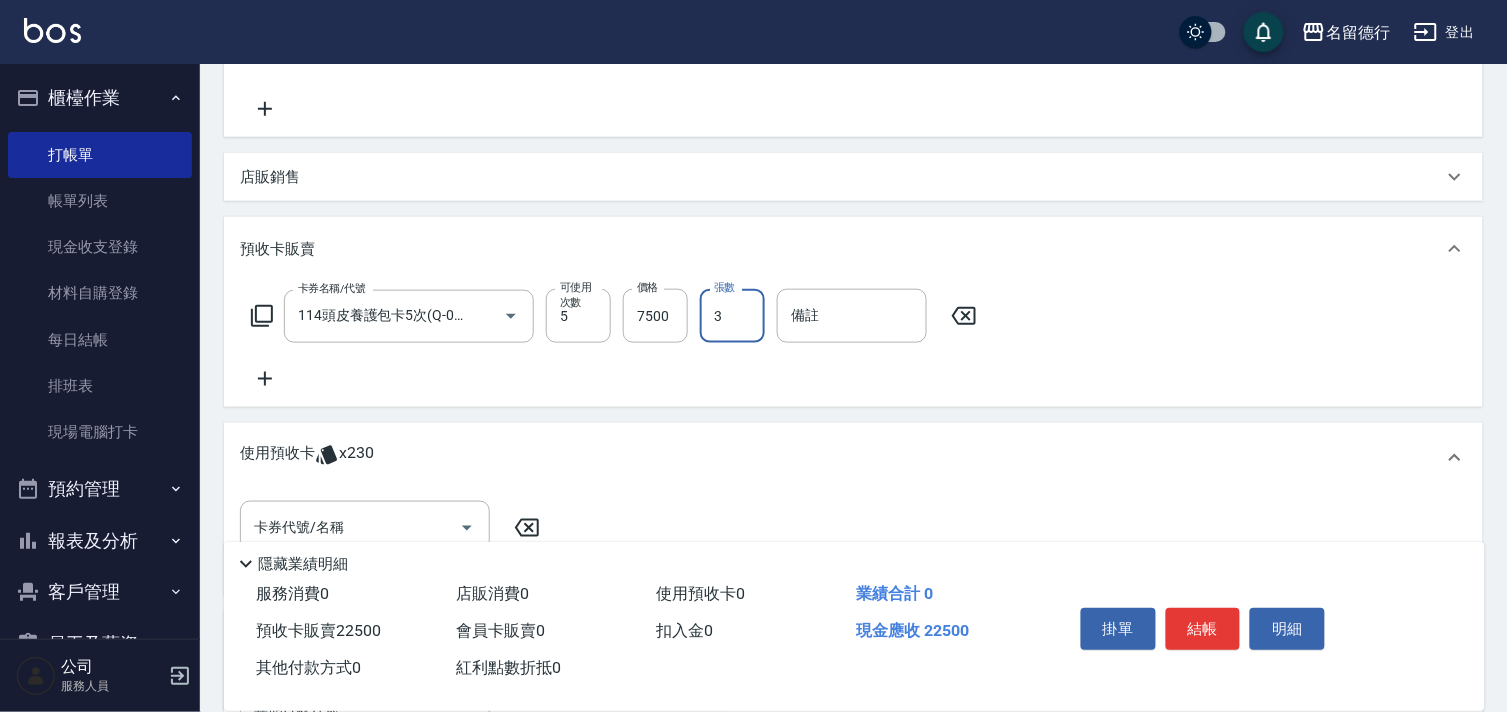 type on "3" 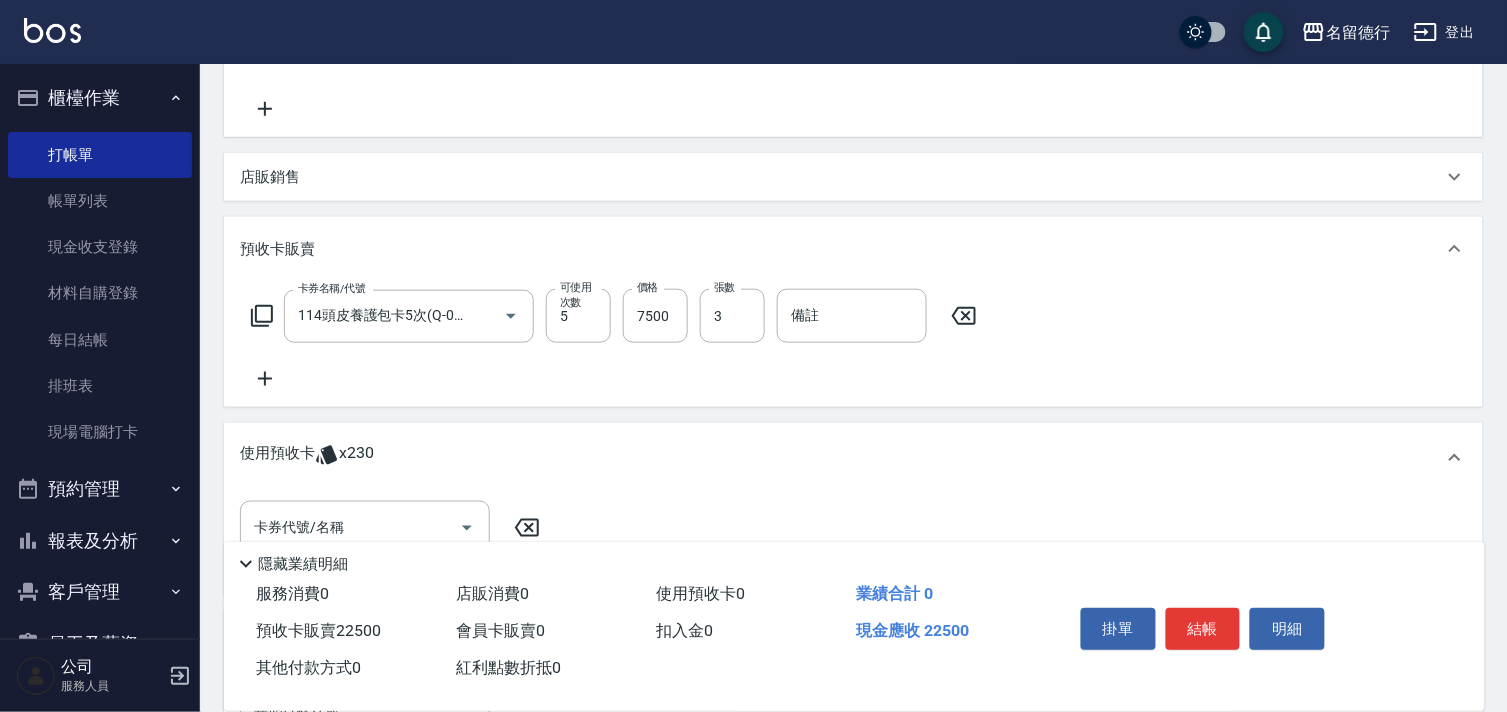 click 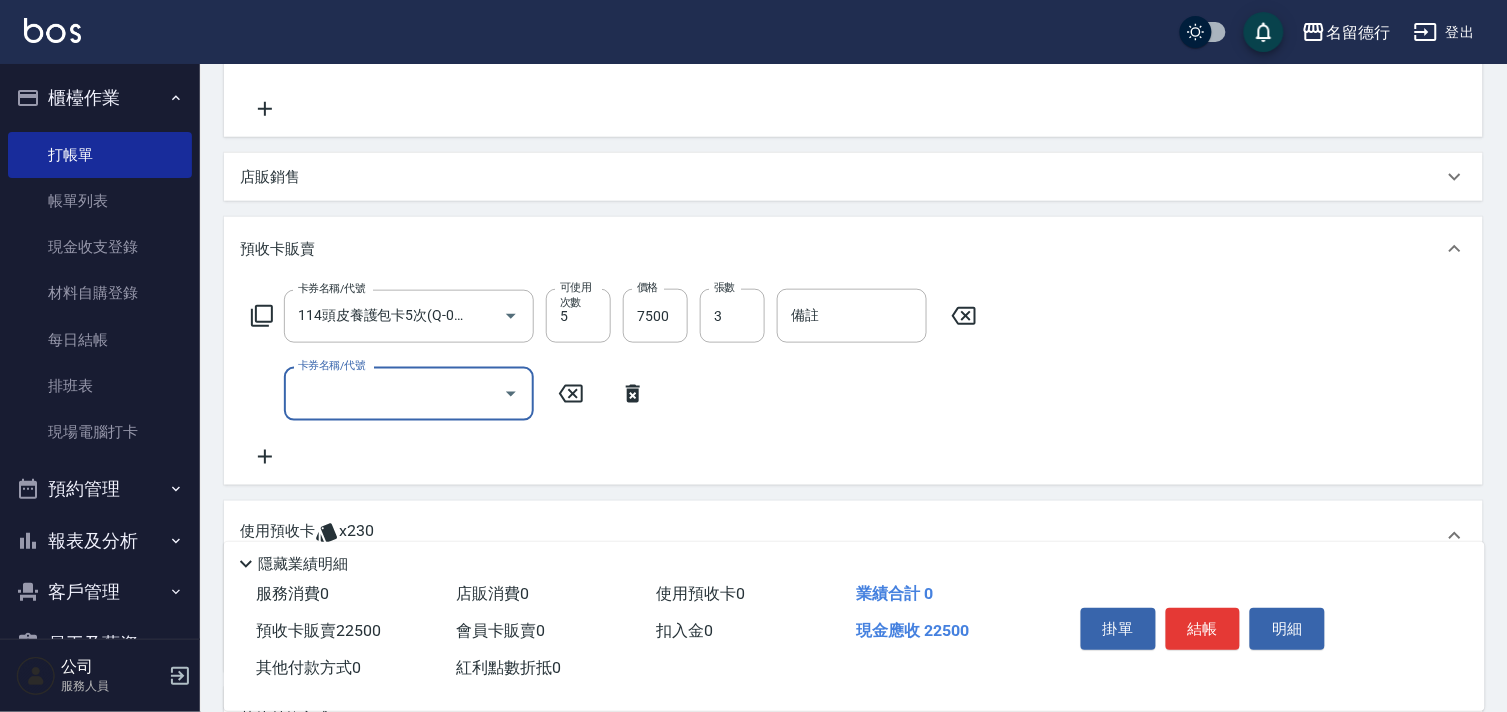 click 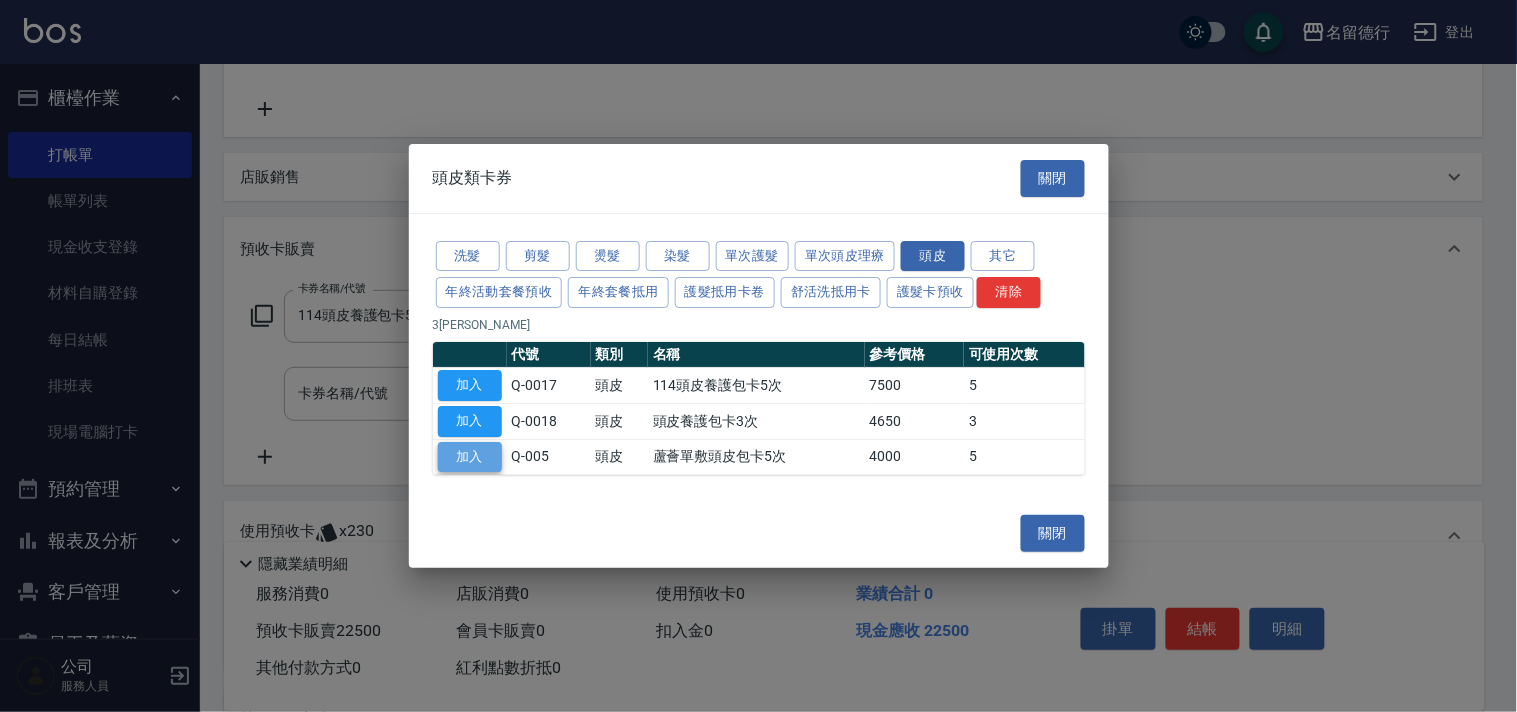 click on "加入" at bounding box center [470, 457] 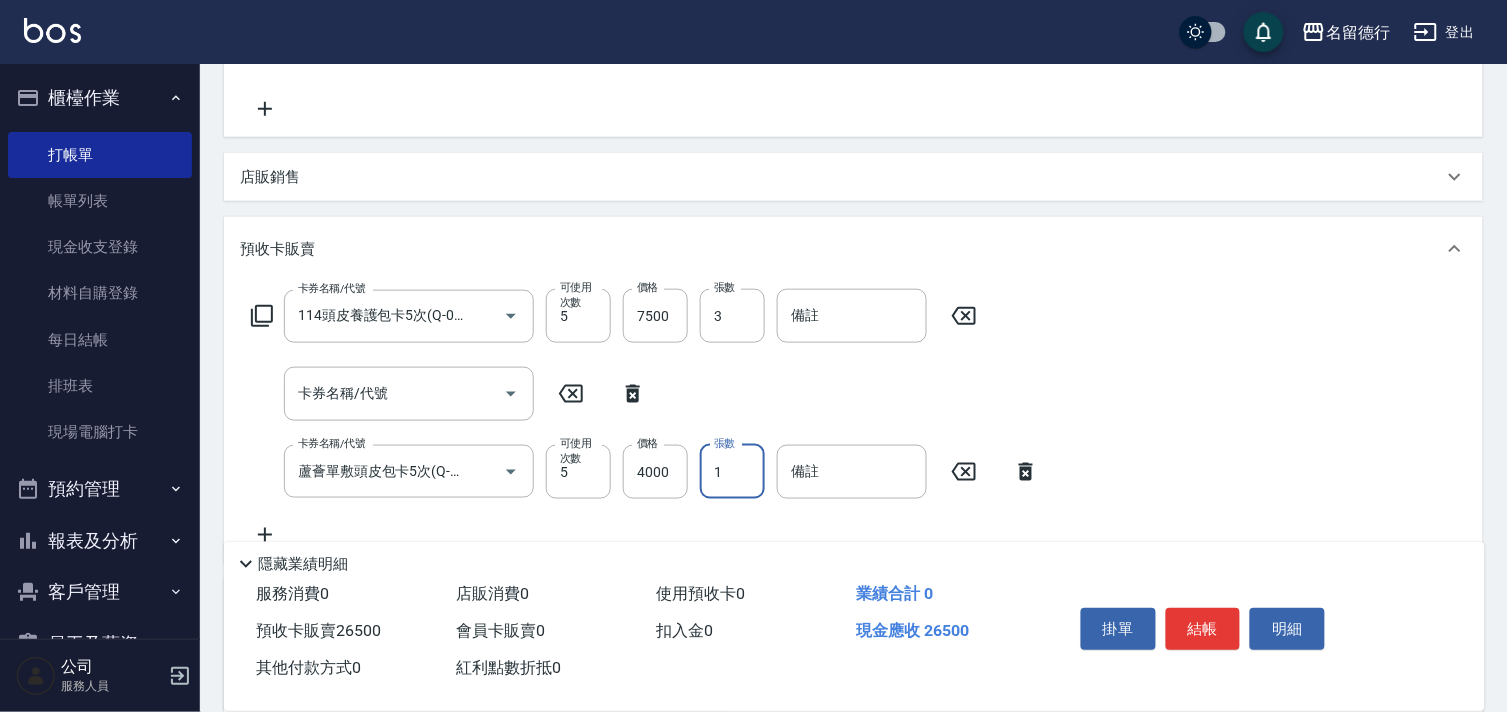 click on "1" at bounding box center [732, 472] 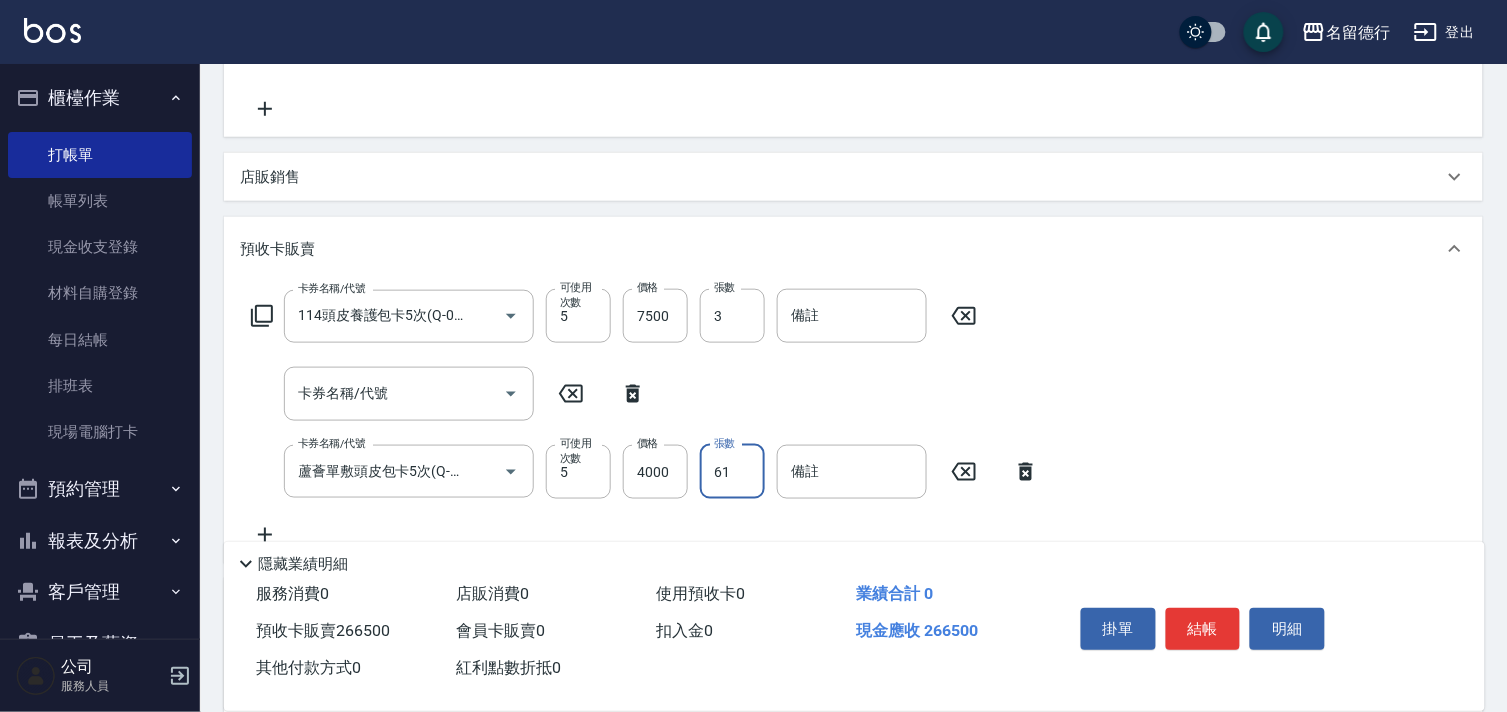 click on "61" at bounding box center (732, 472) 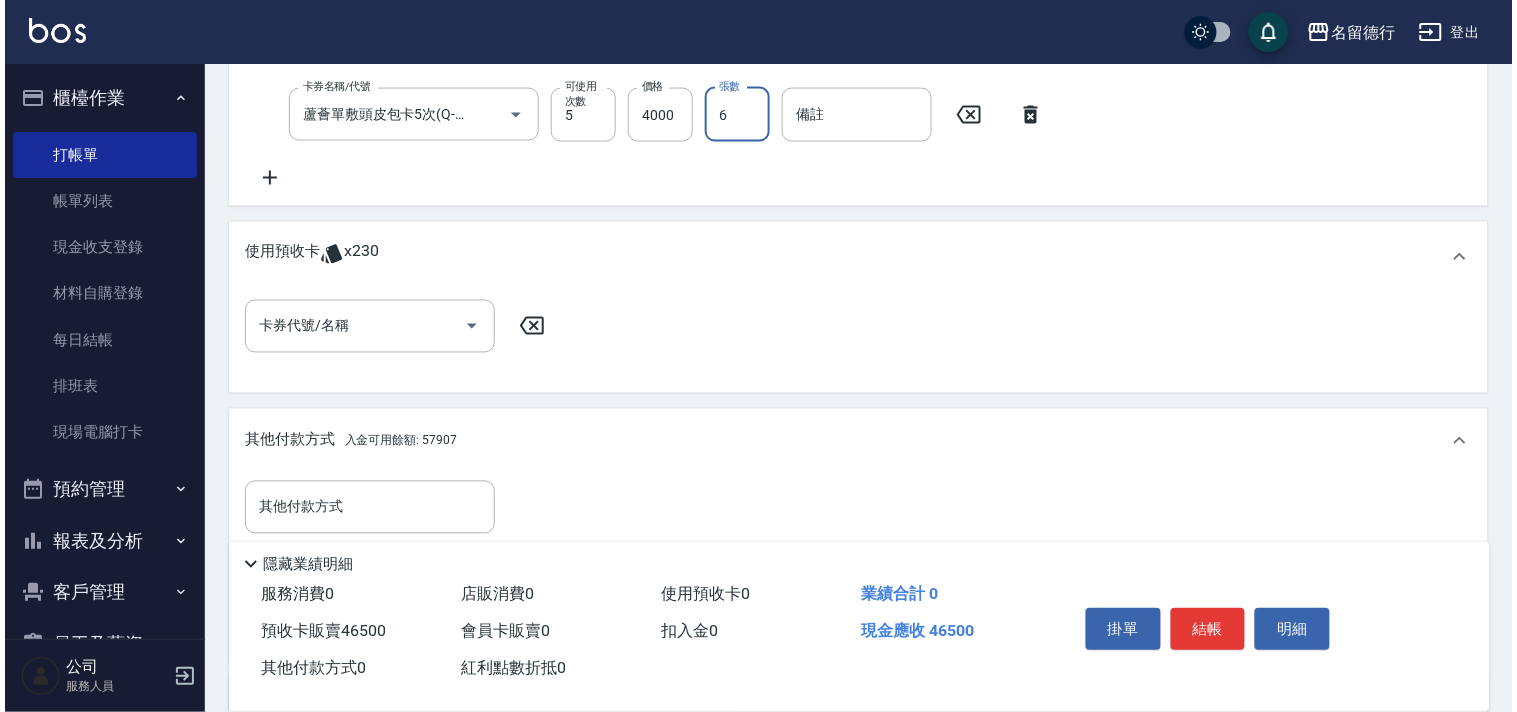 scroll, scrollTop: 948, scrollLeft: 0, axis: vertical 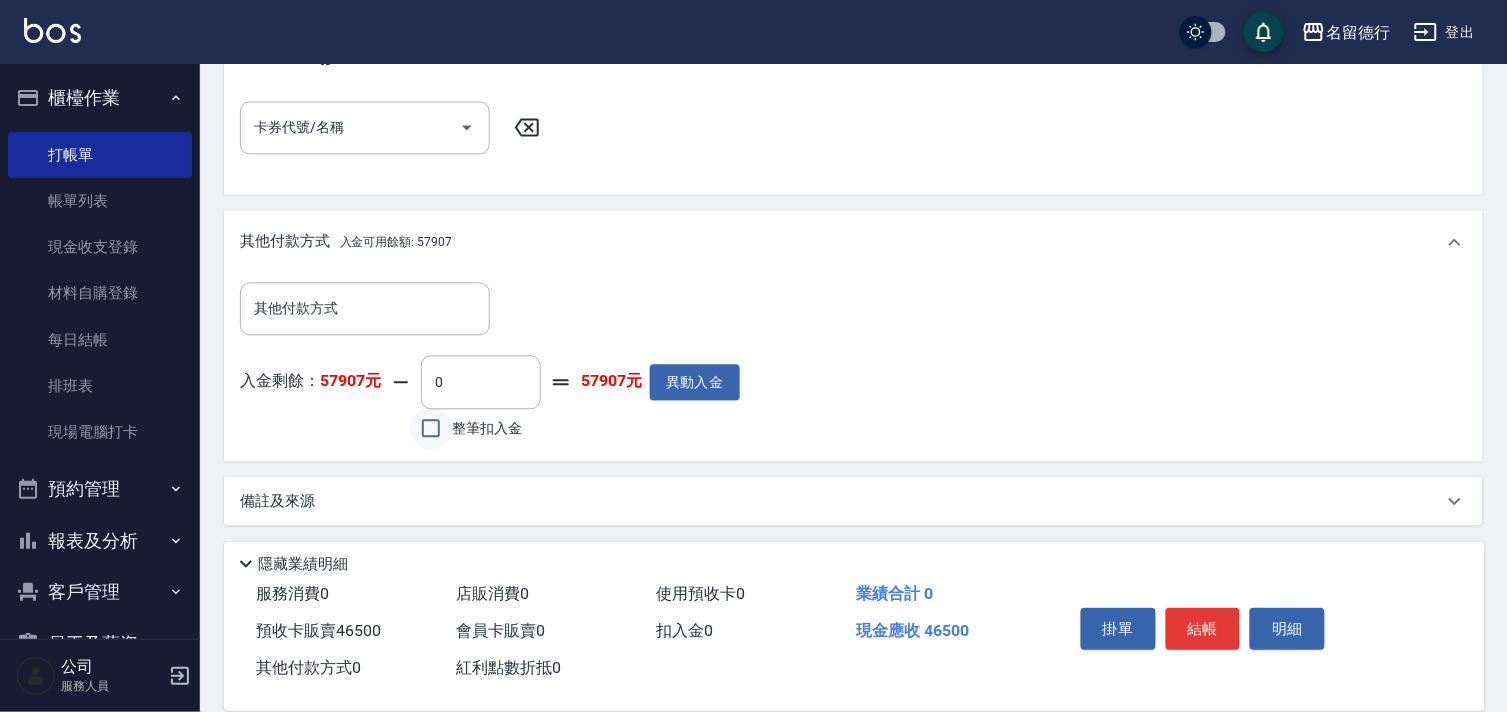 type on "6" 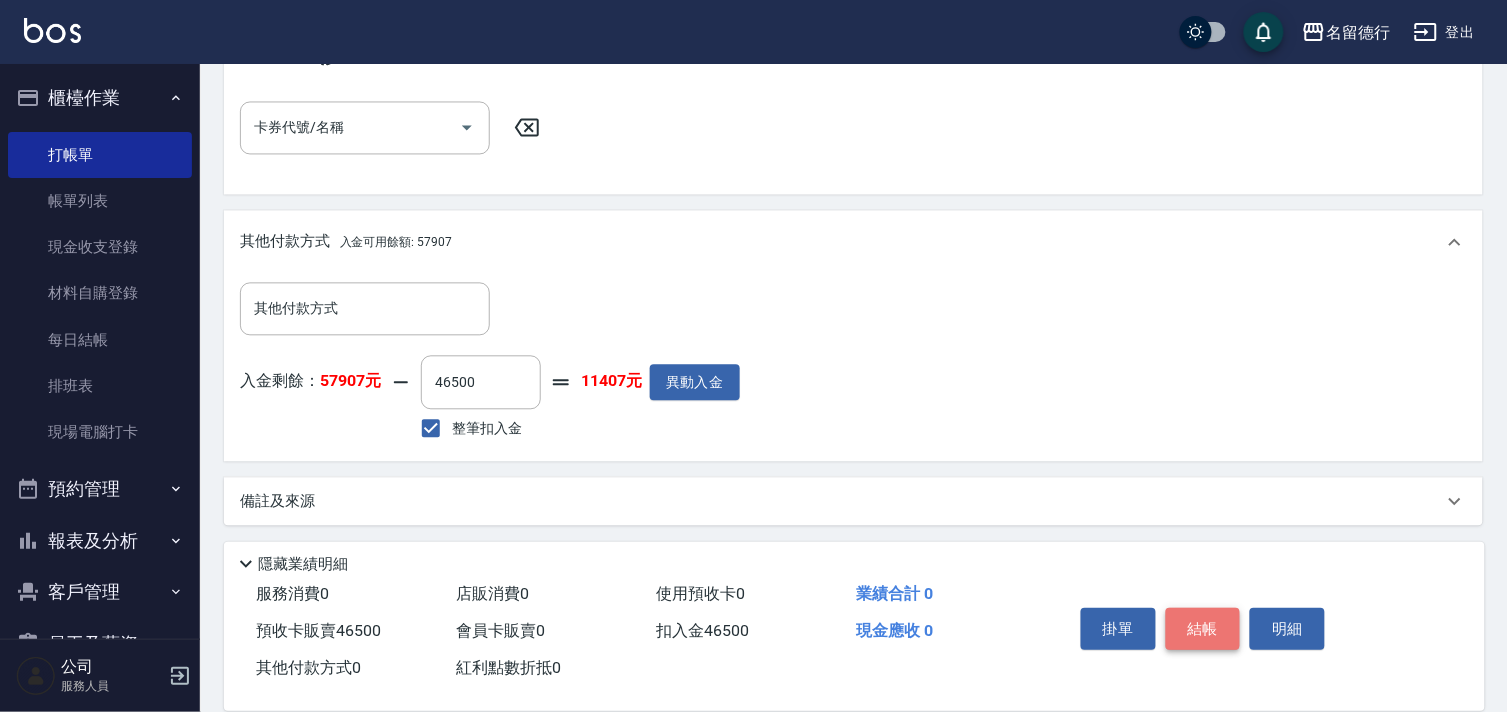 click on "結帳" at bounding box center [1203, 629] 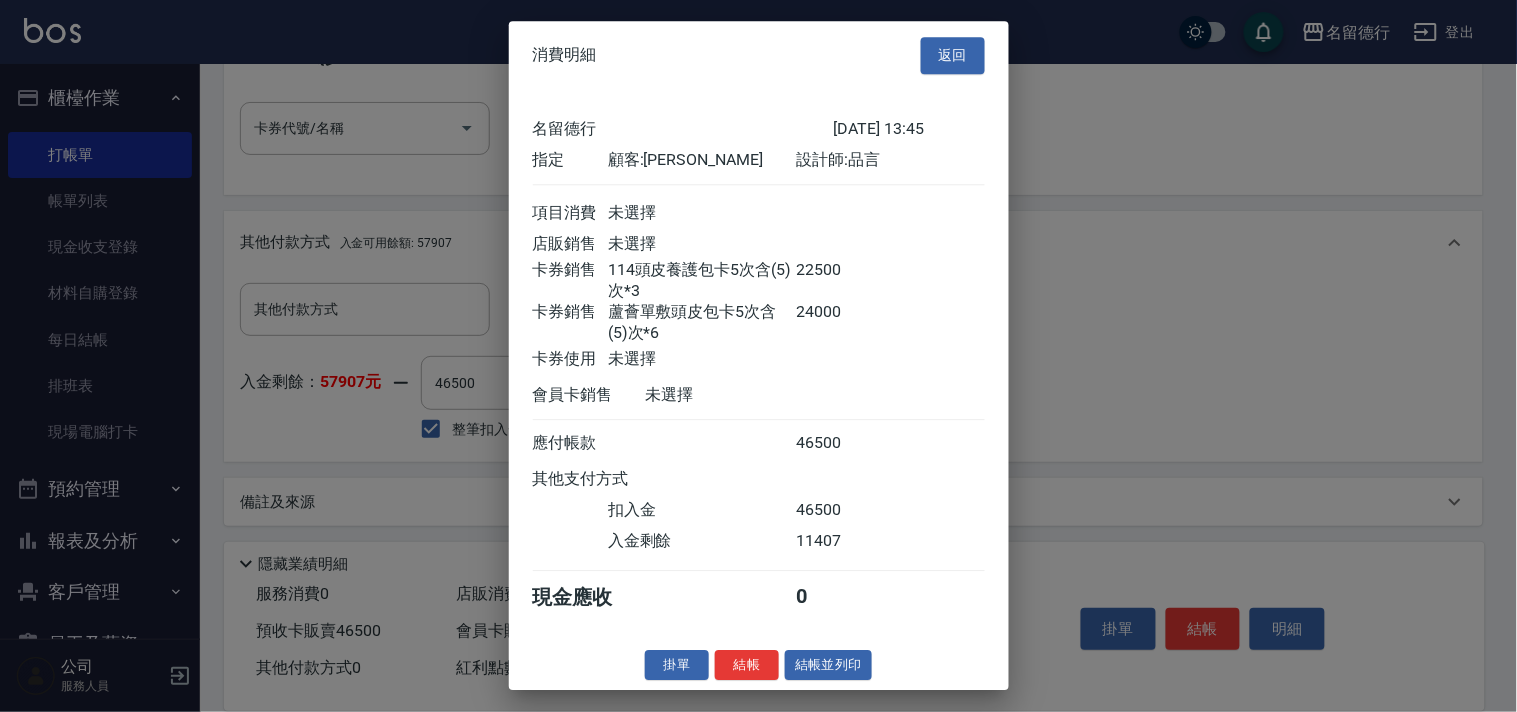 click on "結帳" at bounding box center [747, 665] 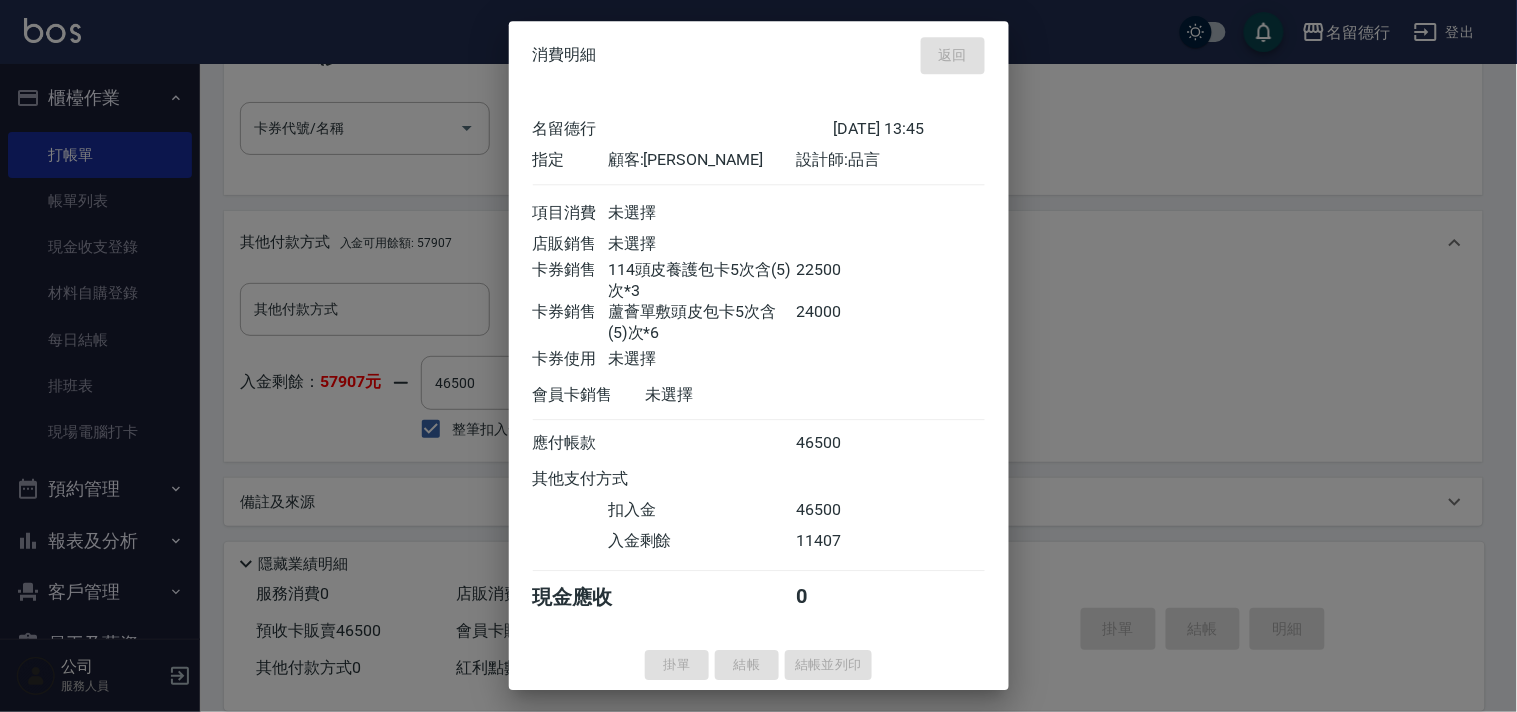 type on "[DATE] 17:39" 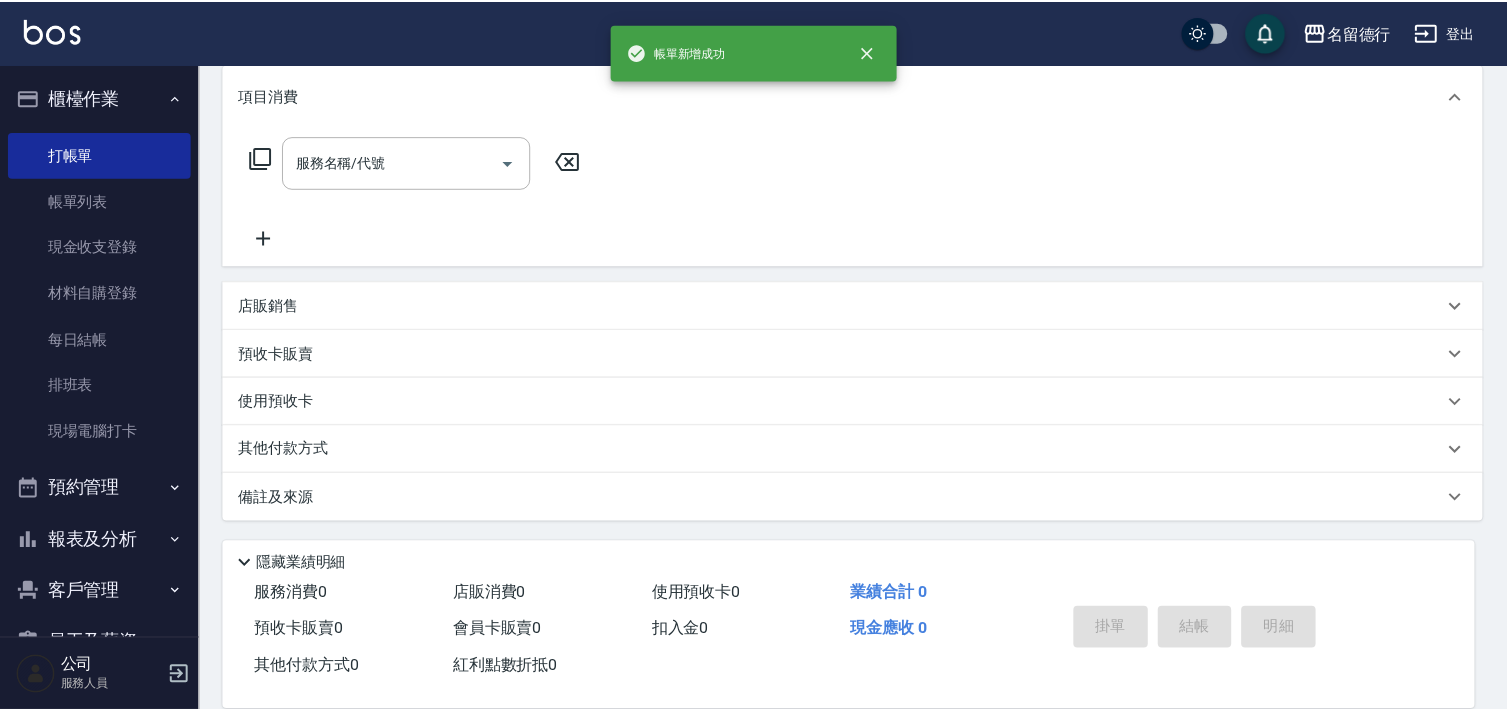 scroll, scrollTop: 0, scrollLeft: 0, axis: both 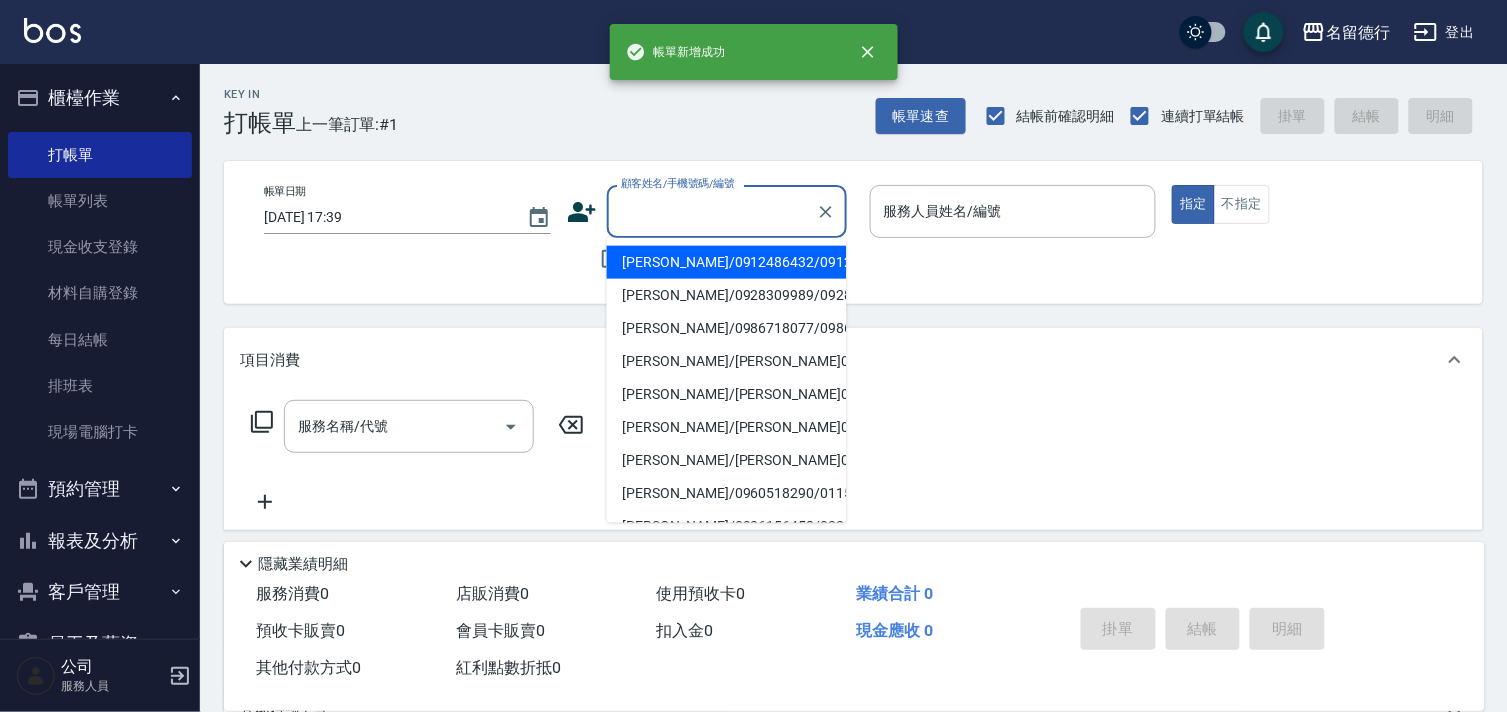 click on "顧客姓名/手機號碼/編號" at bounding box center (712, 211) 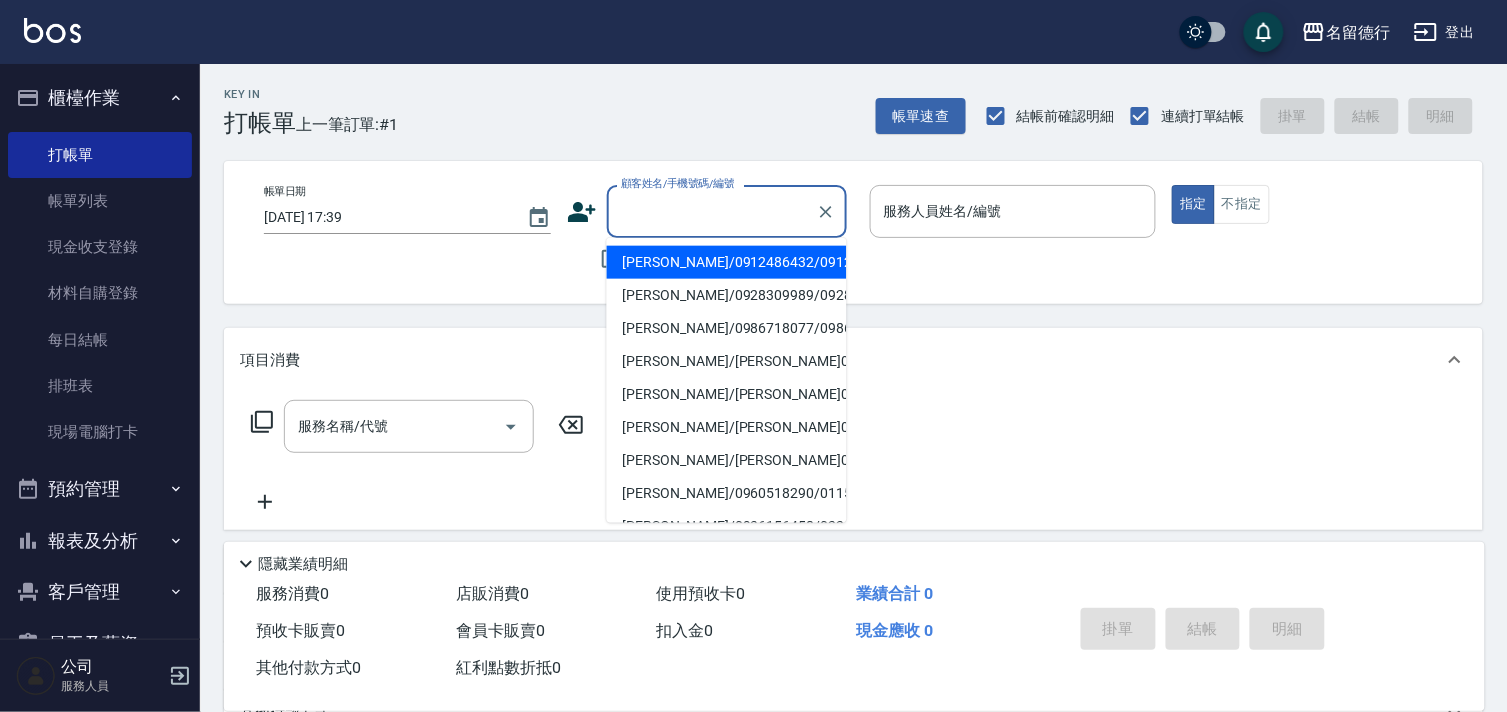 click on "[PERSON_NAME]/0912486432/0912486432" at bounding box center (727, 262) 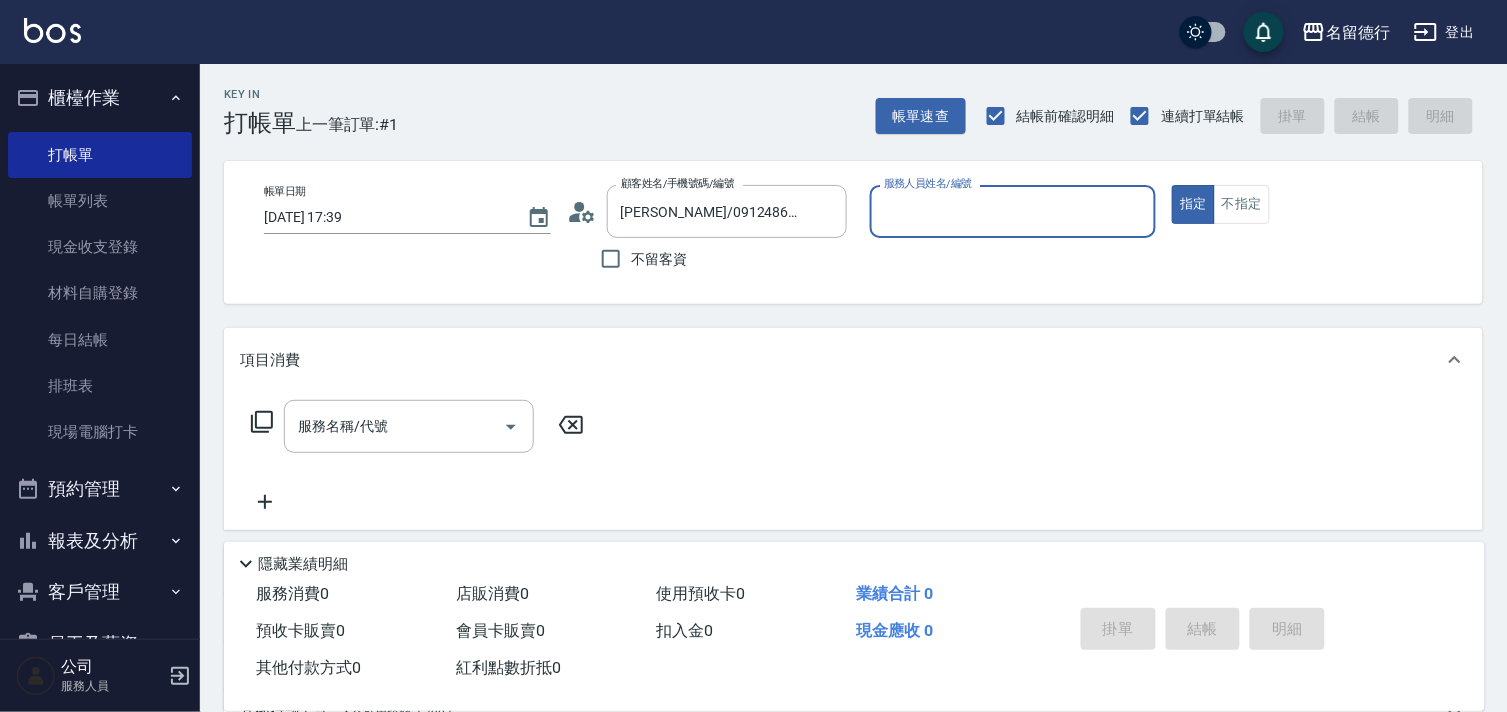 type on "品言-07" 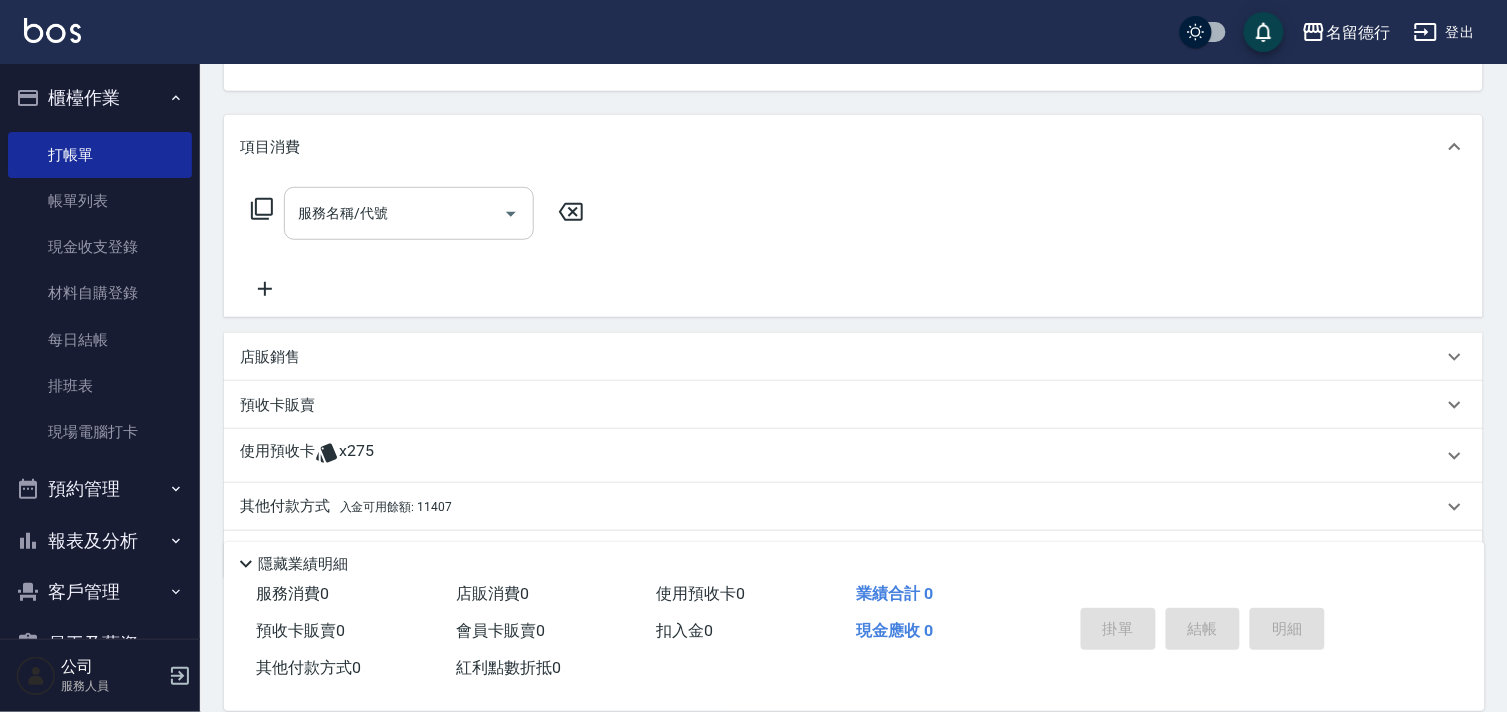 scroll, scrollTop: 222, scrollLeft: 0, axis: vertical 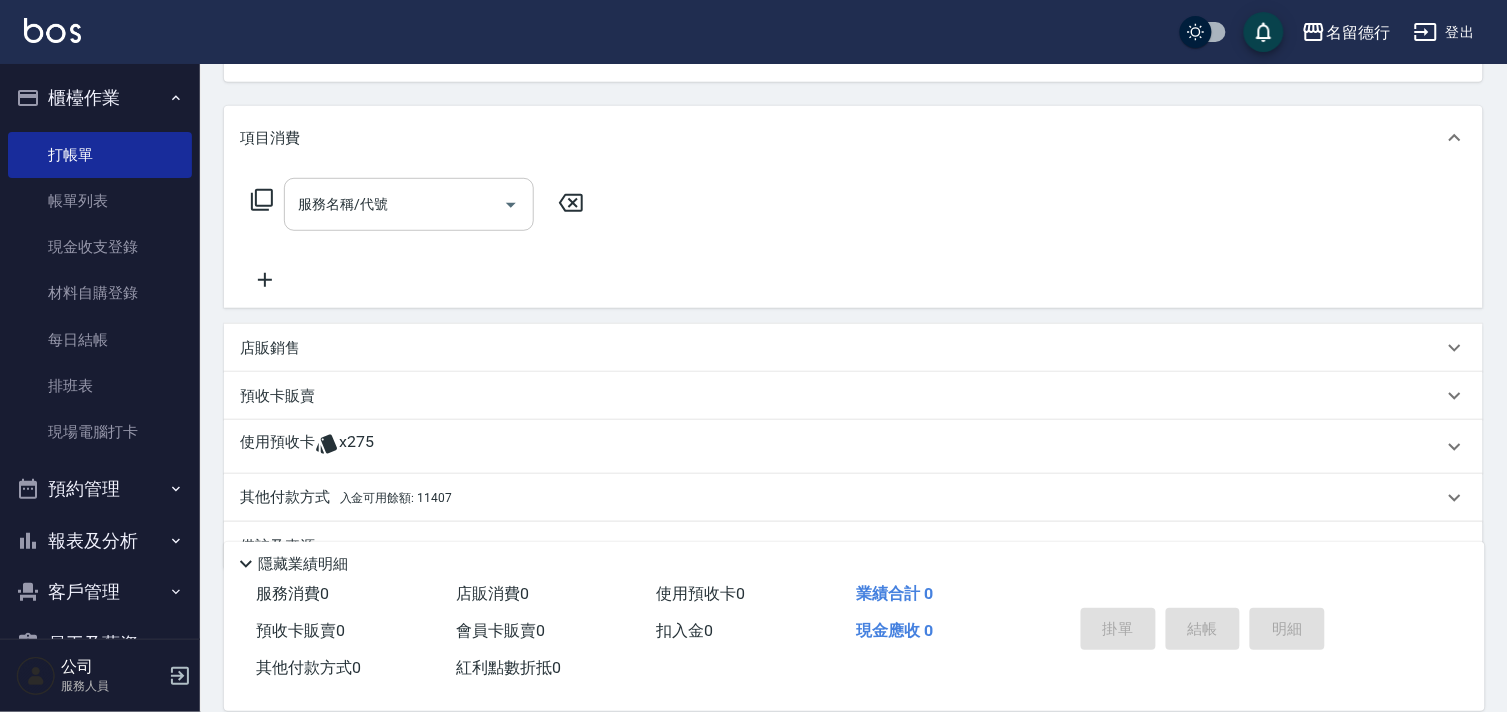 click on "服務名稱/代號" at bounding box center [394, 204] 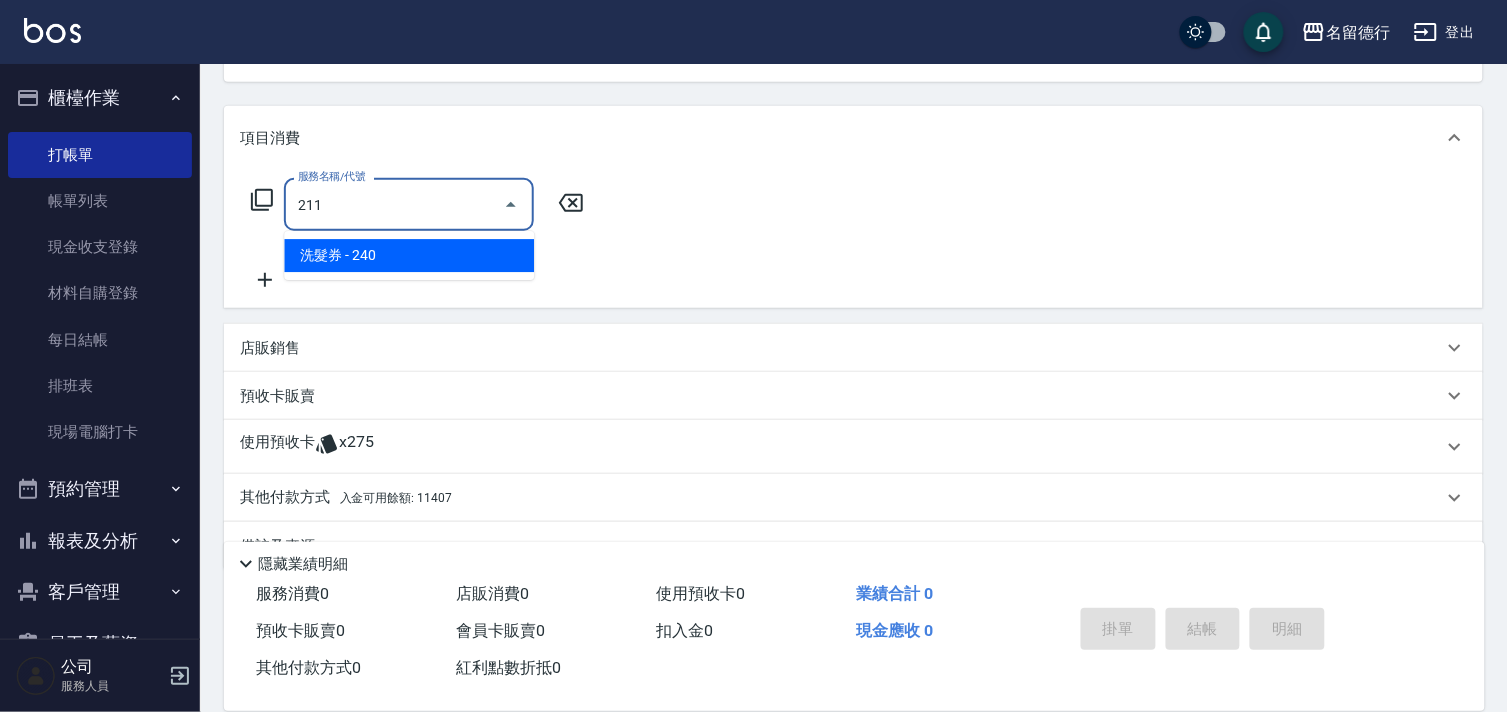click on "洗髮券 - 240" at bounding box center (409, 255) 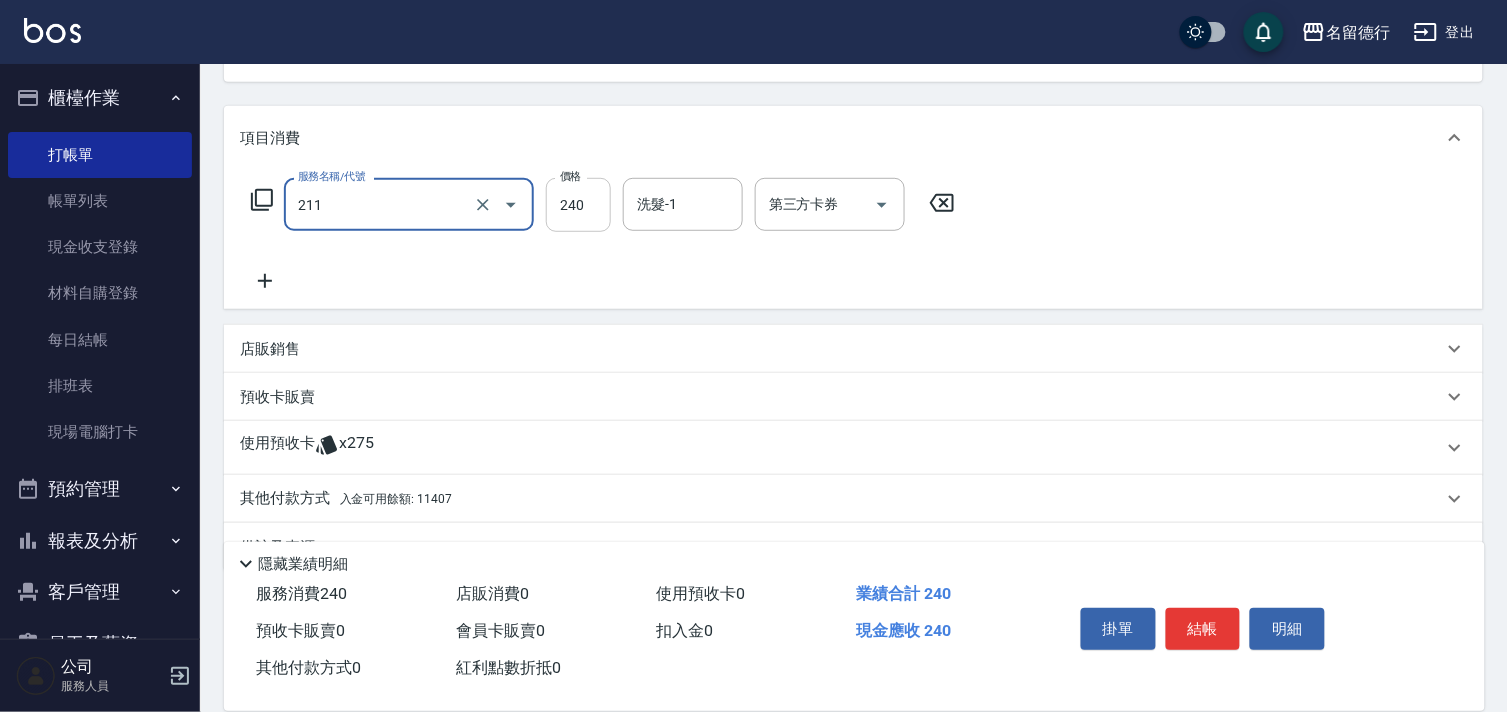 type on "洗髮券(211)" 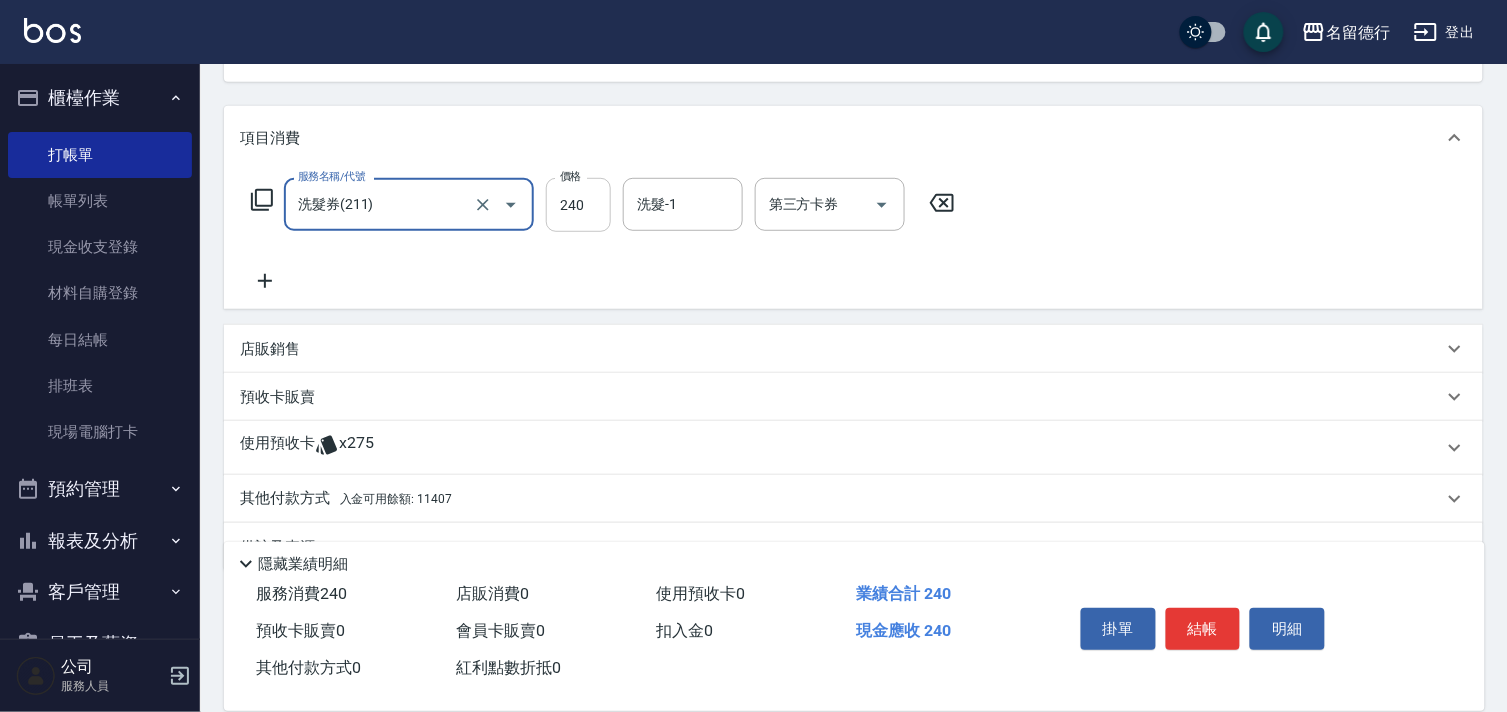 click on "240" at bounding box center [578, 205] 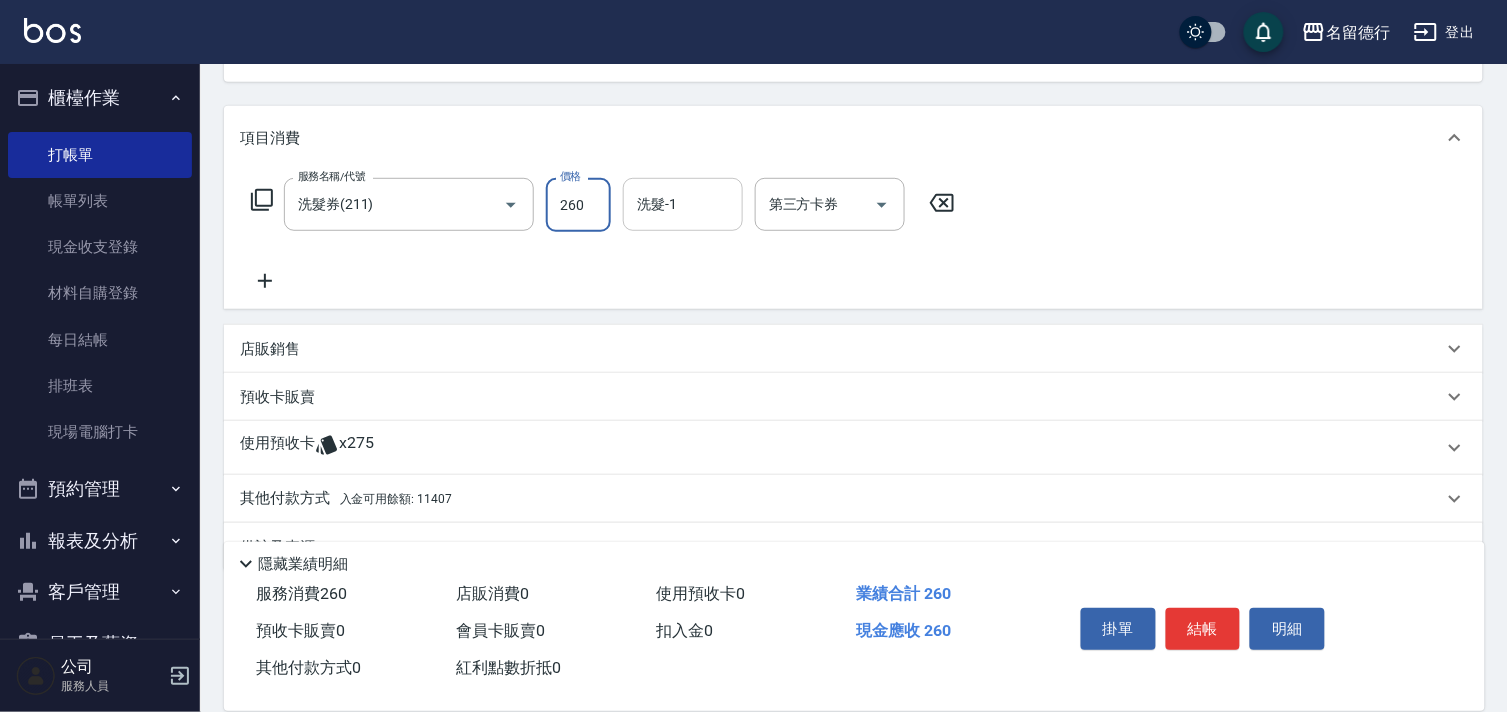 type on "260" 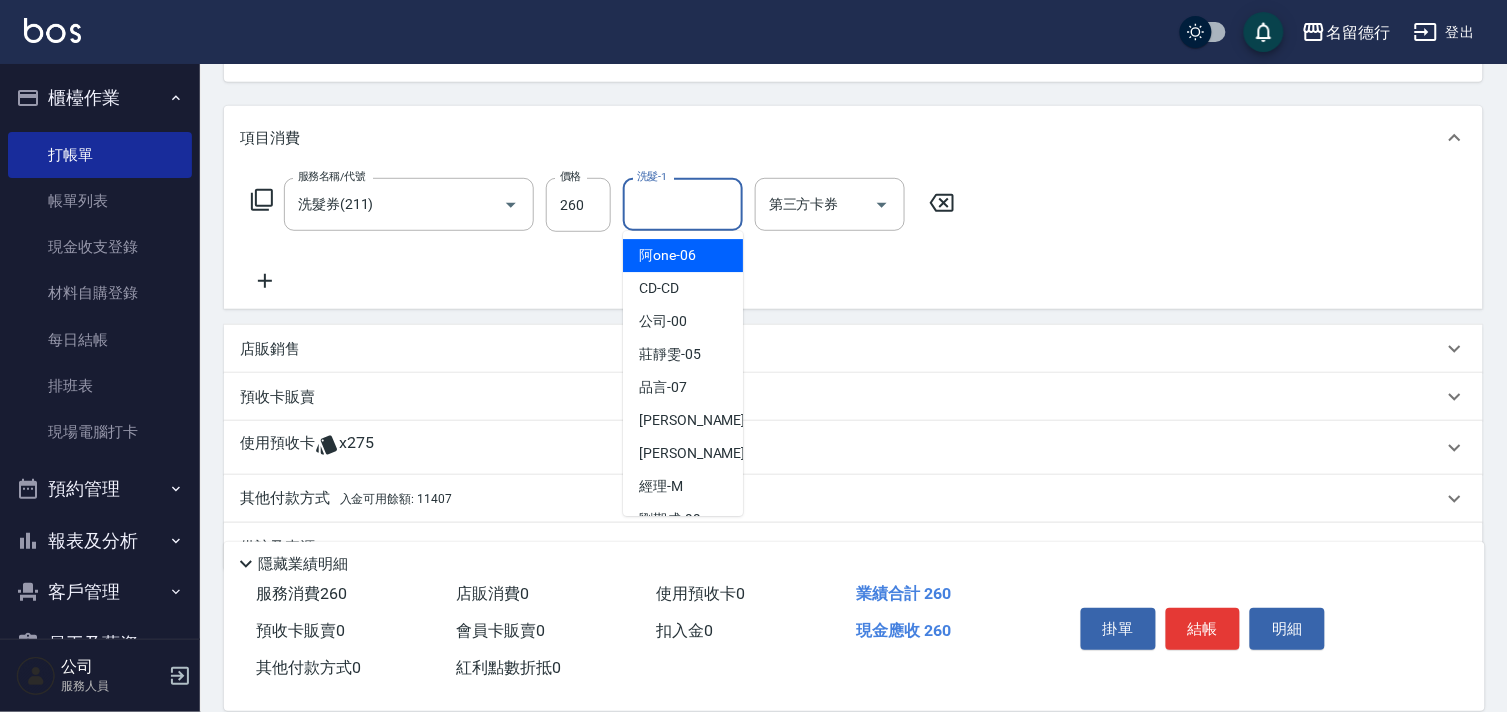 click on "洗髮-1" at bounding box center (683, 204) 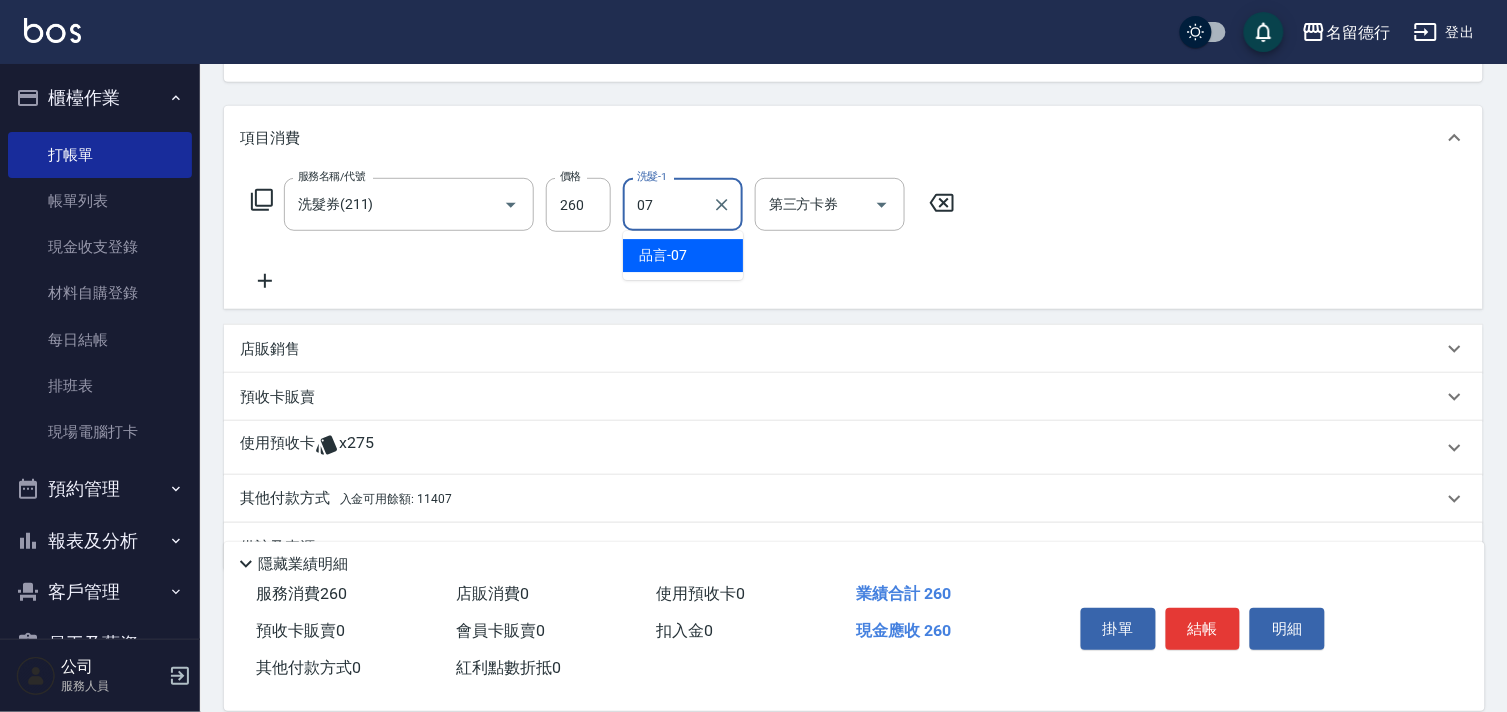 click on "品言 -07" at bounding box center [663, 255] 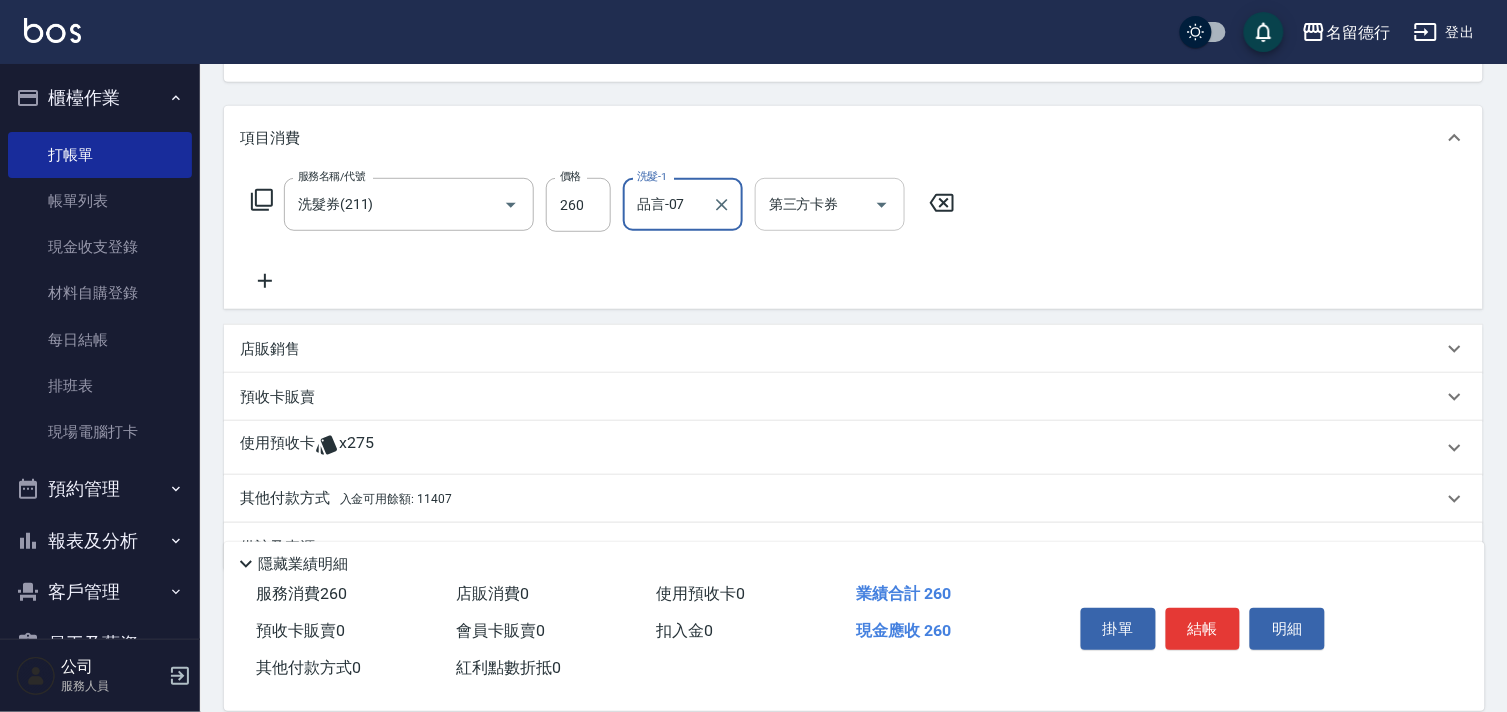 type on "品言-07" 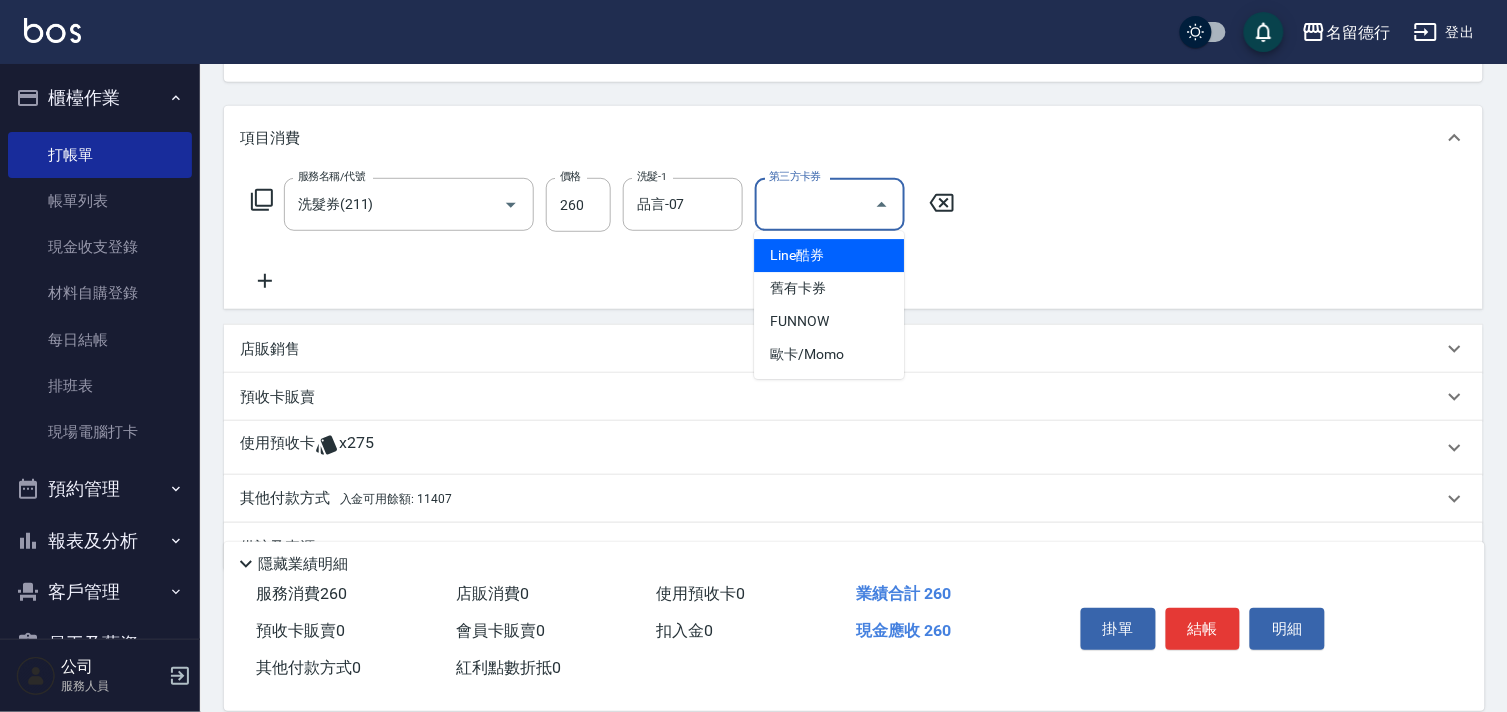 click on "第三方卡券 第三方卡券" at bounding box center (830, 204) 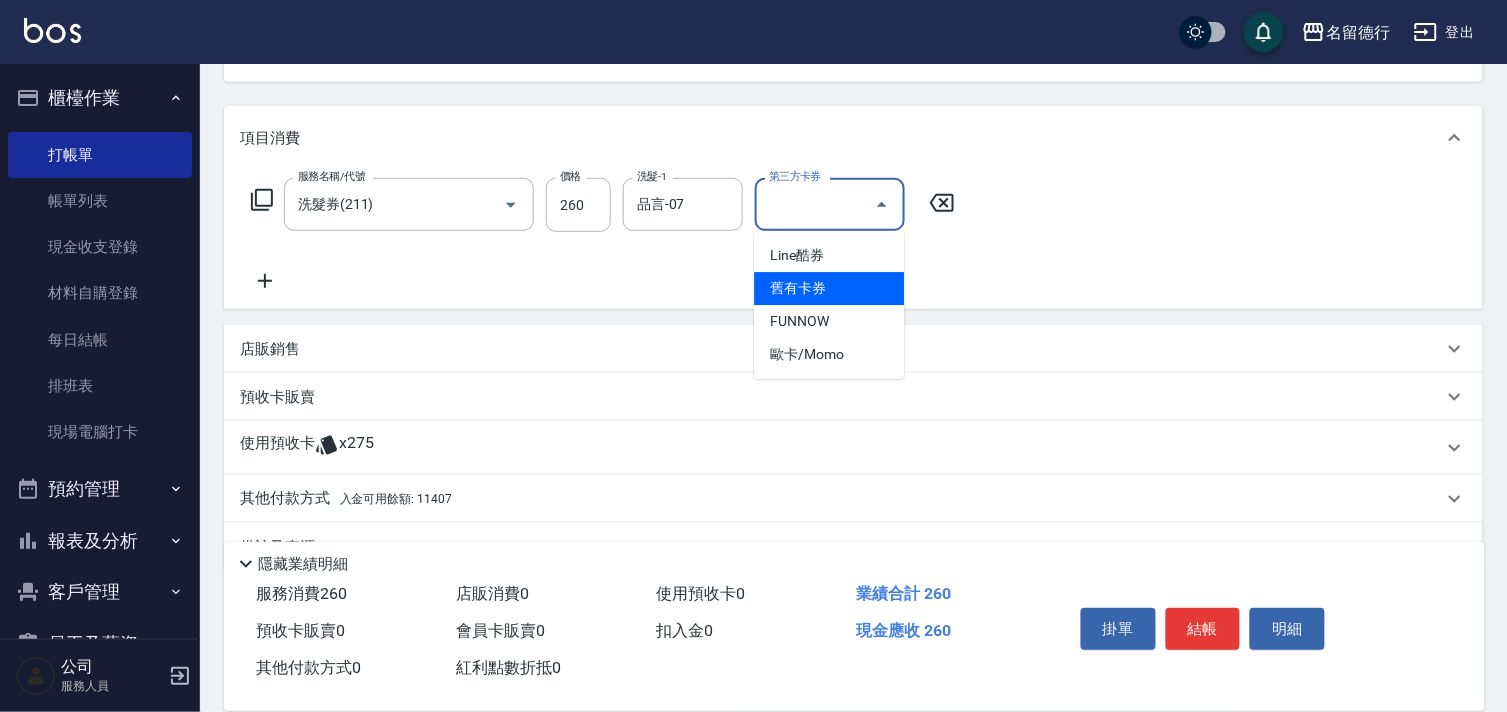 click on "舊有卡券" at bounding box center [829, 288] 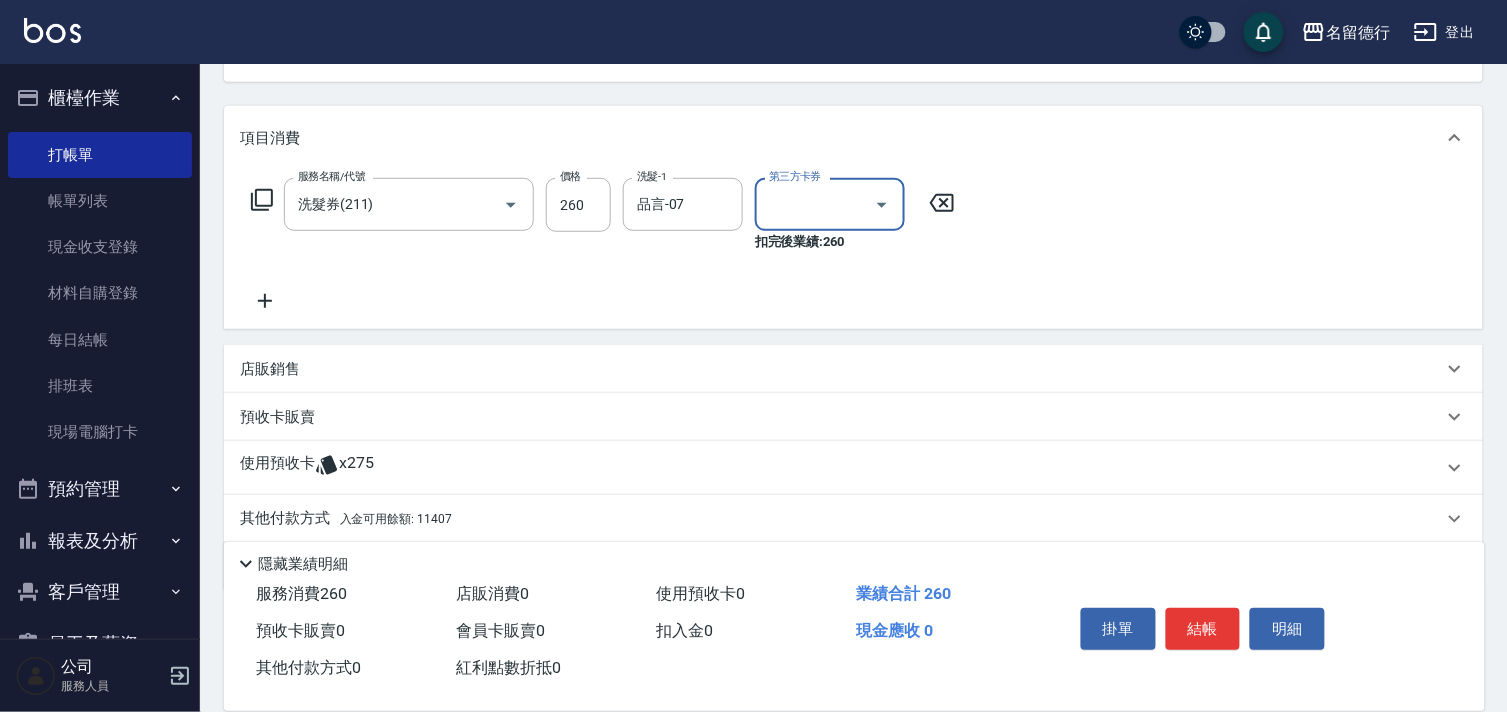 type on "舊有卡券" 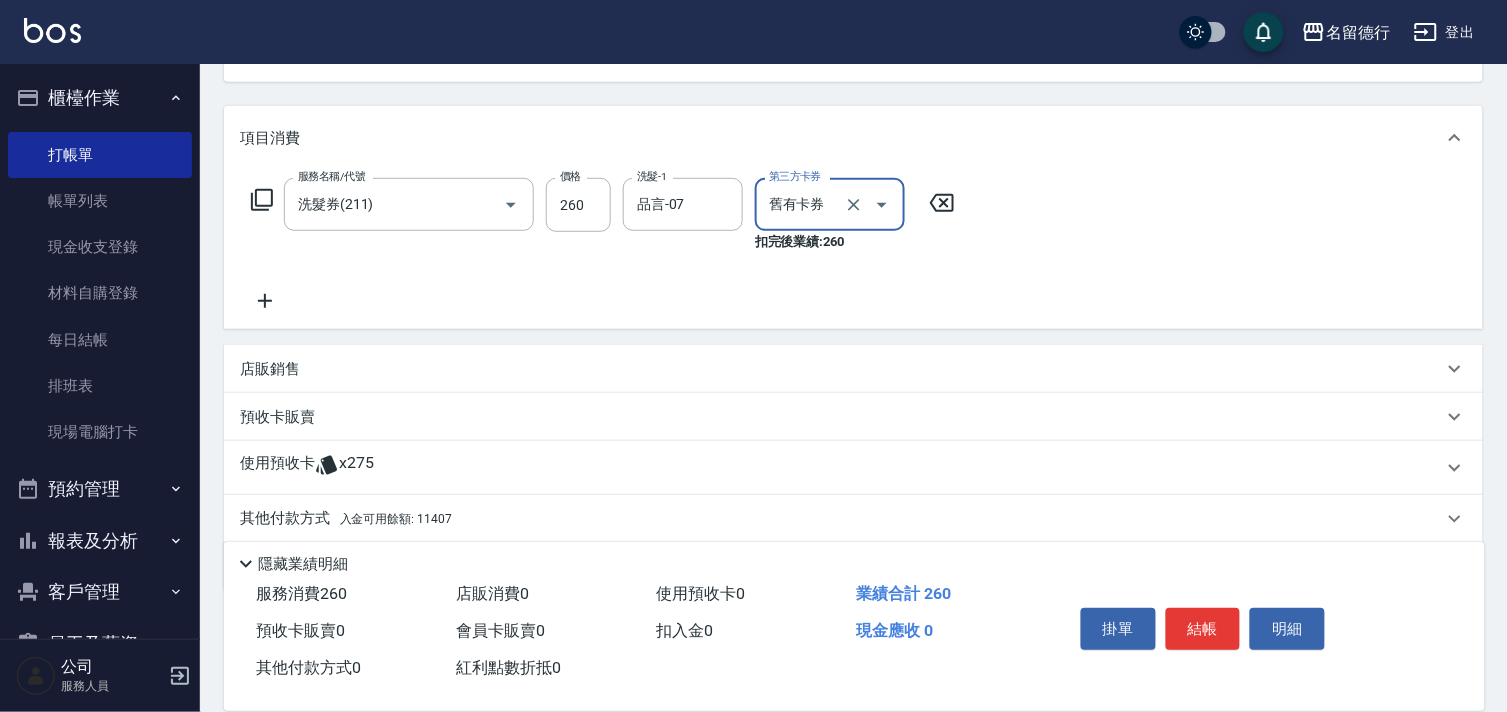 scroll, scrollTop: 290, scrollLeft: 0, axis: vertical 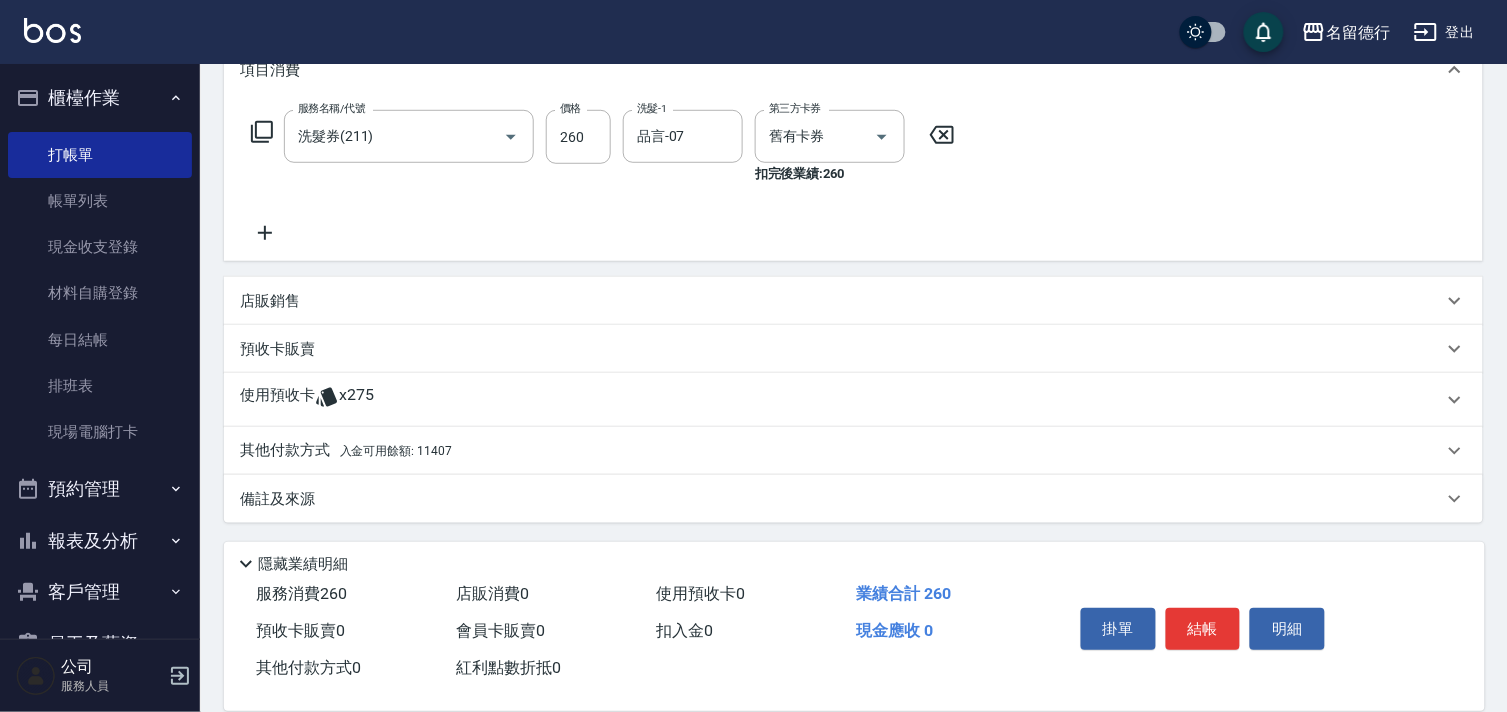 click on "使用預收卡" at bounding box center [277, 400] 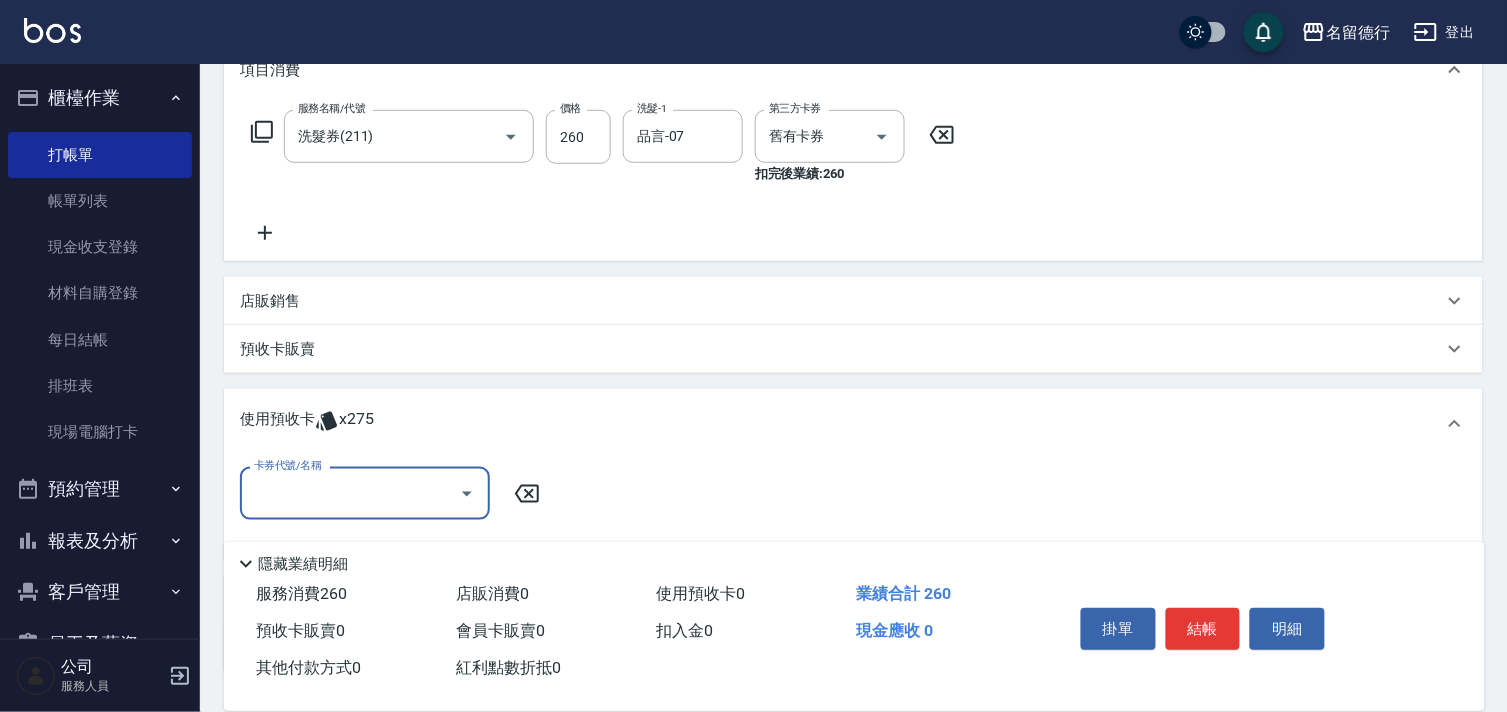 scroll, scrollTop: 0, scrollLeft: 0, axis: both 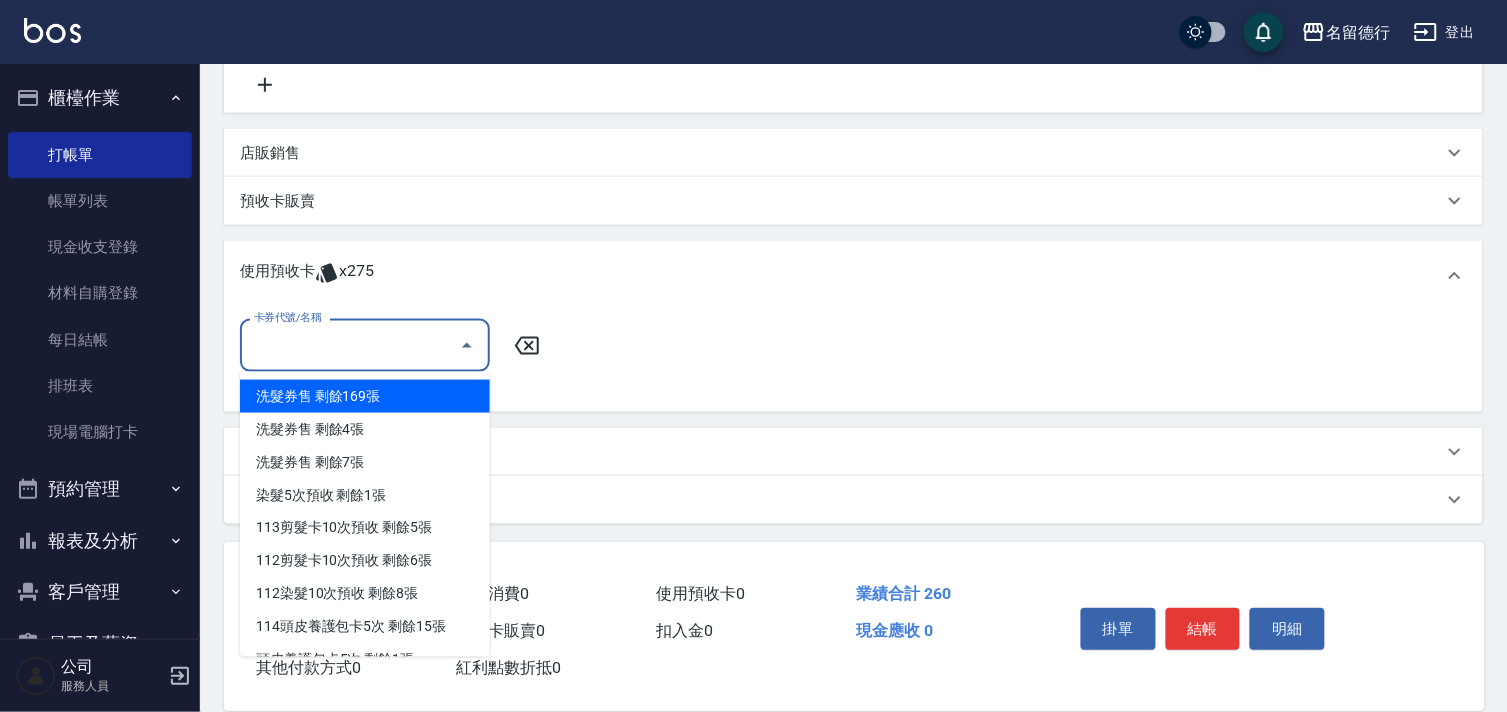click on "卡券代號/名稱" at bounding box center [350, 345] 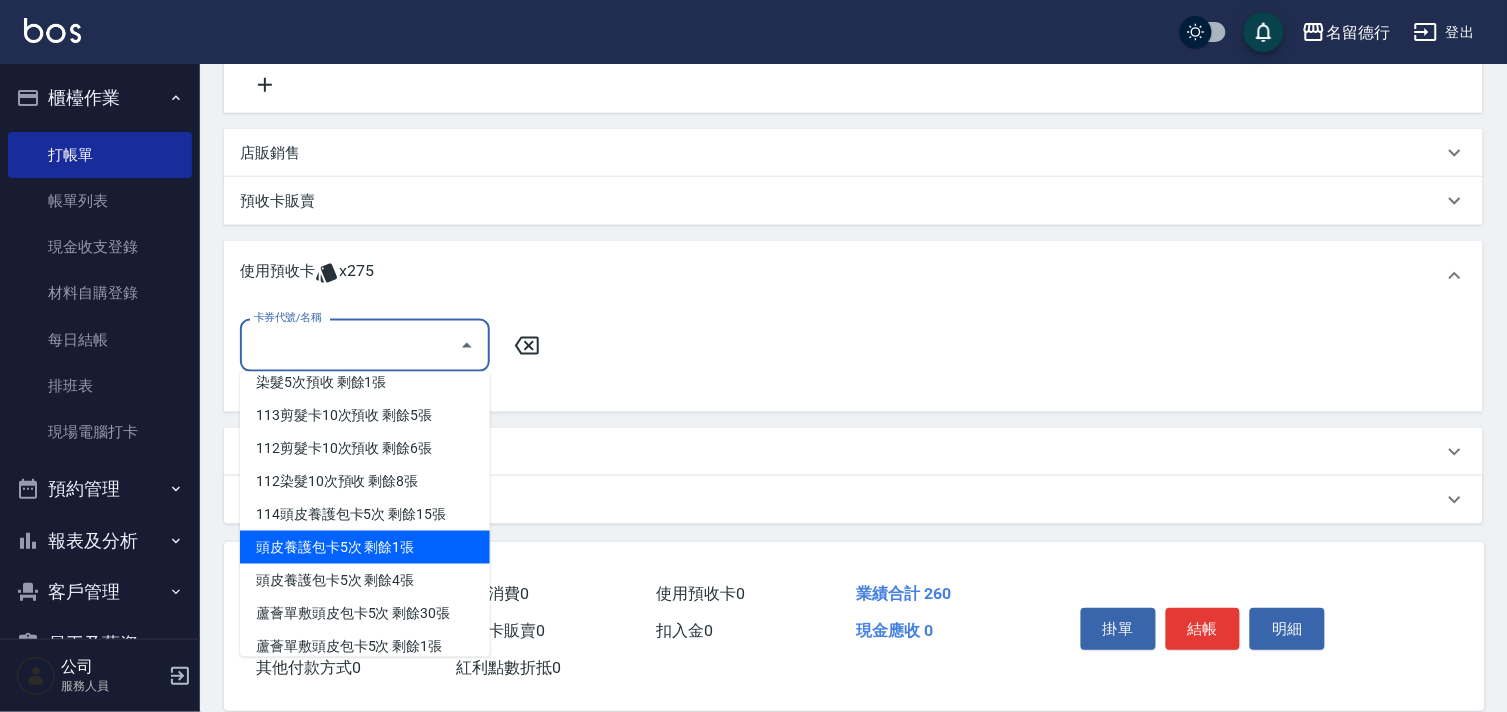 scroll, scrollTop: 292, scrollLeft: 0, axis: vertical 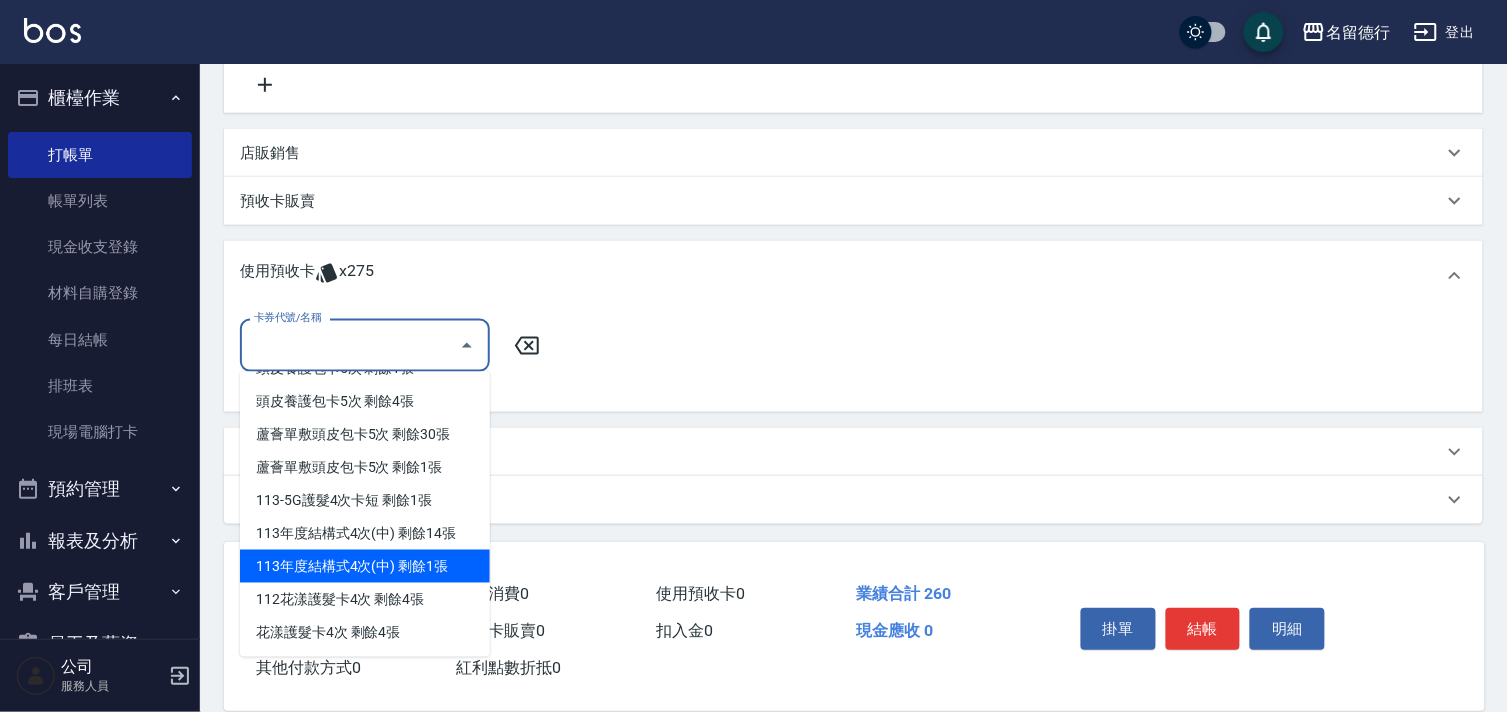 click on "113年度結構式4次(中) 剩餘1張" at bounding box center (365, 566) 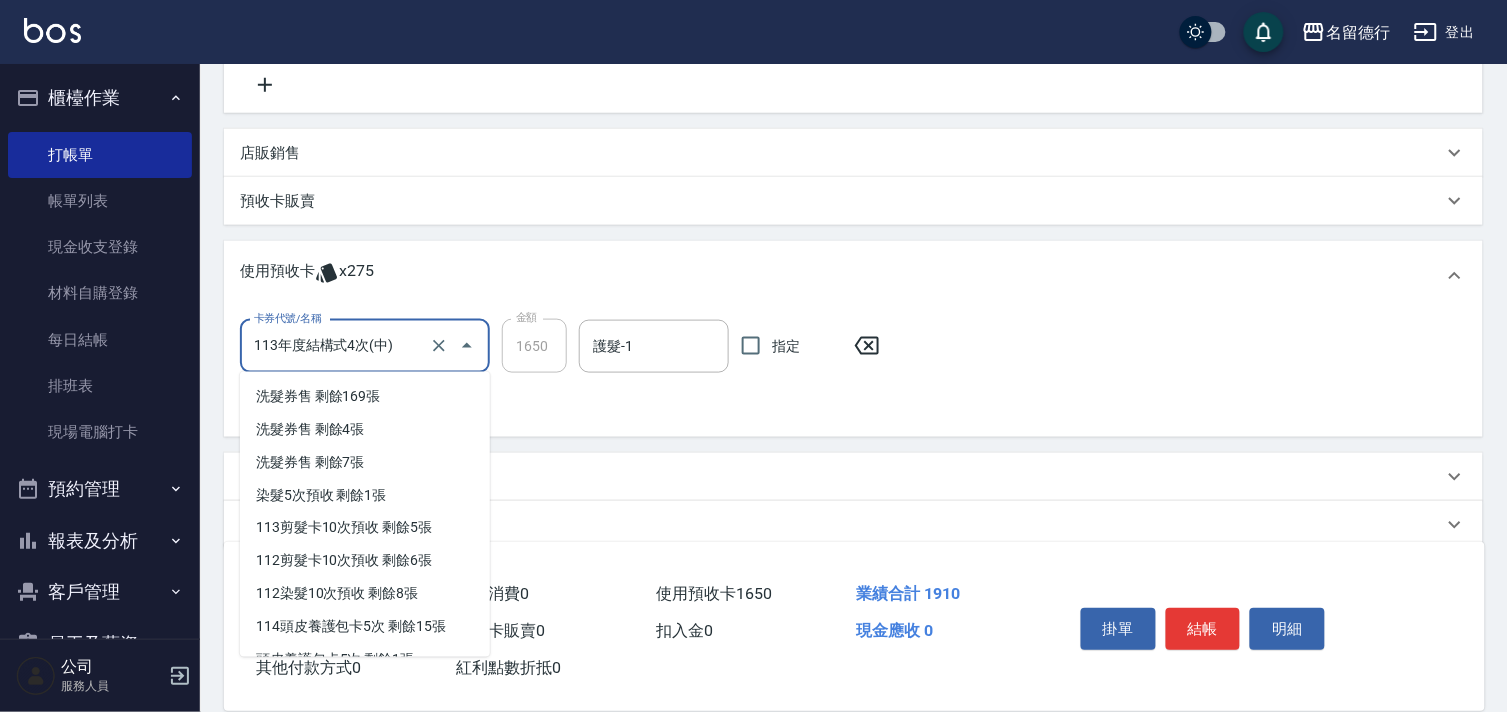 click on "113年度結構式4次(中)" at bounding box center [337, 346] 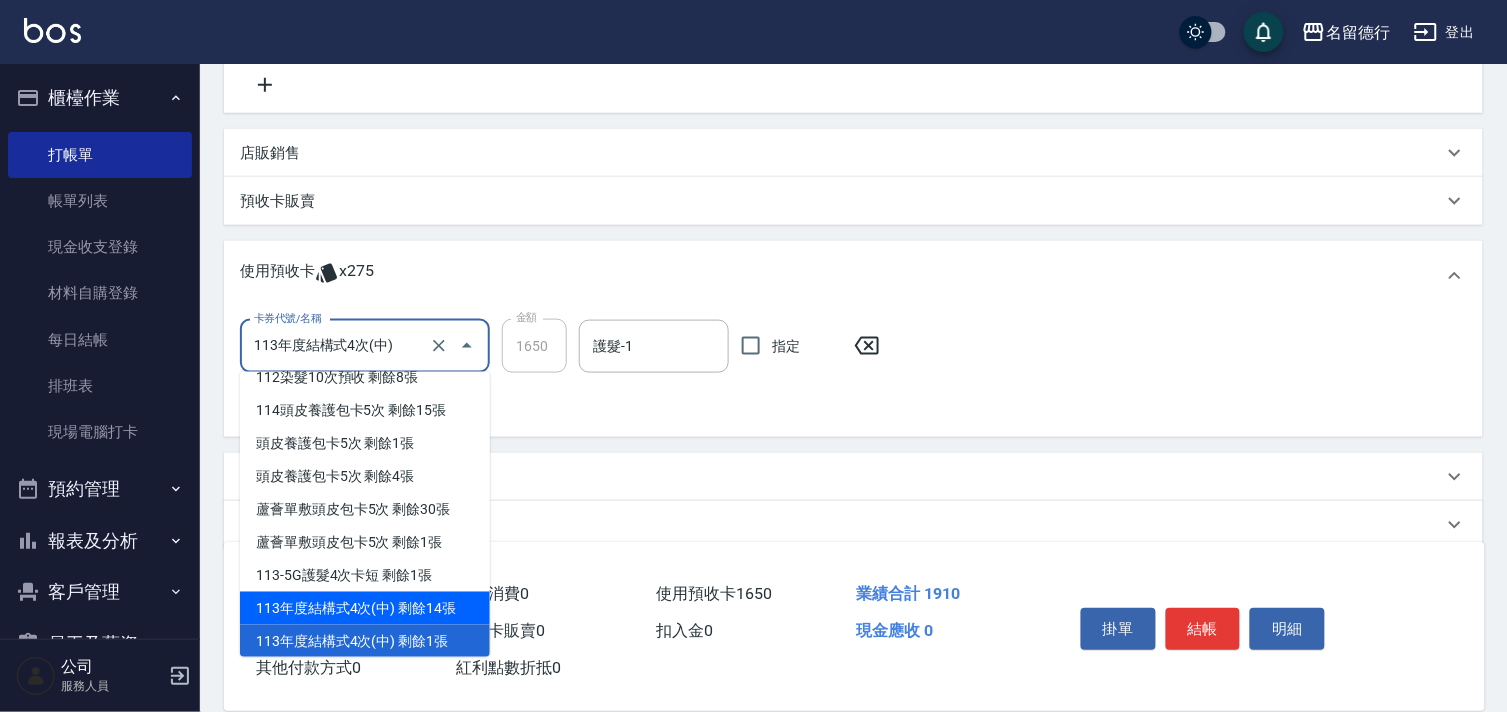 click on "113年度結構式4次(中) 剩餘14張" at bounding box center [365, 608] 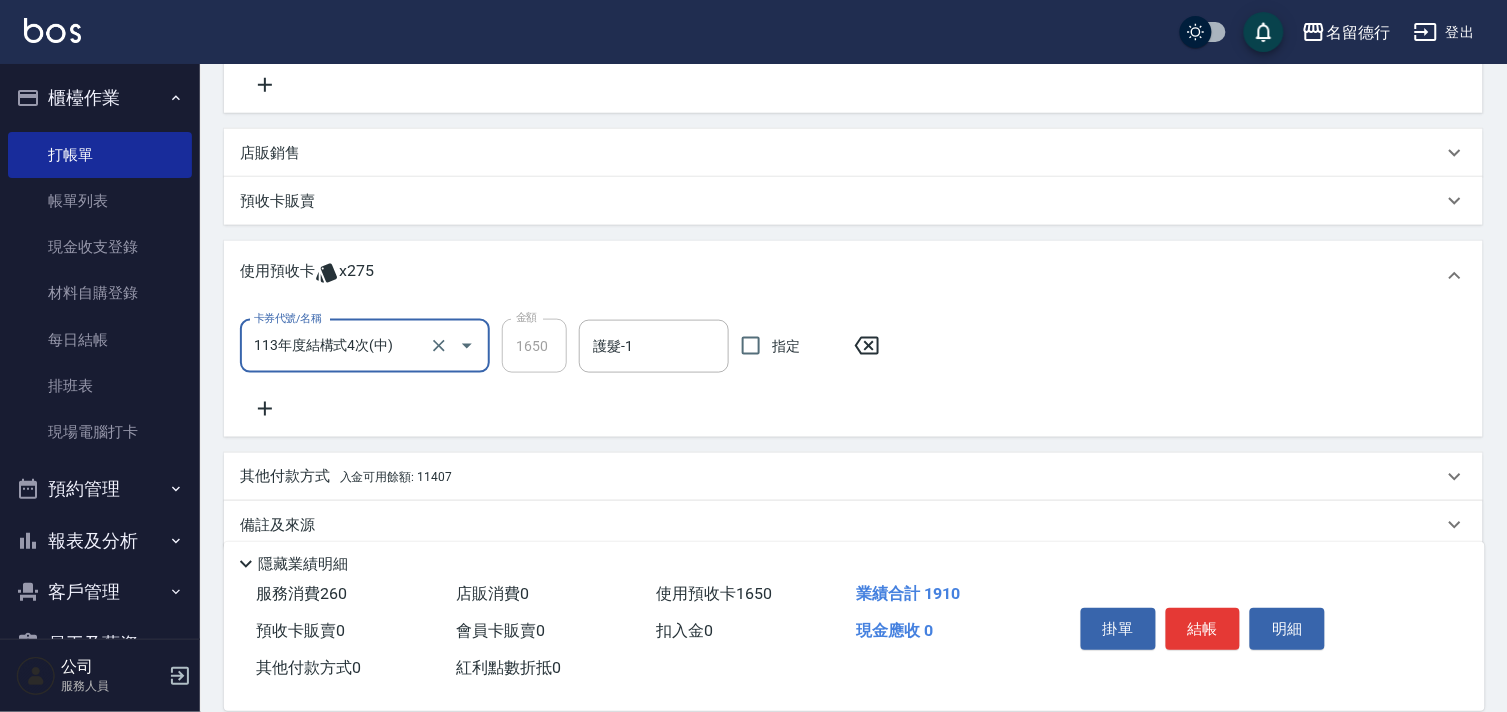 click on "113年度結構式4次(中)" at bounding box center (337, 346) 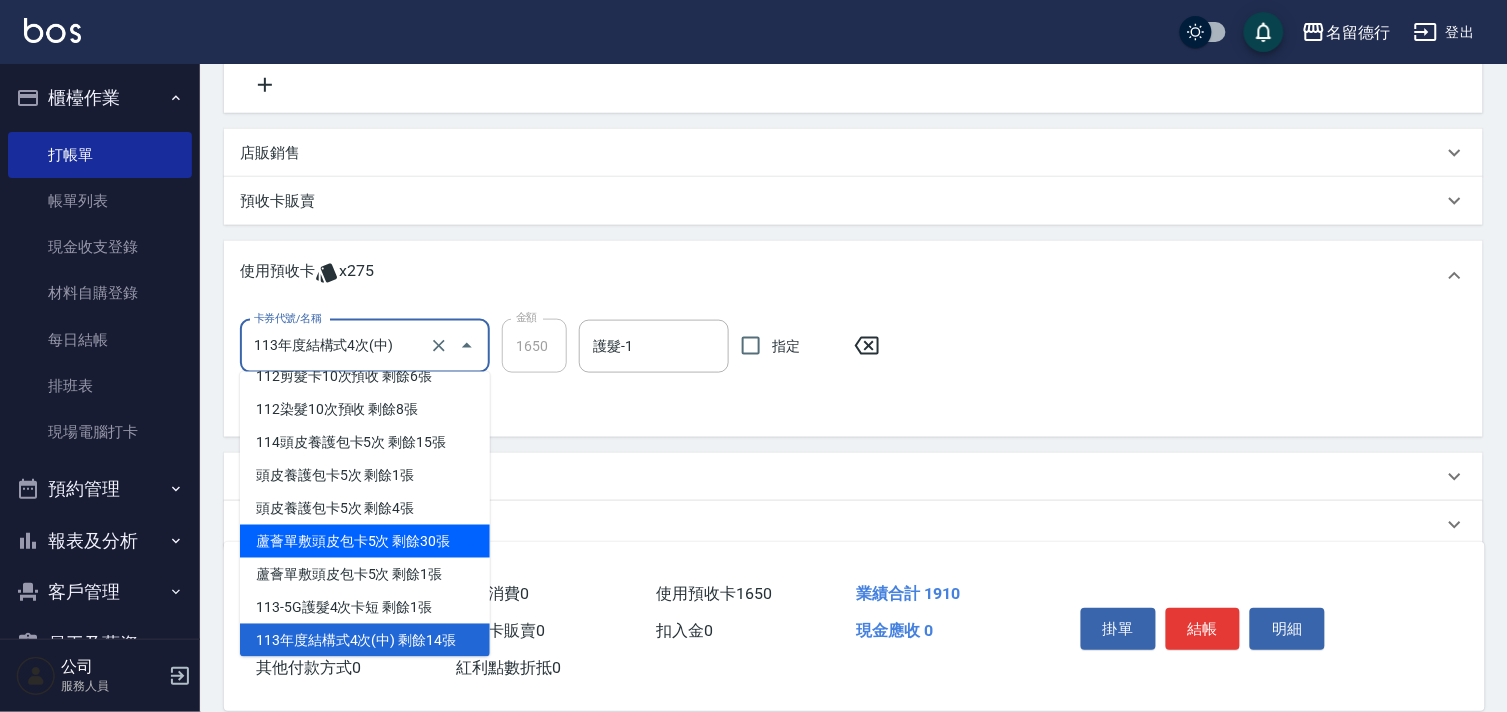 scroll, scrollTop: 292, scrollLeft: 0, axis: vertical 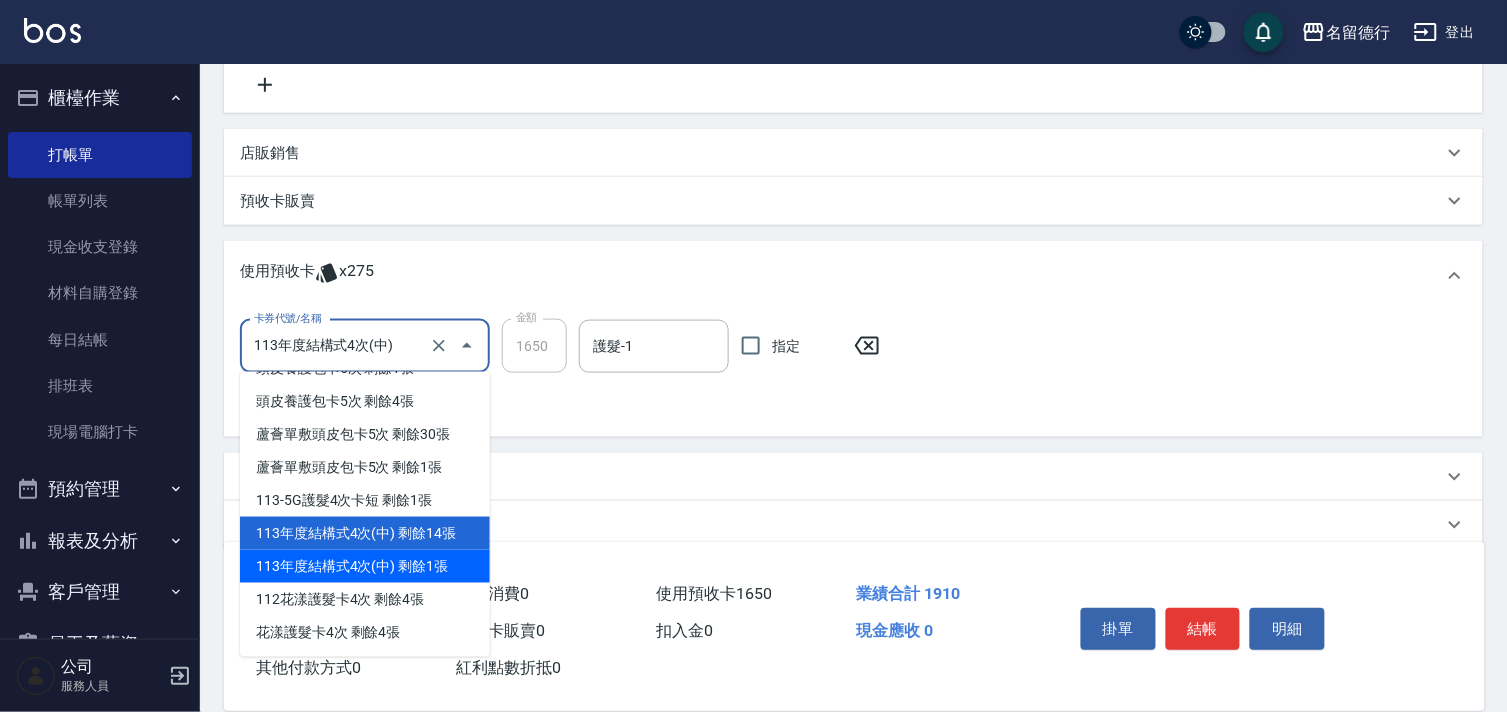 click on "113年度結構式4次(中) 剩餘1張" at bounding box center (365, 566) 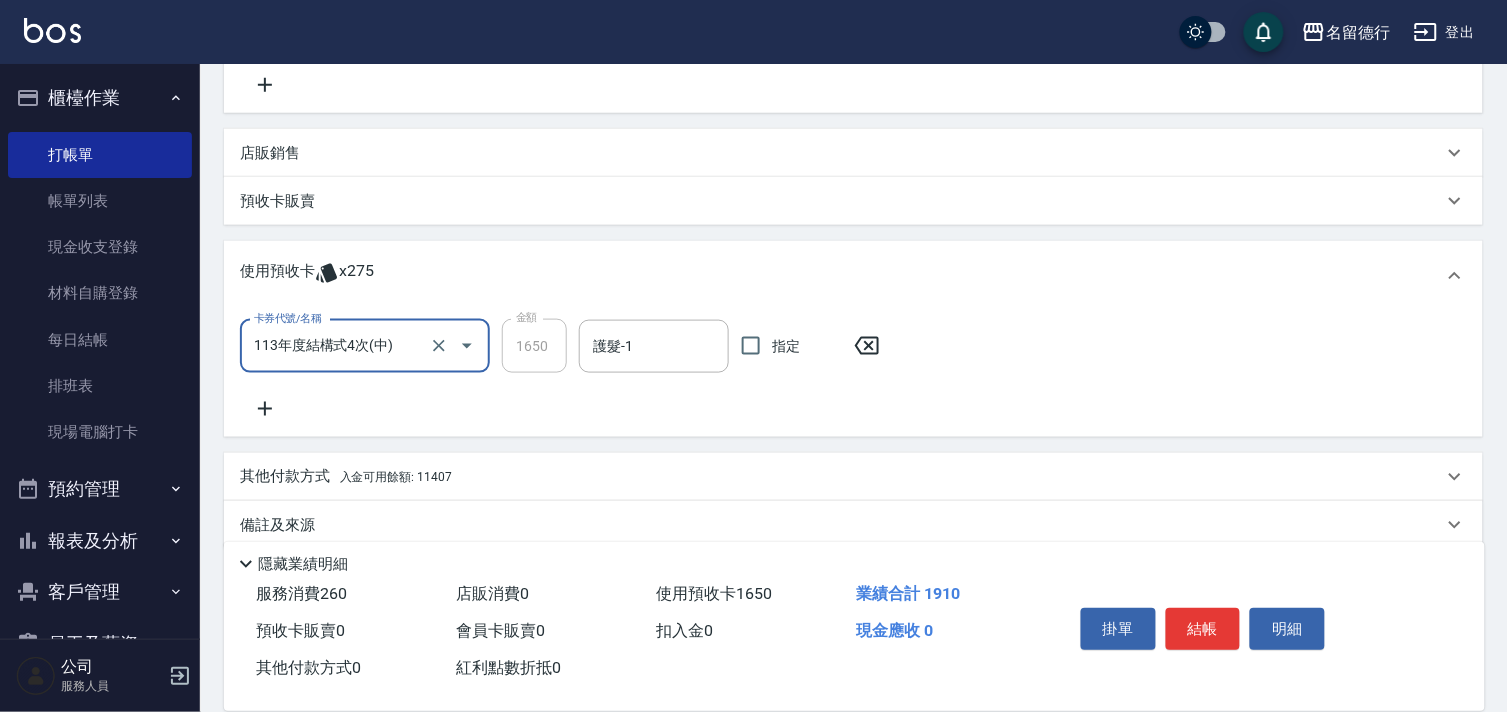 click on "113年度結構式4次(中)" at bounding box center [337, 346] 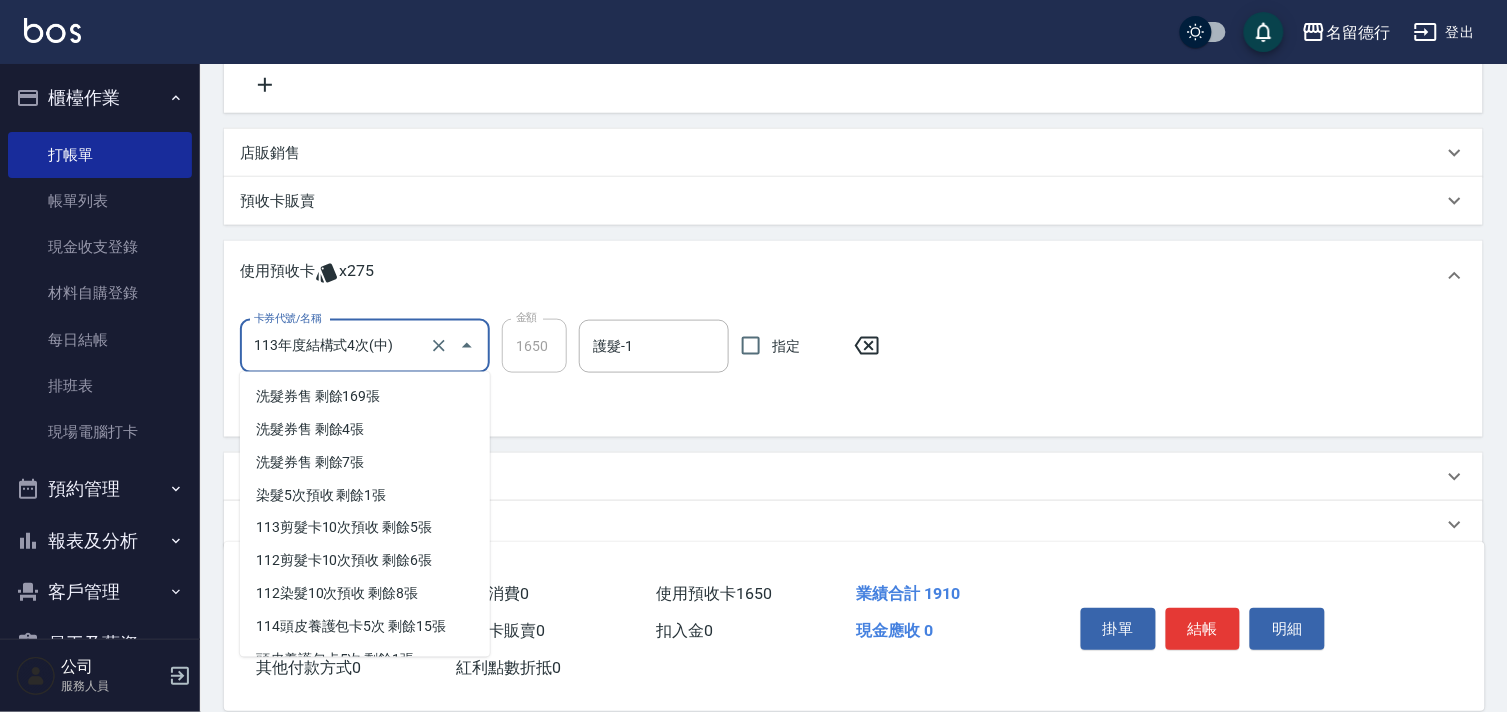 scroll, scrollTop: 217, scrollLeft: 0, axis: vertical 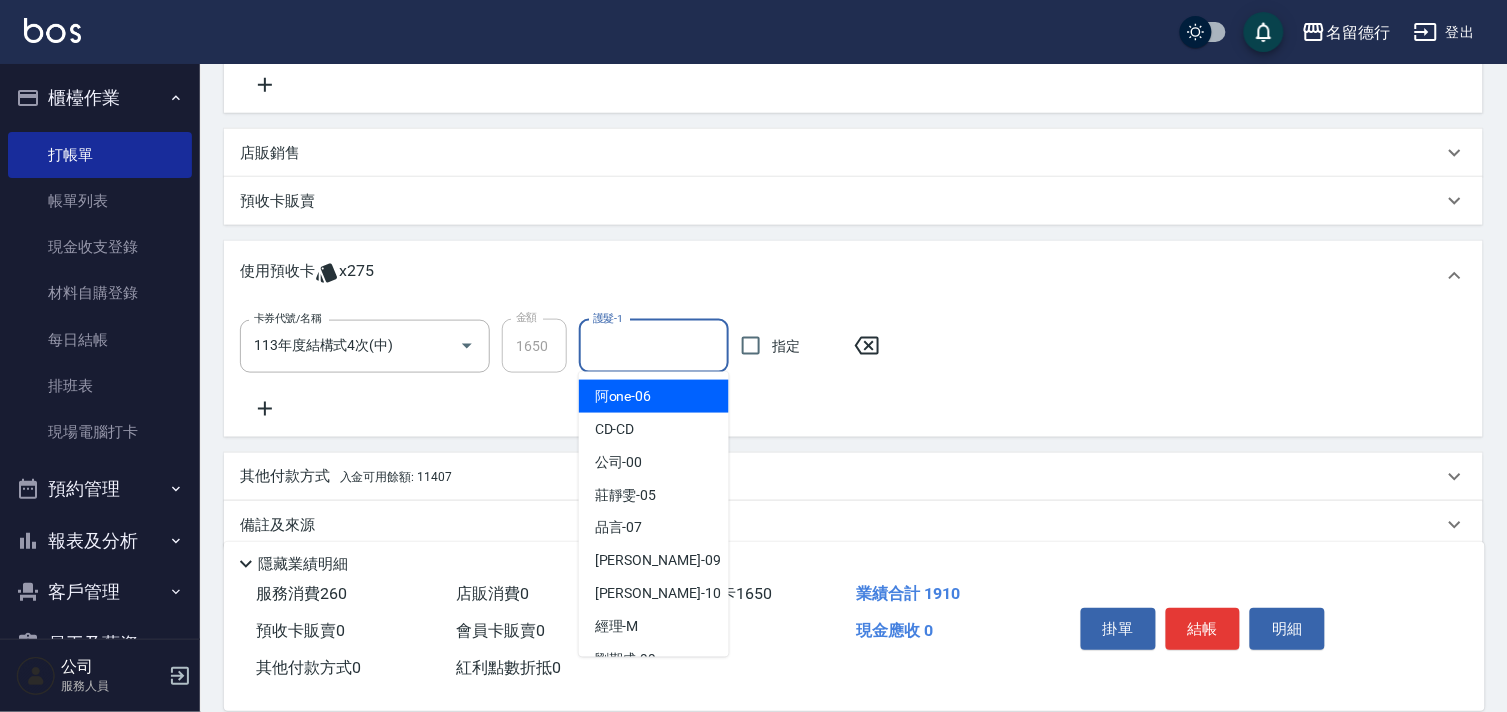 click on "護髮-1" at bounding box center [654, 346] 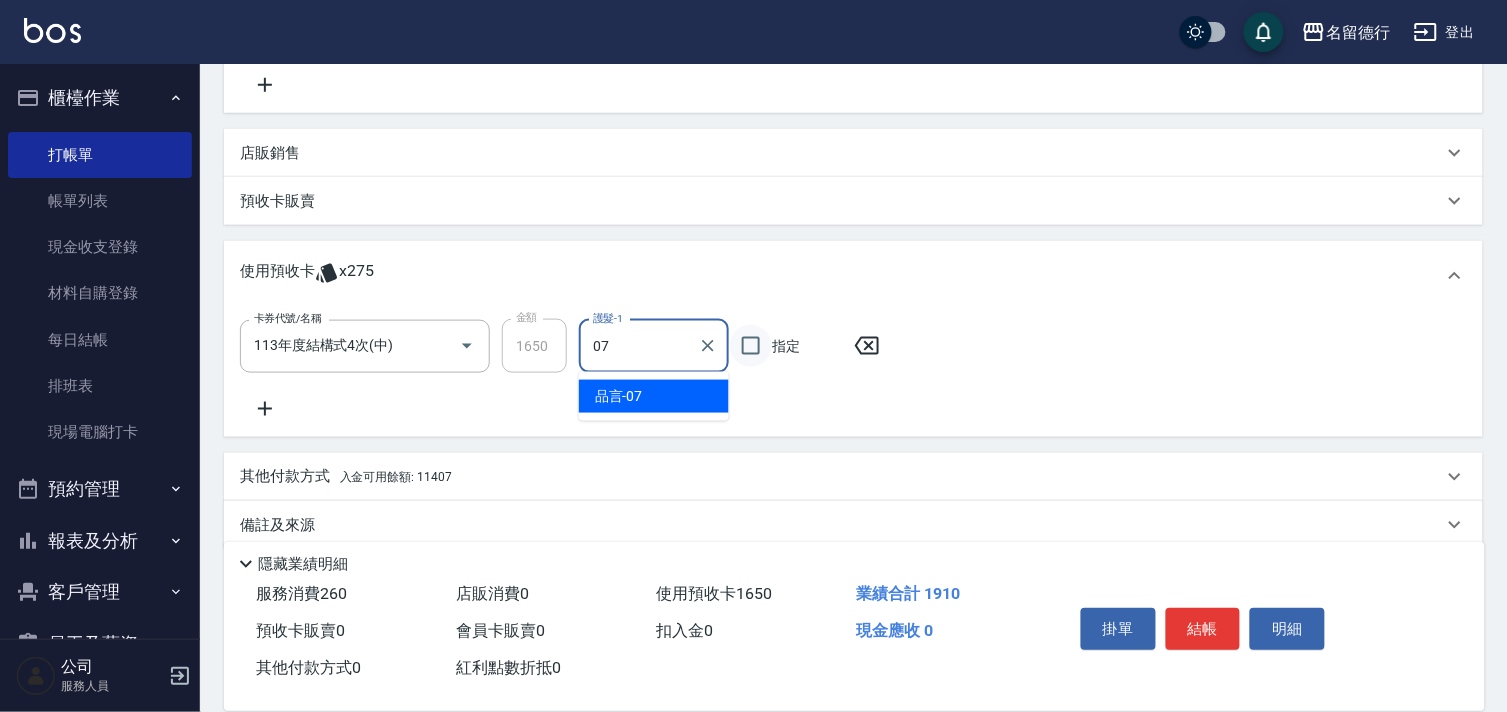 drag, startPoint x: 636, startPoint y: 390, endPoint x: 735, endPoint y: 355, distance: 105.00476 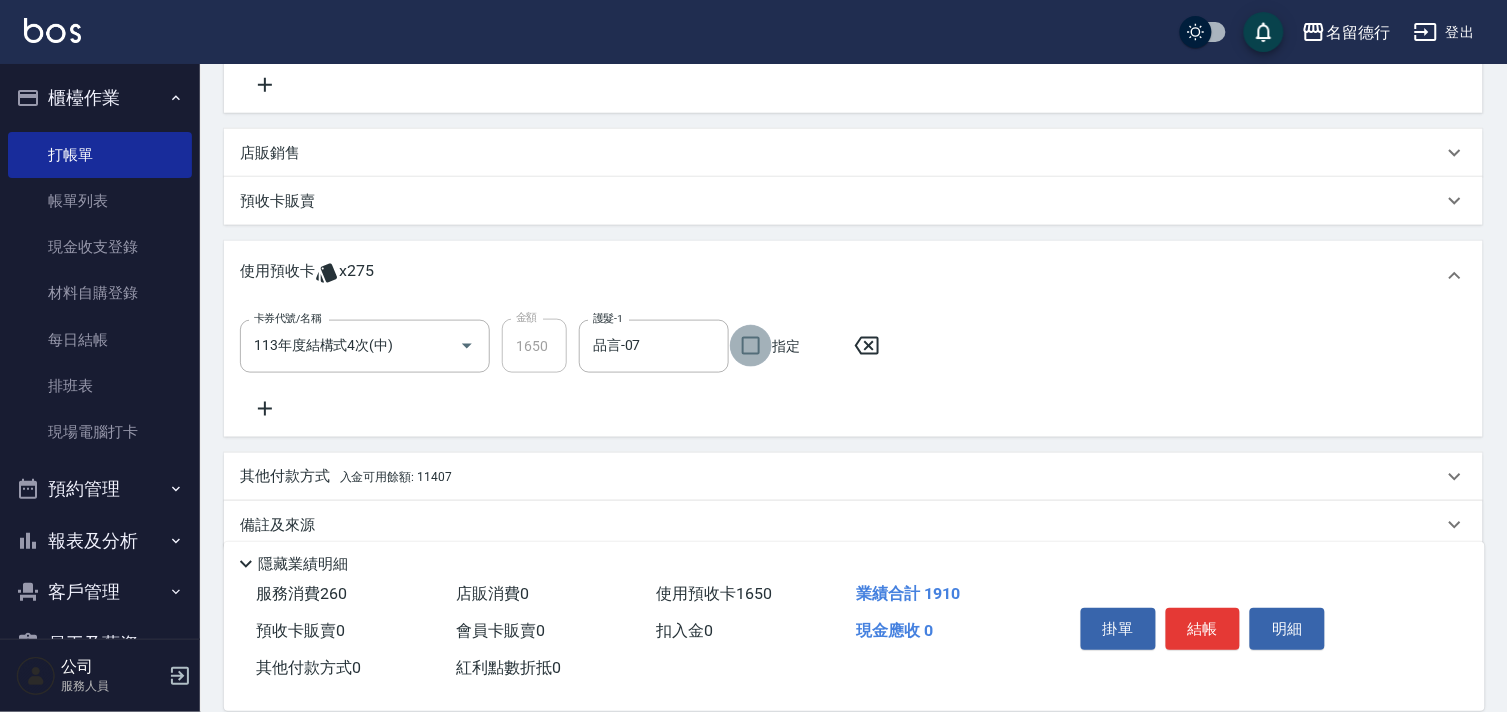 click on "指定" at bounding box center (751, 346) 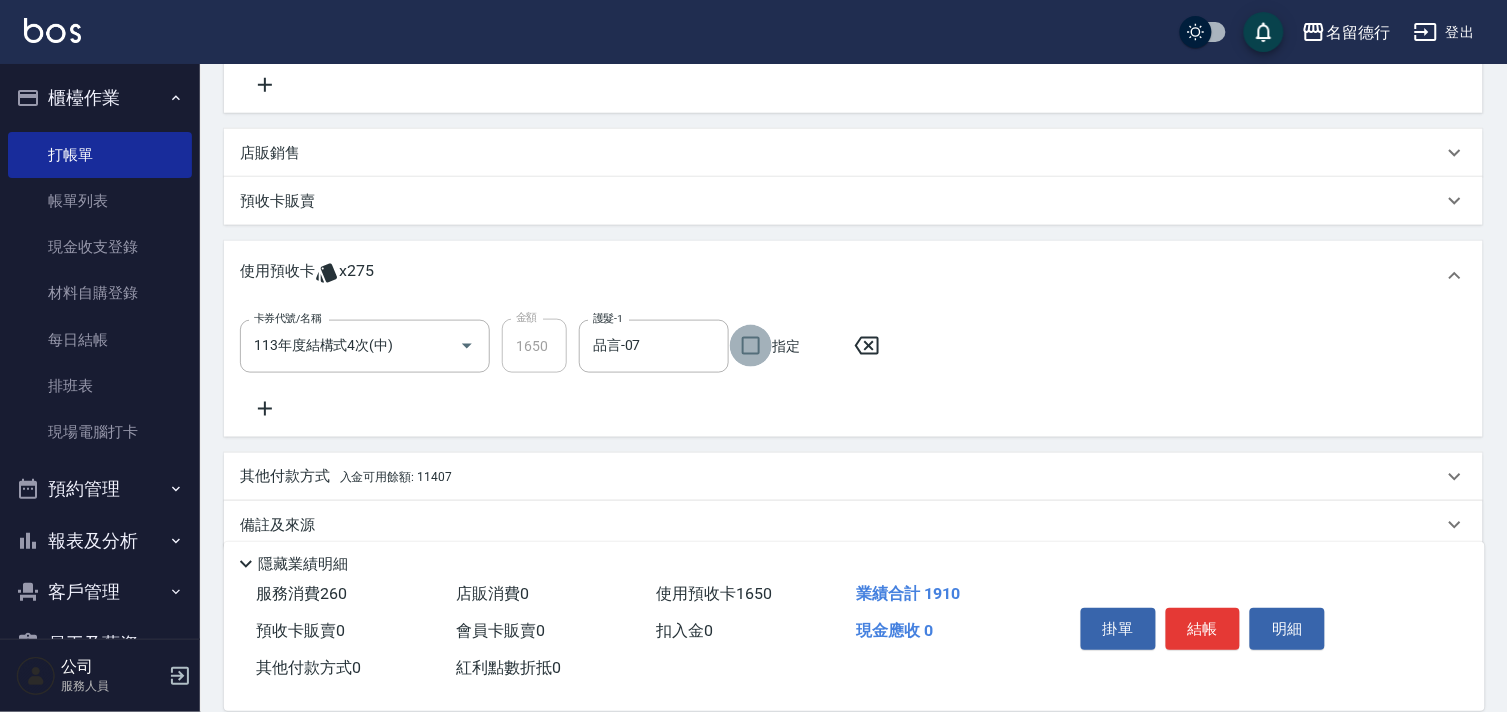 checkbox on "true" 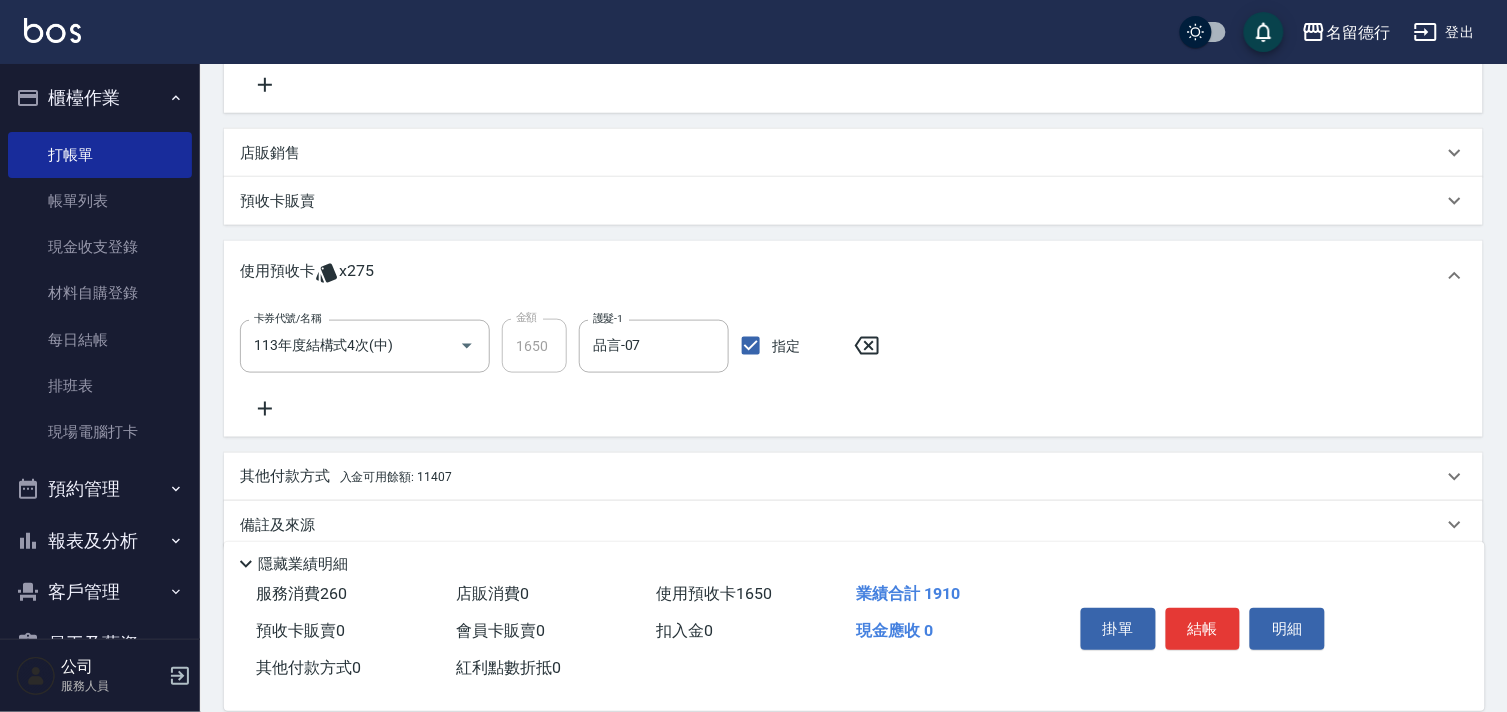 click 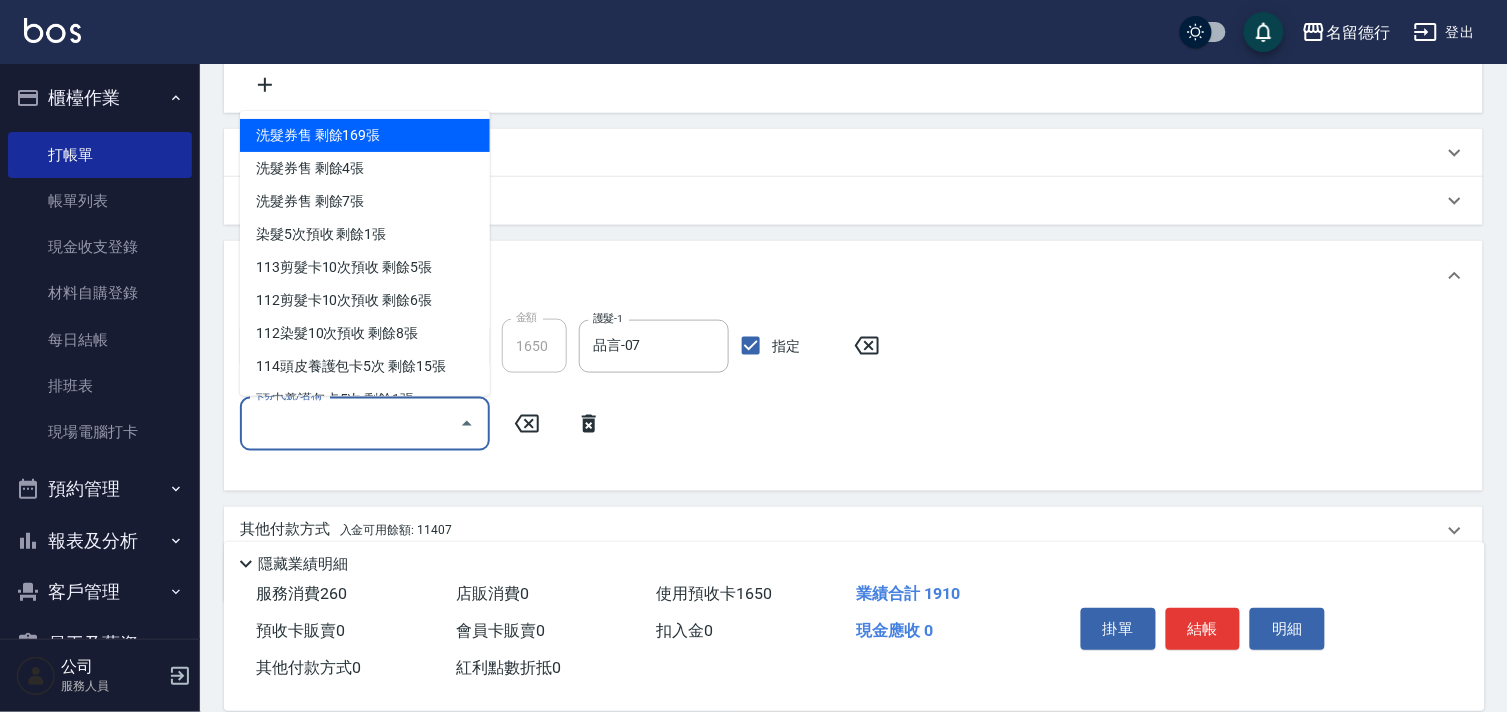 click on "卡券代號/名稱" at bounding box center (350, 423) 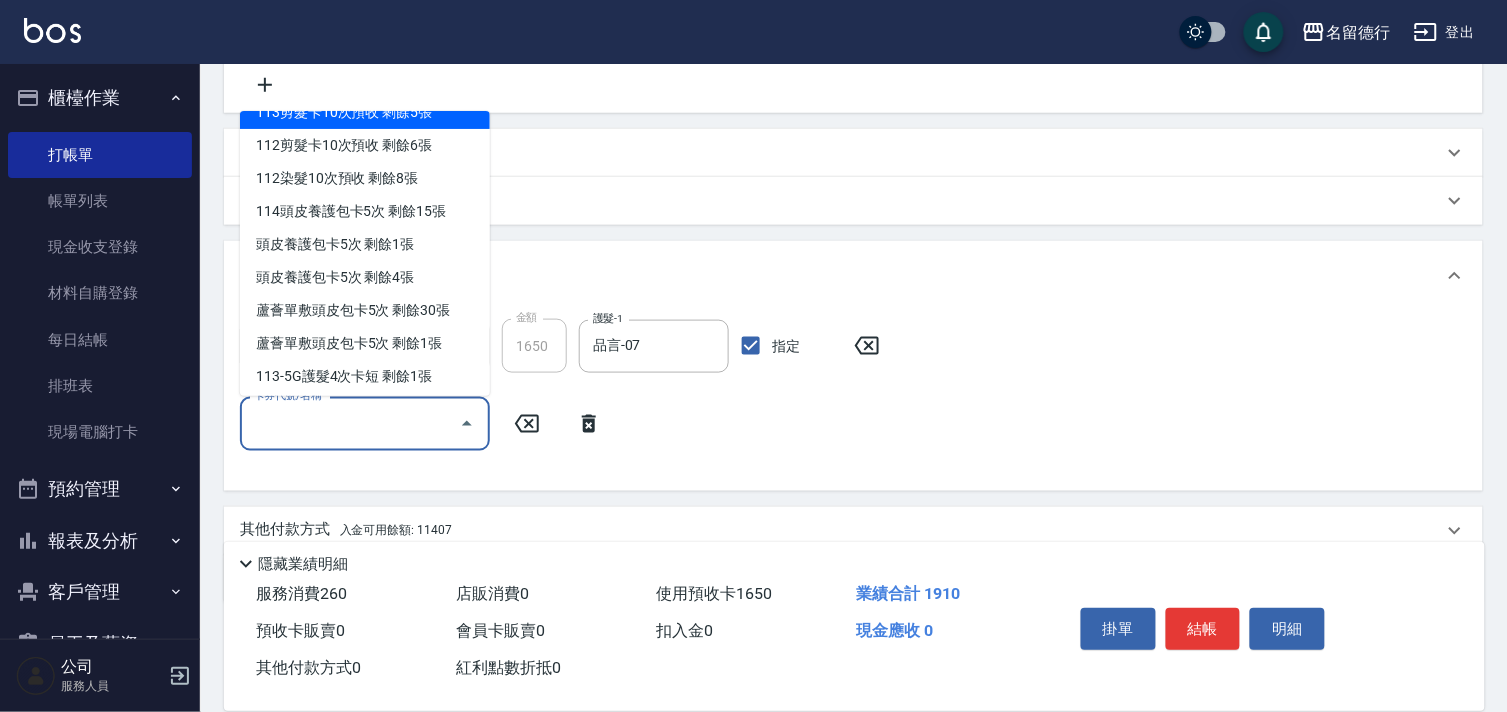 scroll, scrollTop: 258, scrollLeft: 0, axis: vertical 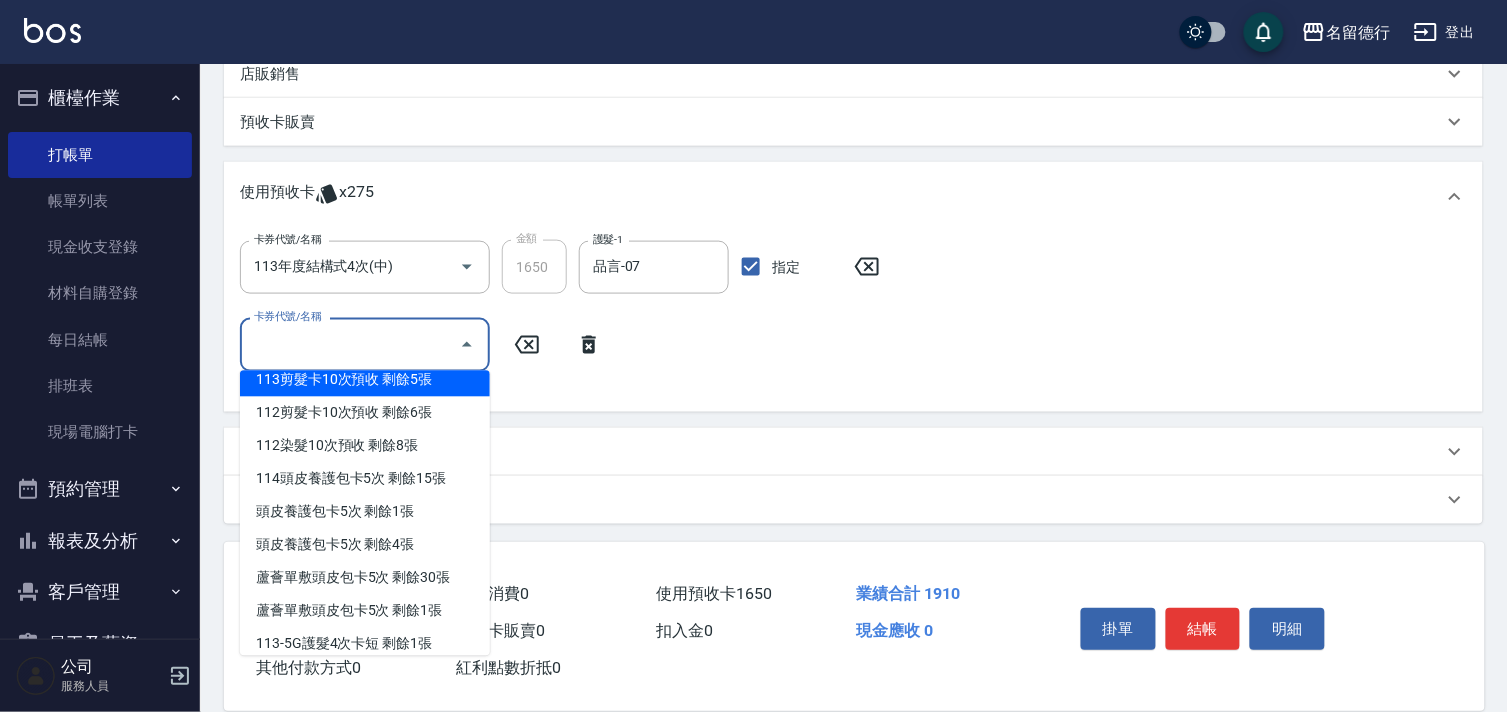 click on "113剪髮卡10次預收 剩餘5張" at bounding box center (365, 380) 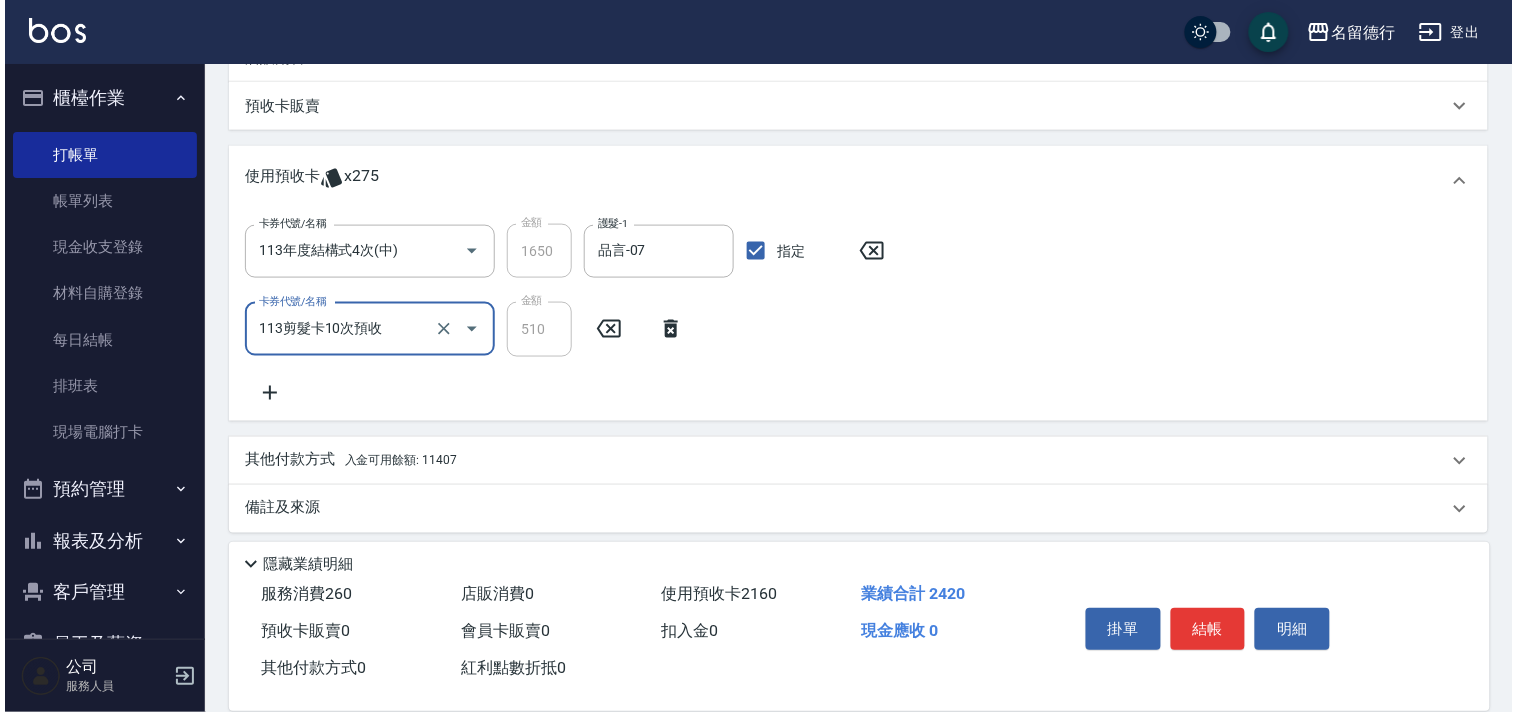 scroll, scrollTop: 542, scrollLeft: 0, axis: vertical 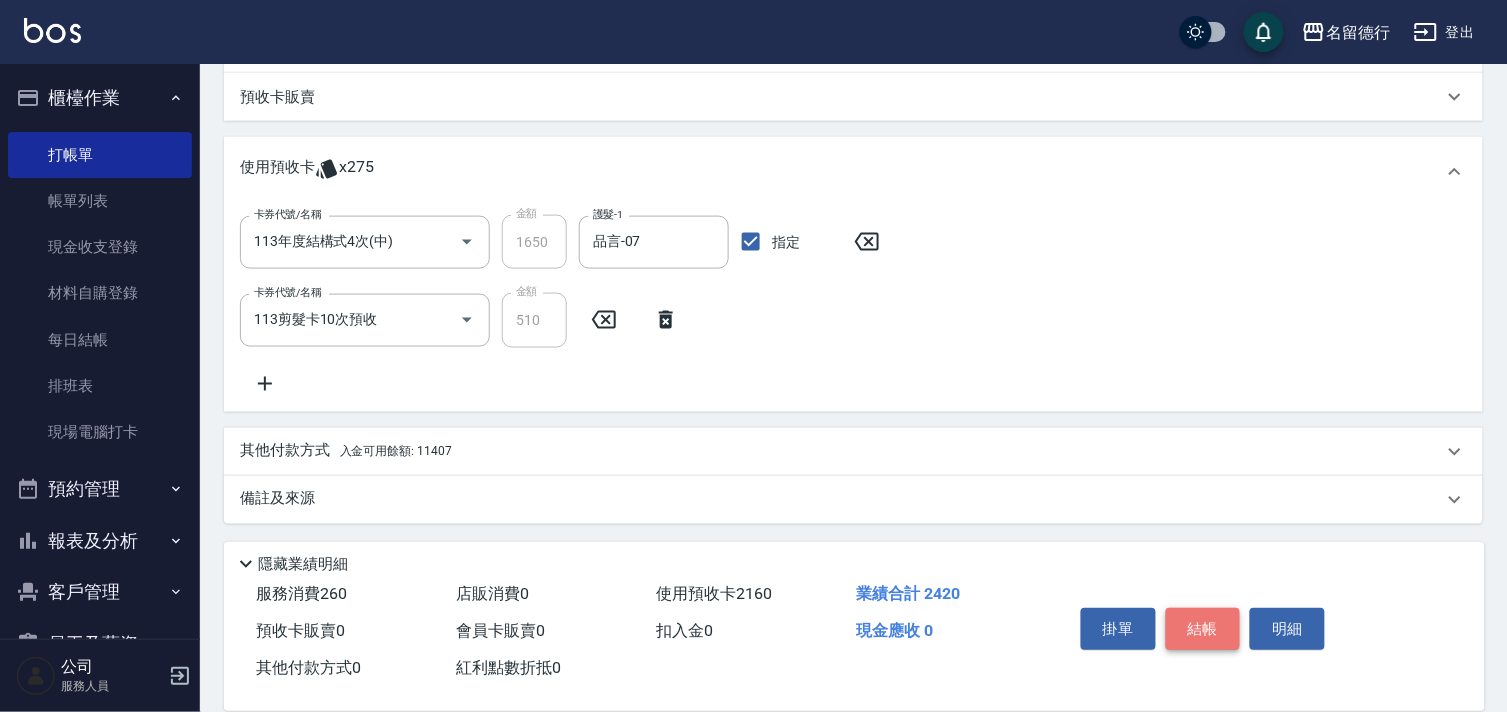 click on "結帳" at bounding box center [1203, 629] 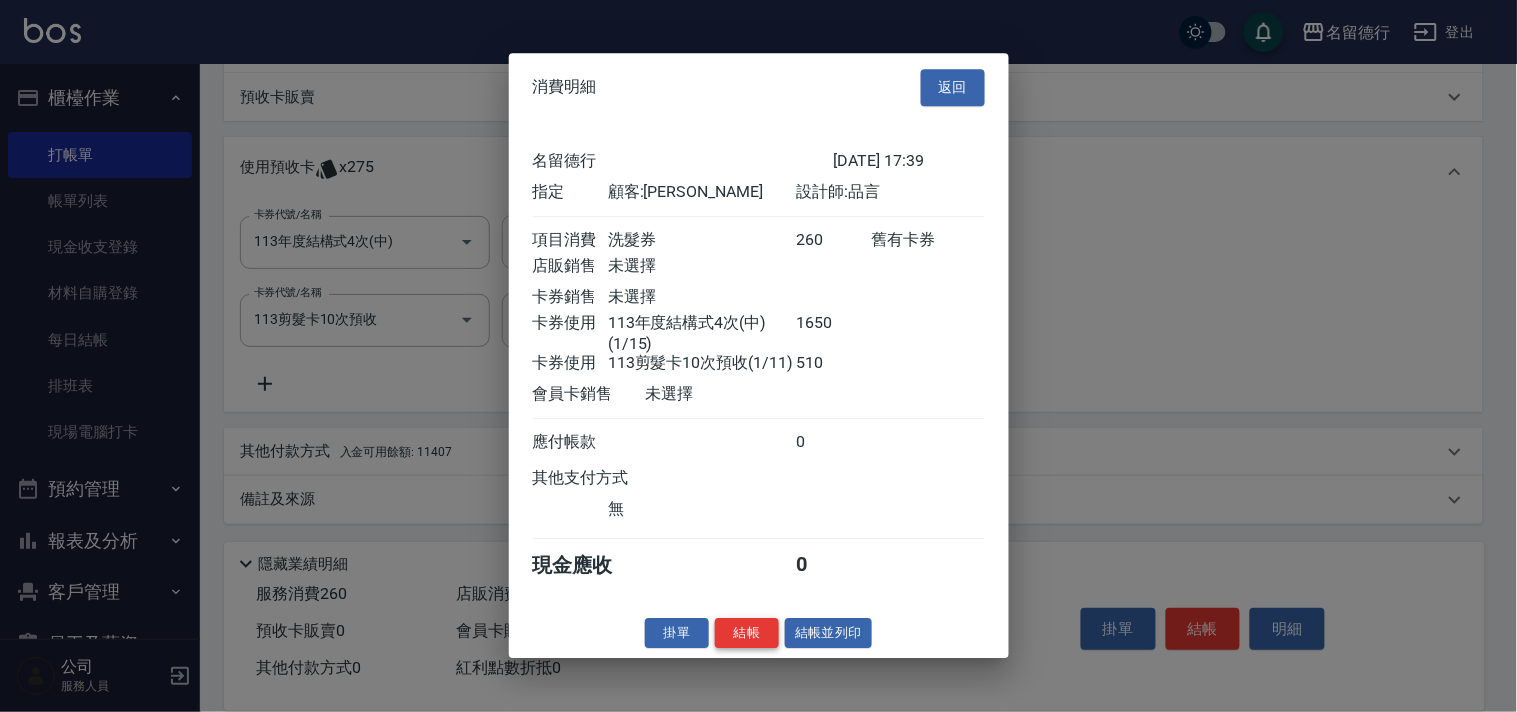 click on "結帳" at bounding box center (747, 633) 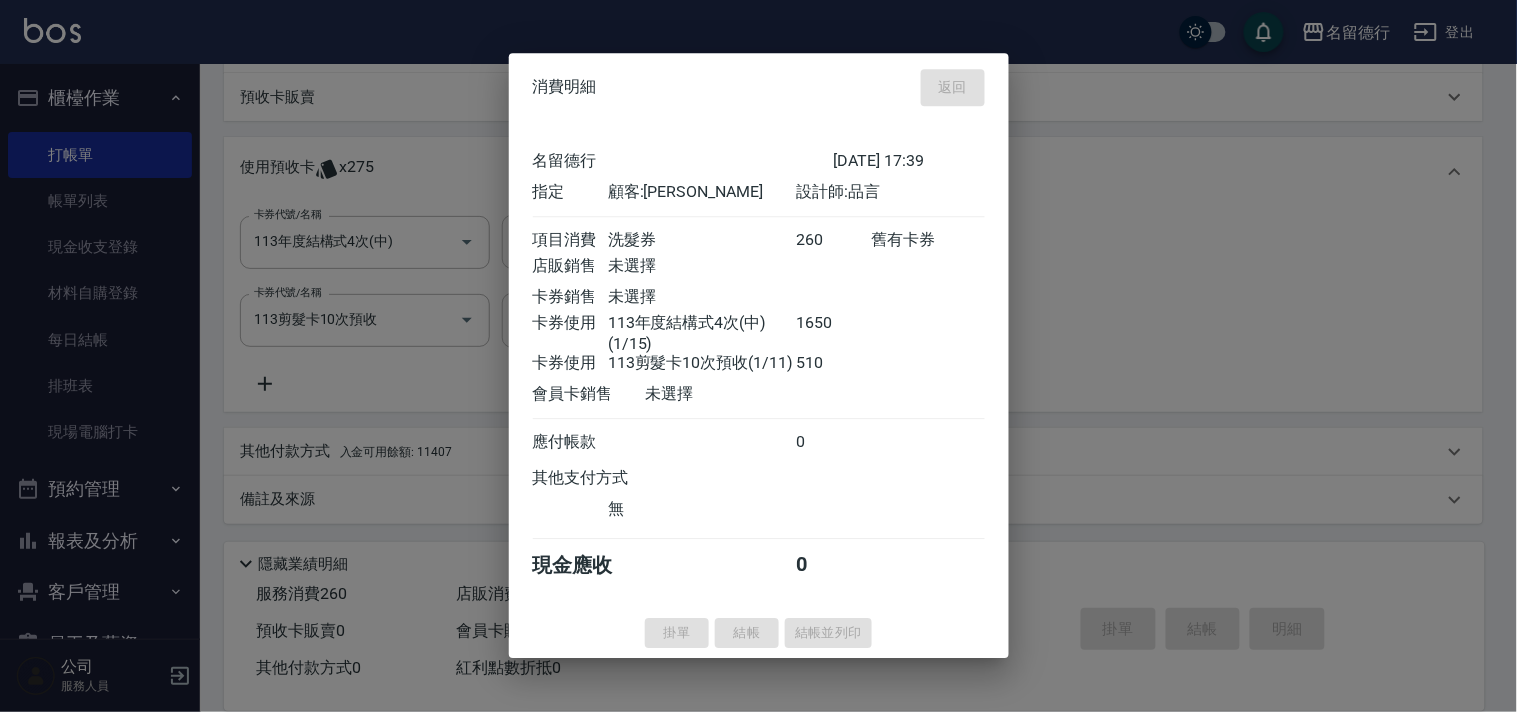 type 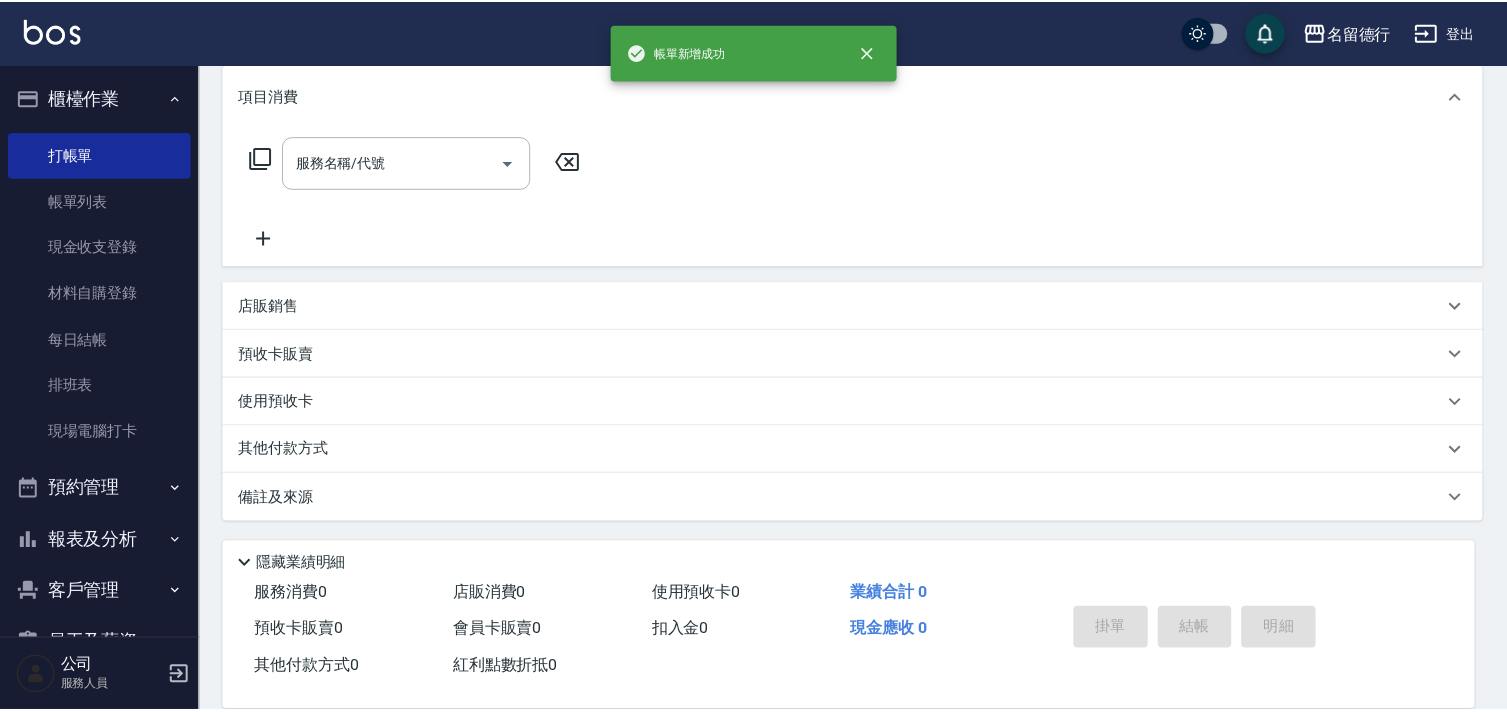 scroll, scrollTop: 0, scrollLeft: 0, axis: both 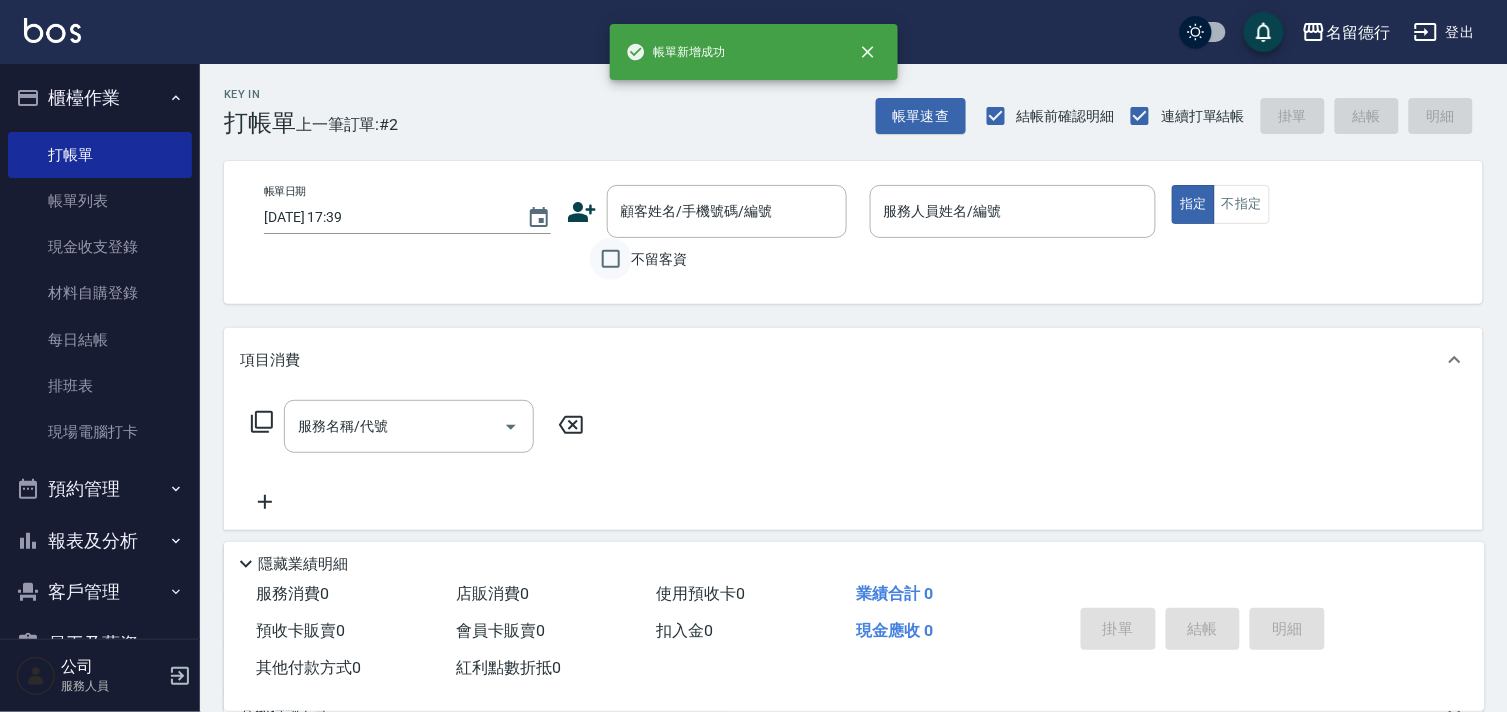 click on "不留客資" at bounding box center [611, 259] 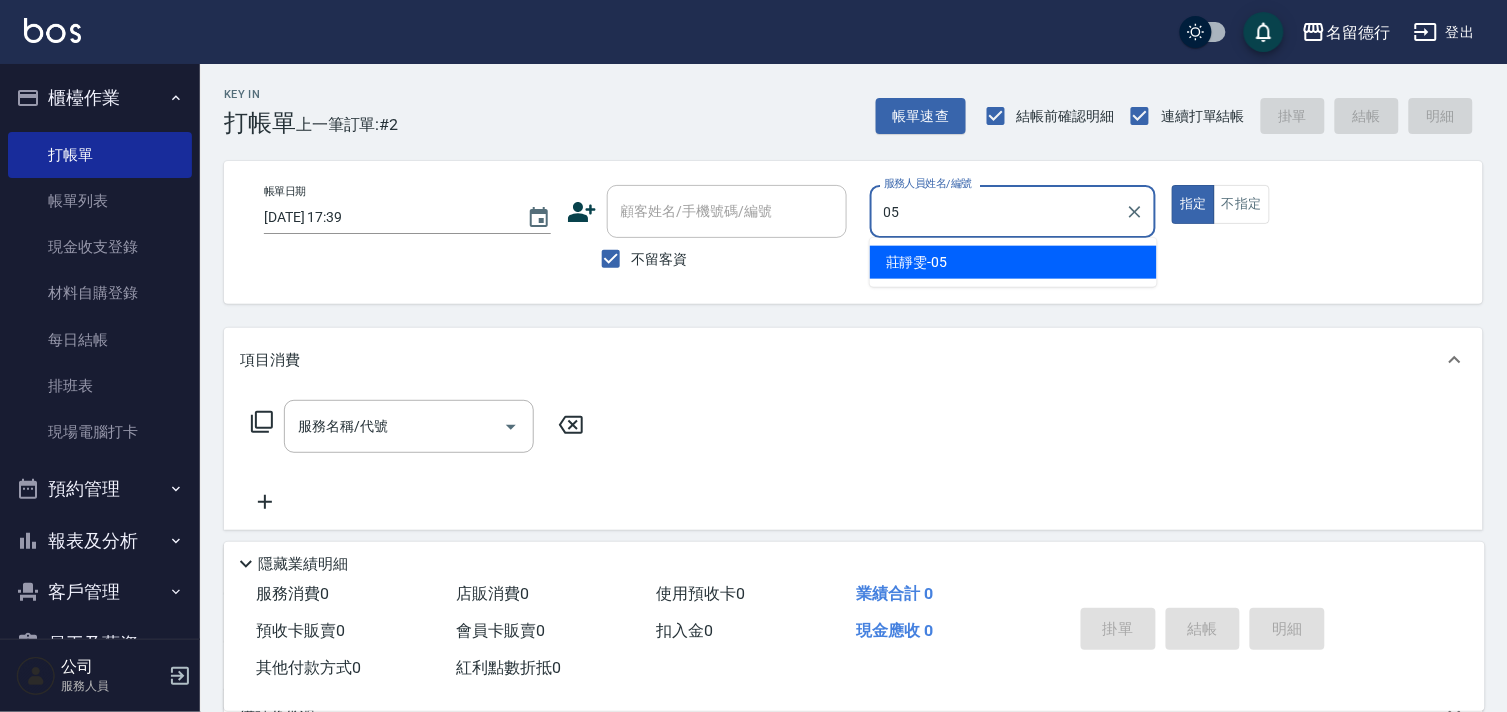 click on "[PERSON_NAME]-05" at bounding box center (1013, 262) 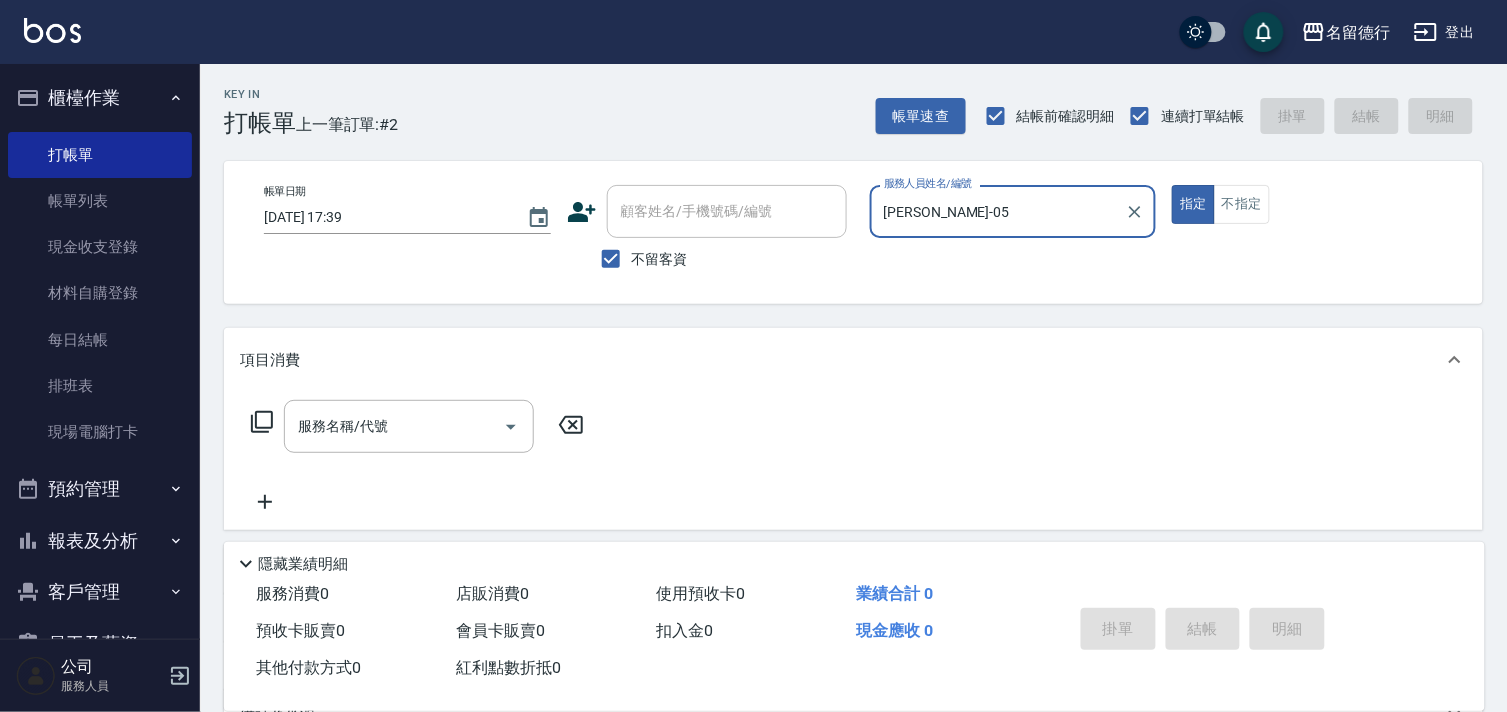 type on "[PERSON_NAME]-05" 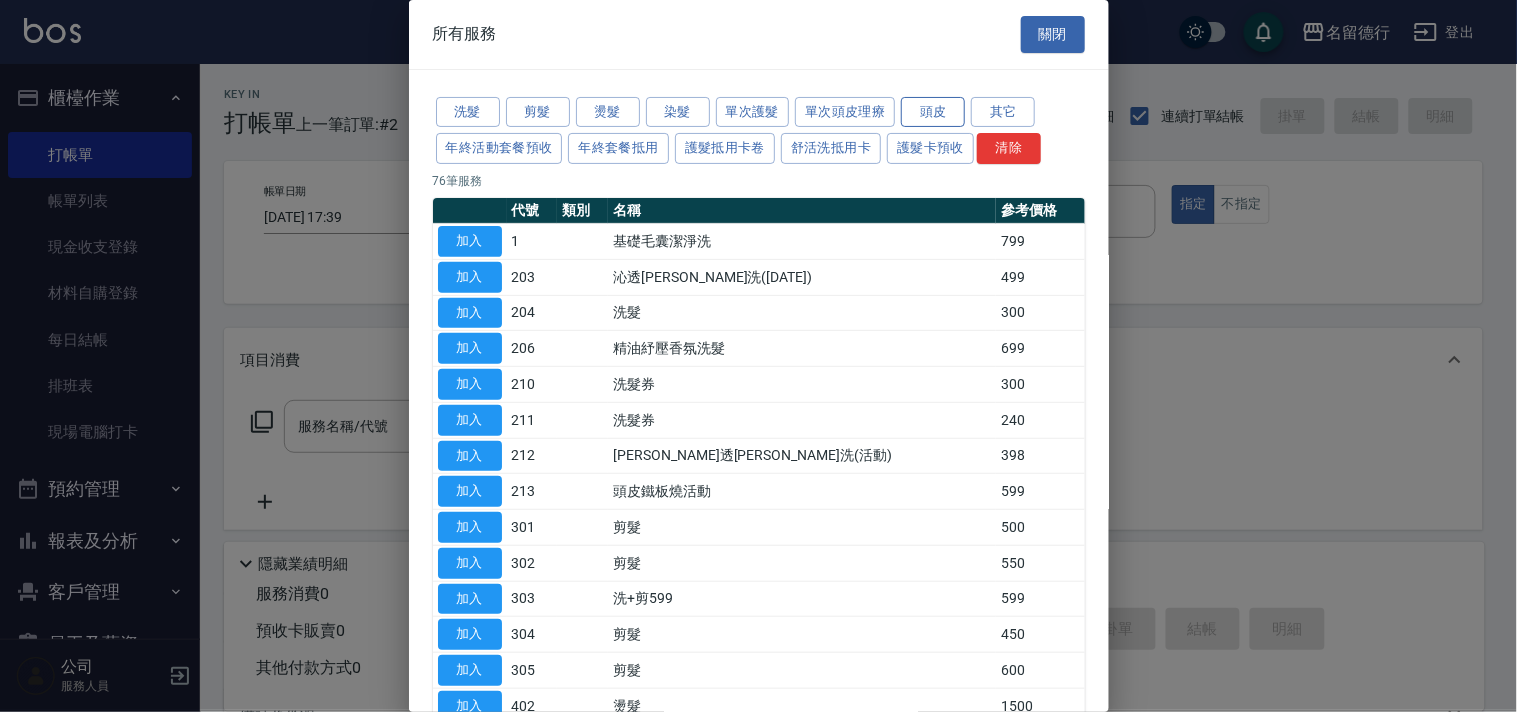 click on "頭皮" at bounding box center (933, 112) 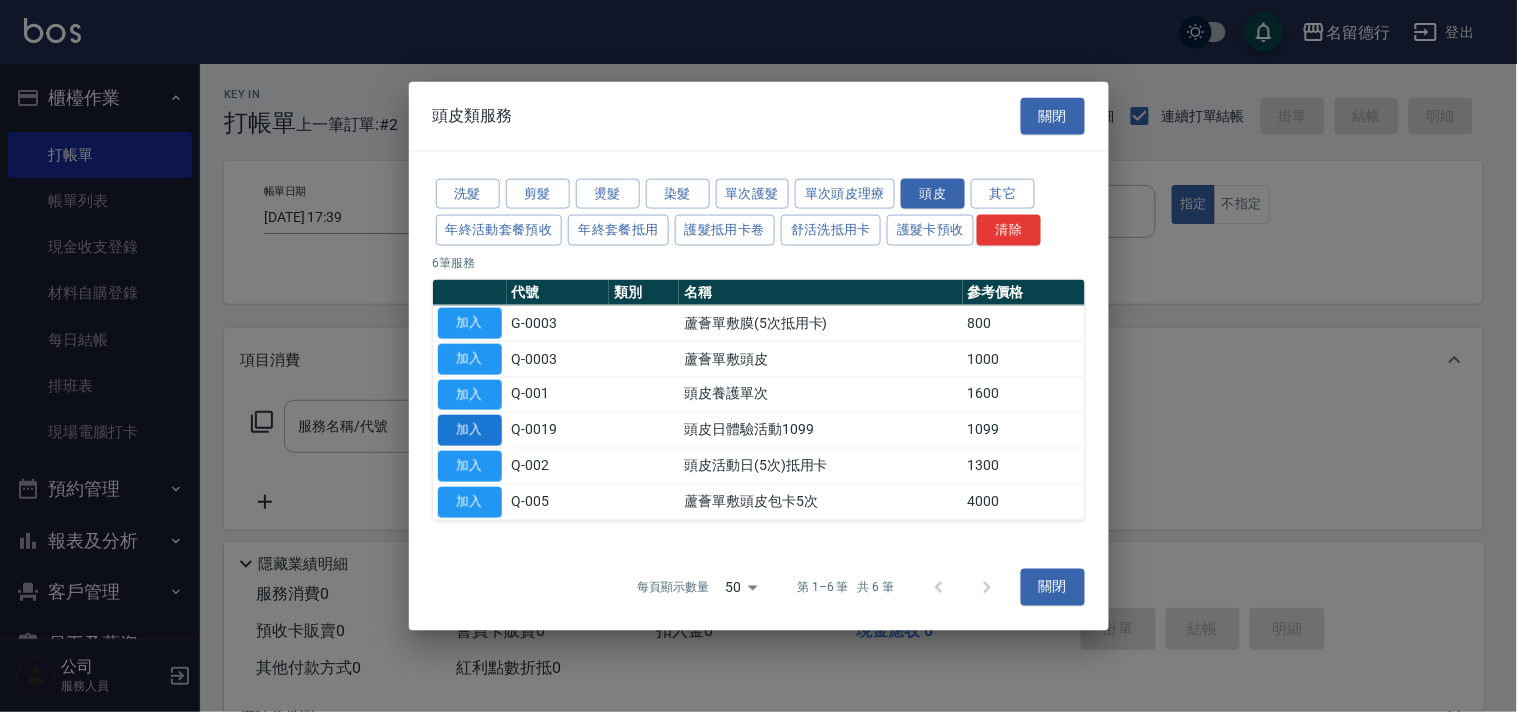 click on "加入" at bounding box center (470, 430) 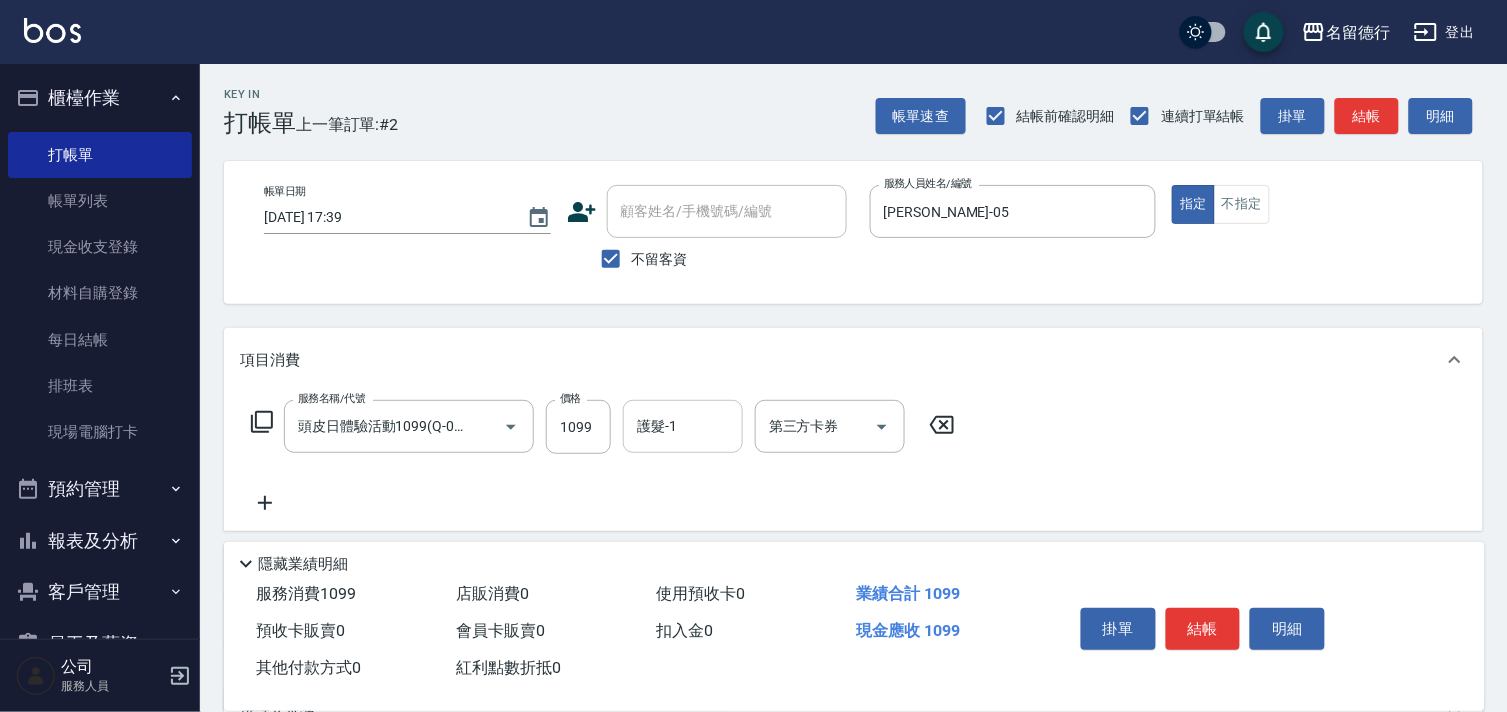 click on "護髮-1" at bounding box center [683, 426] 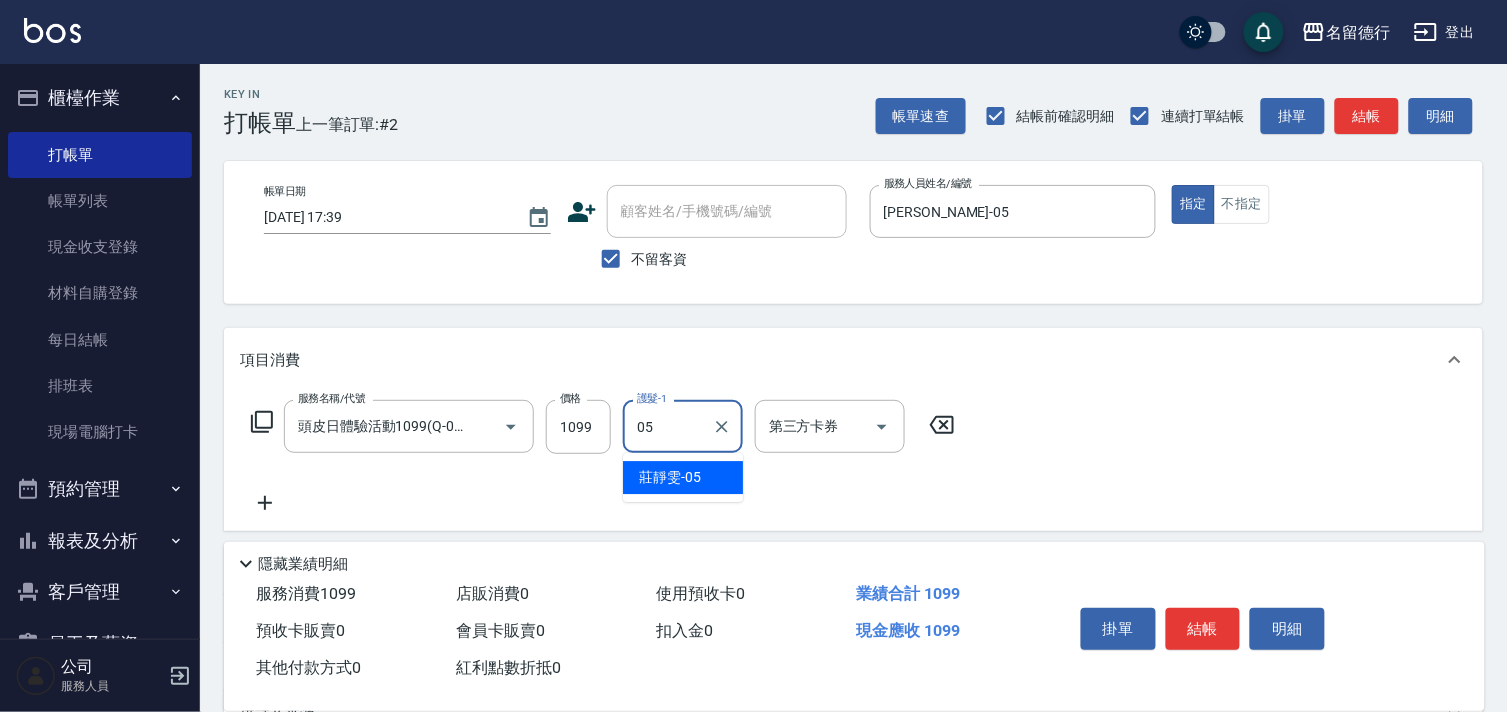 click on "[PERSON_NAME]-05" at bounding box center (670, 477) 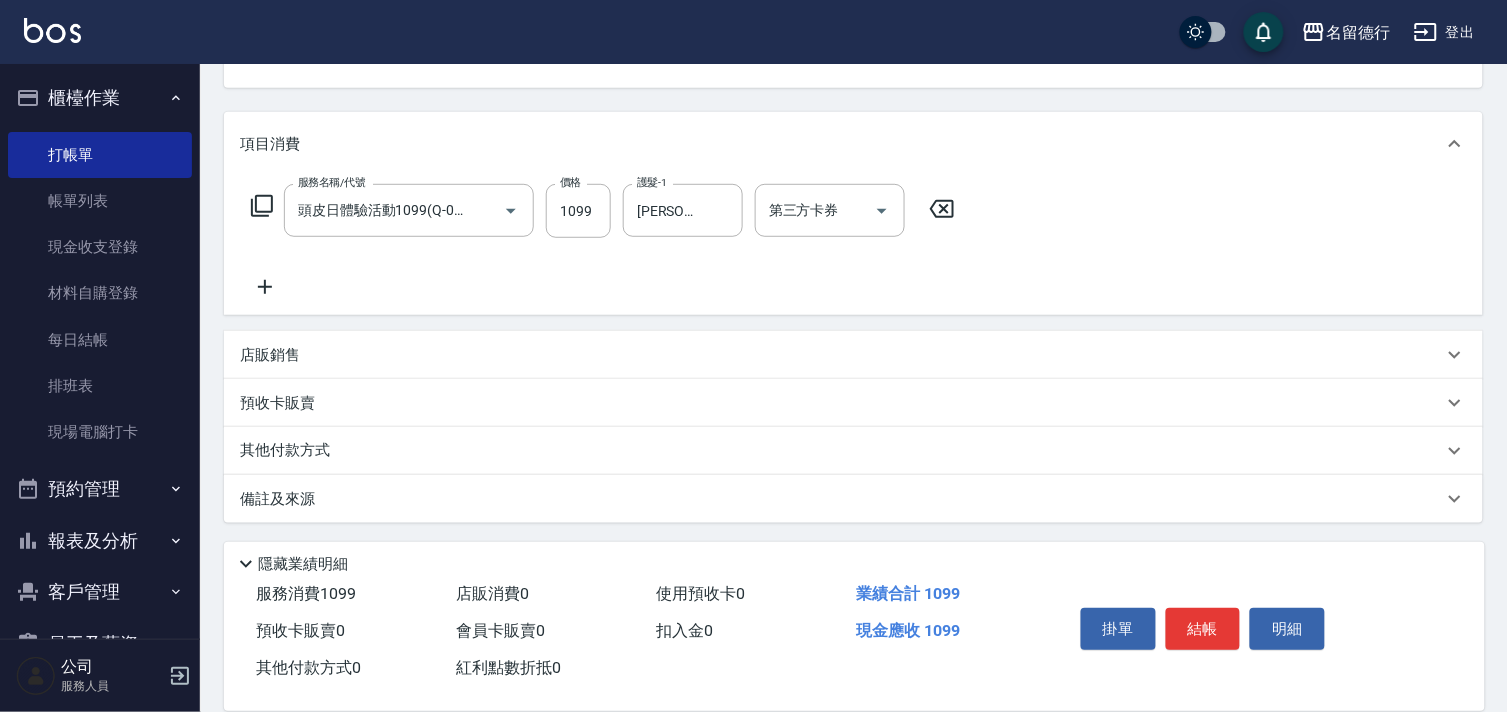 click on "其他付款方式" at bounding box center (290, 451) 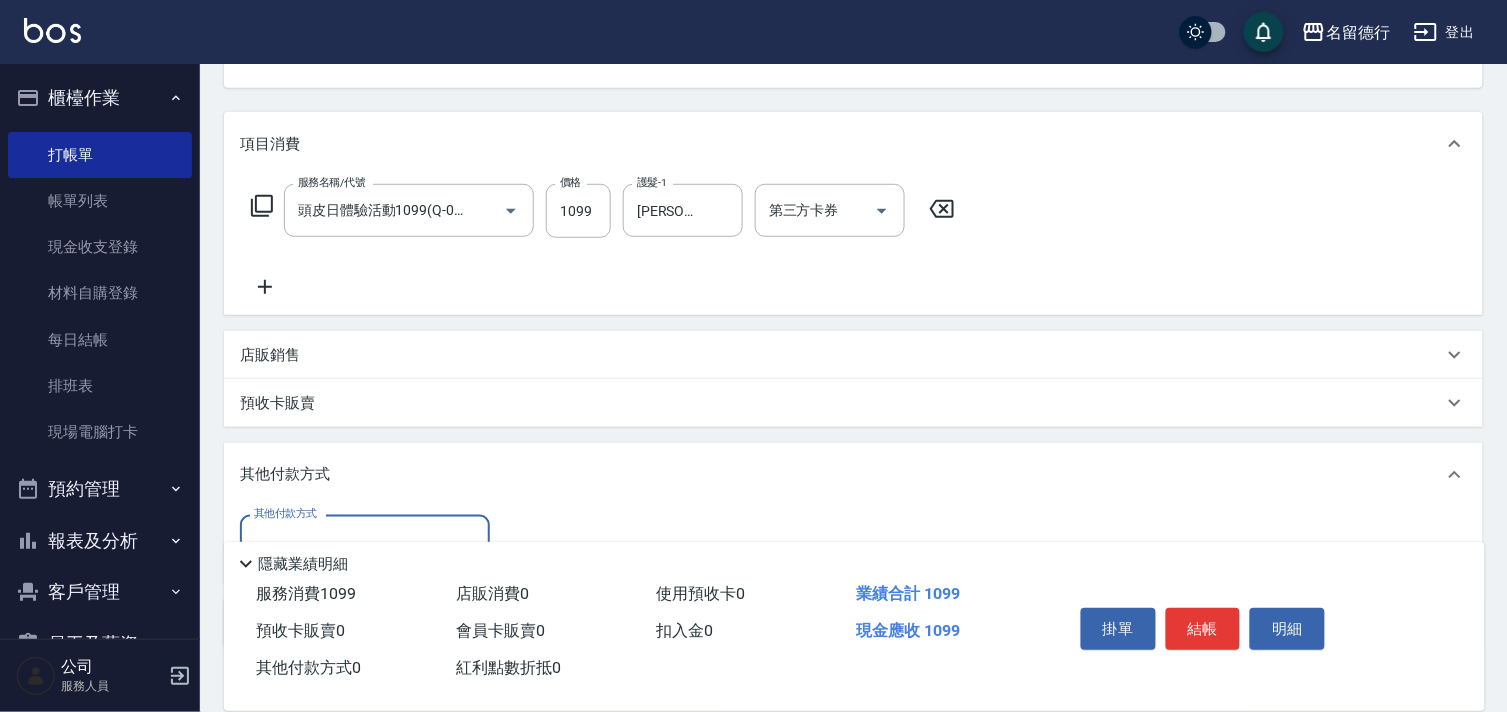 scroll, scrollTop: 0, scrollLeft: 0, axis: both 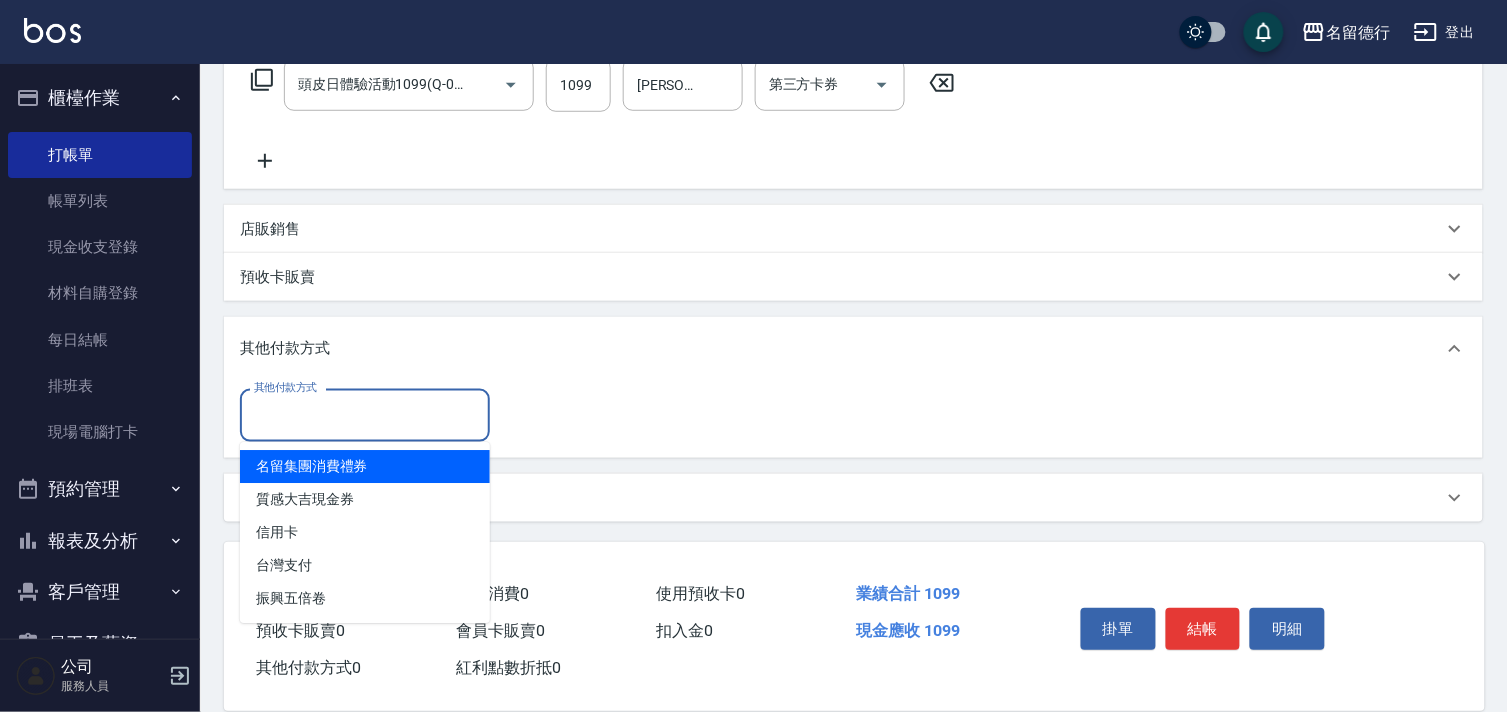 click on "其他付款方式" at bounding box center [365, 415] 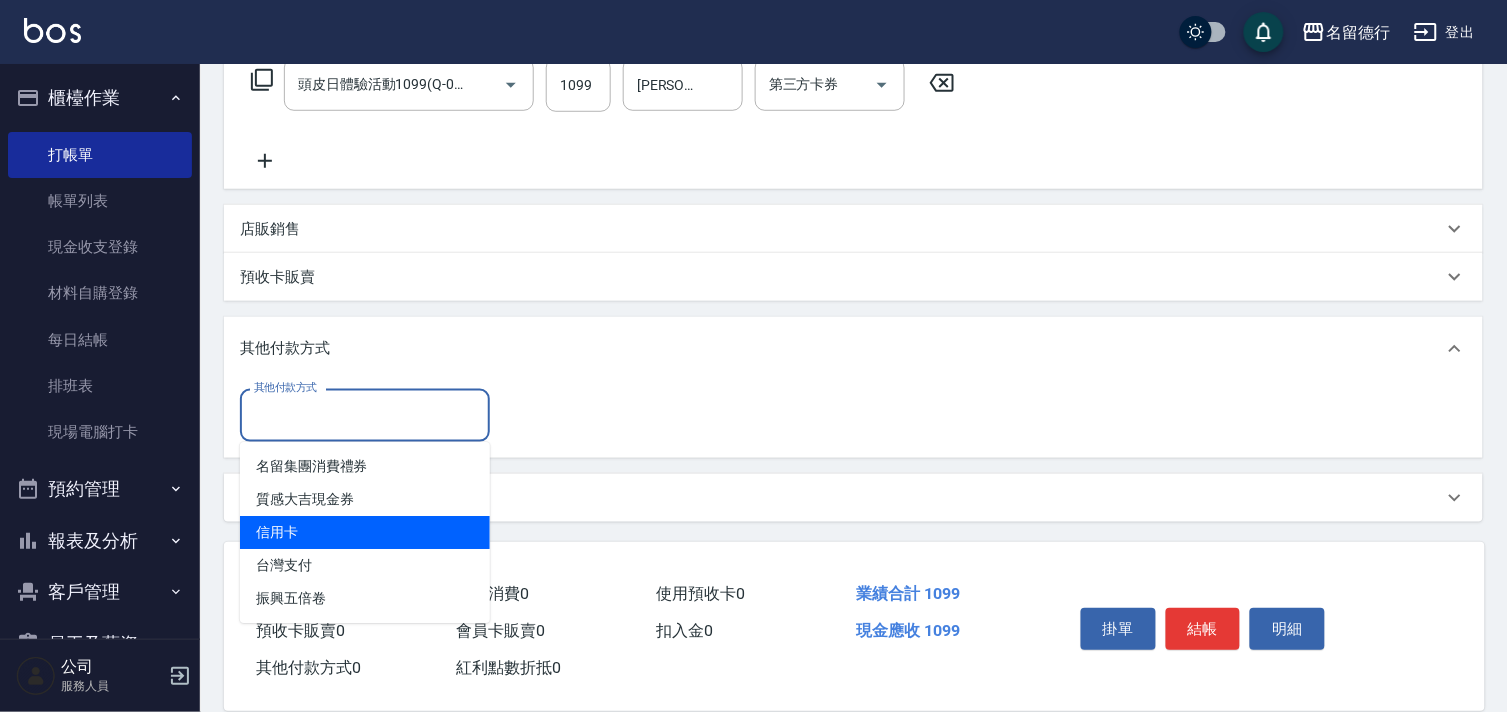 click on "信用卡" at bounding box center (365, 532) 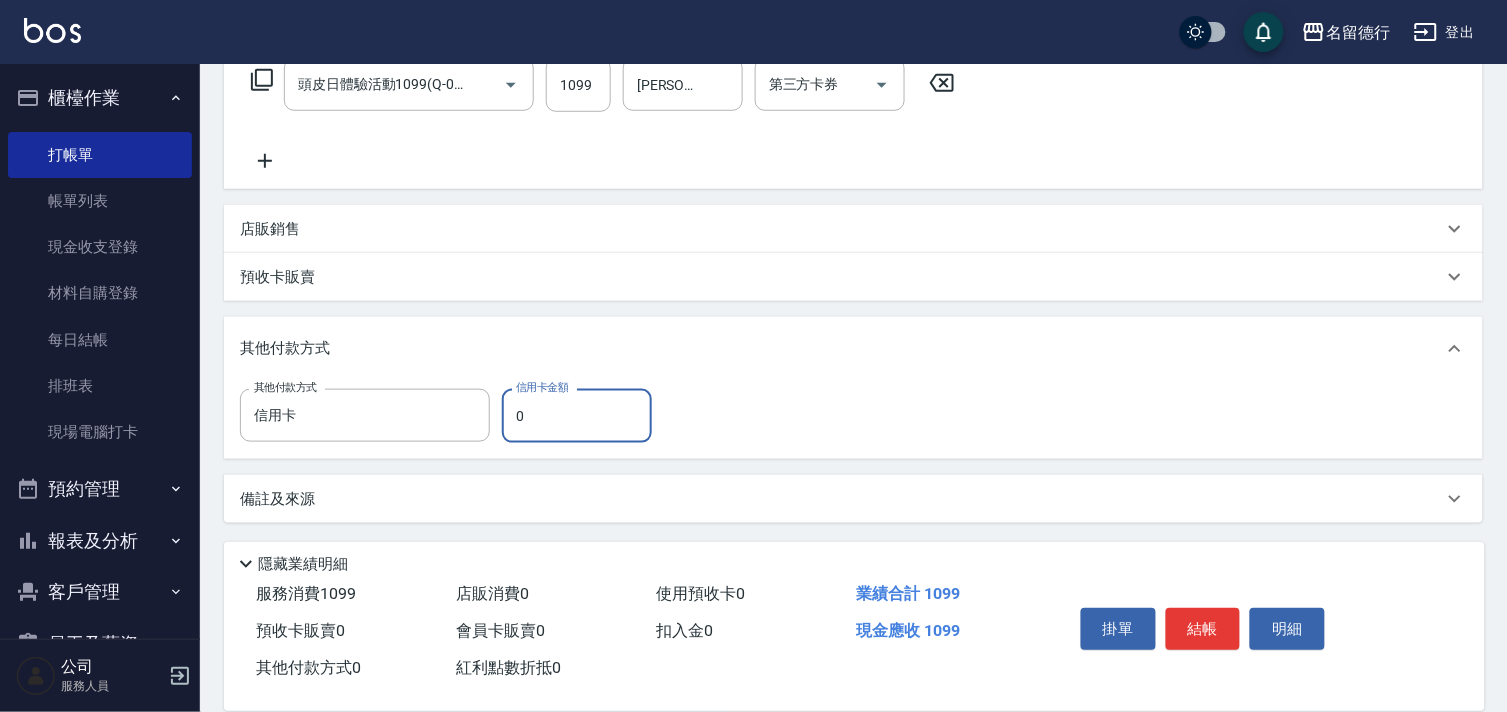 click on "0" at bounding box center [577, 416] 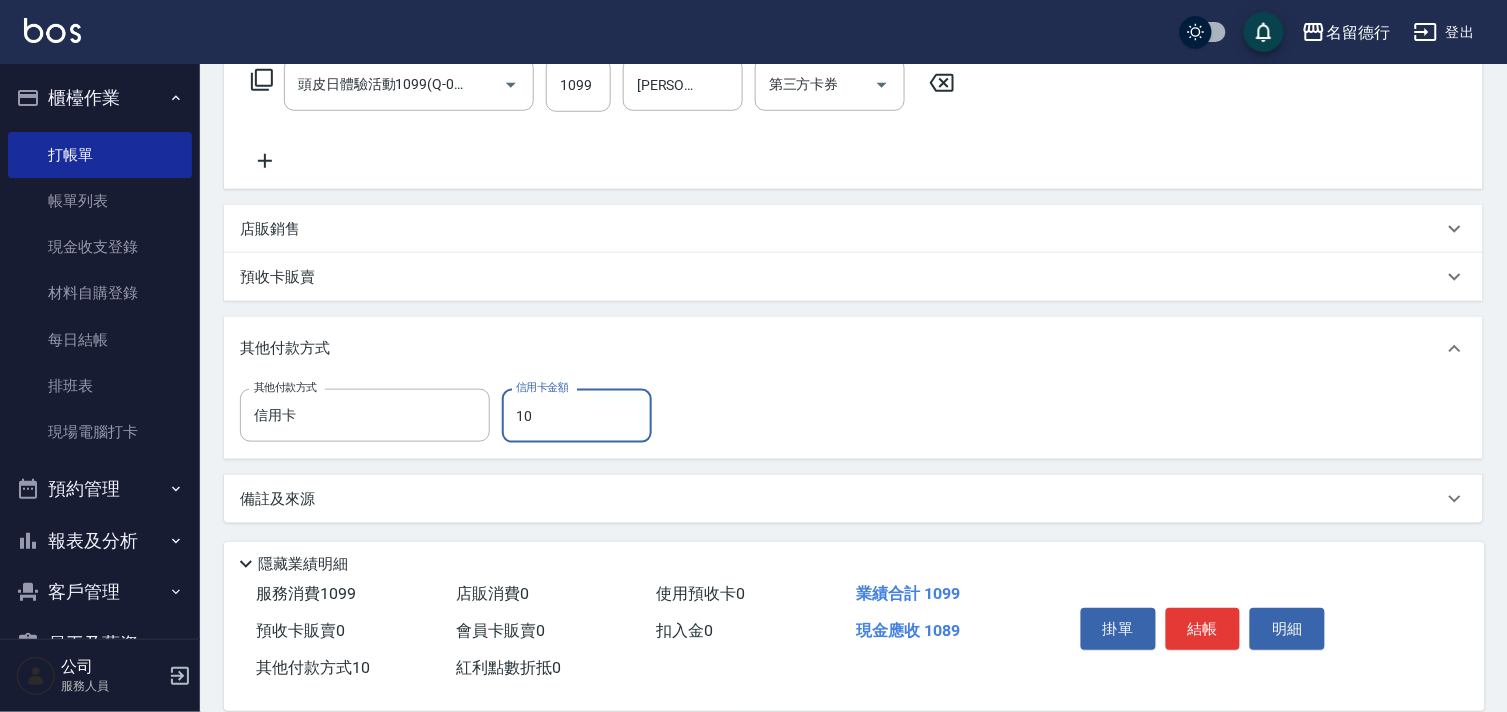 click on "10" at bounding box center [577, 416] 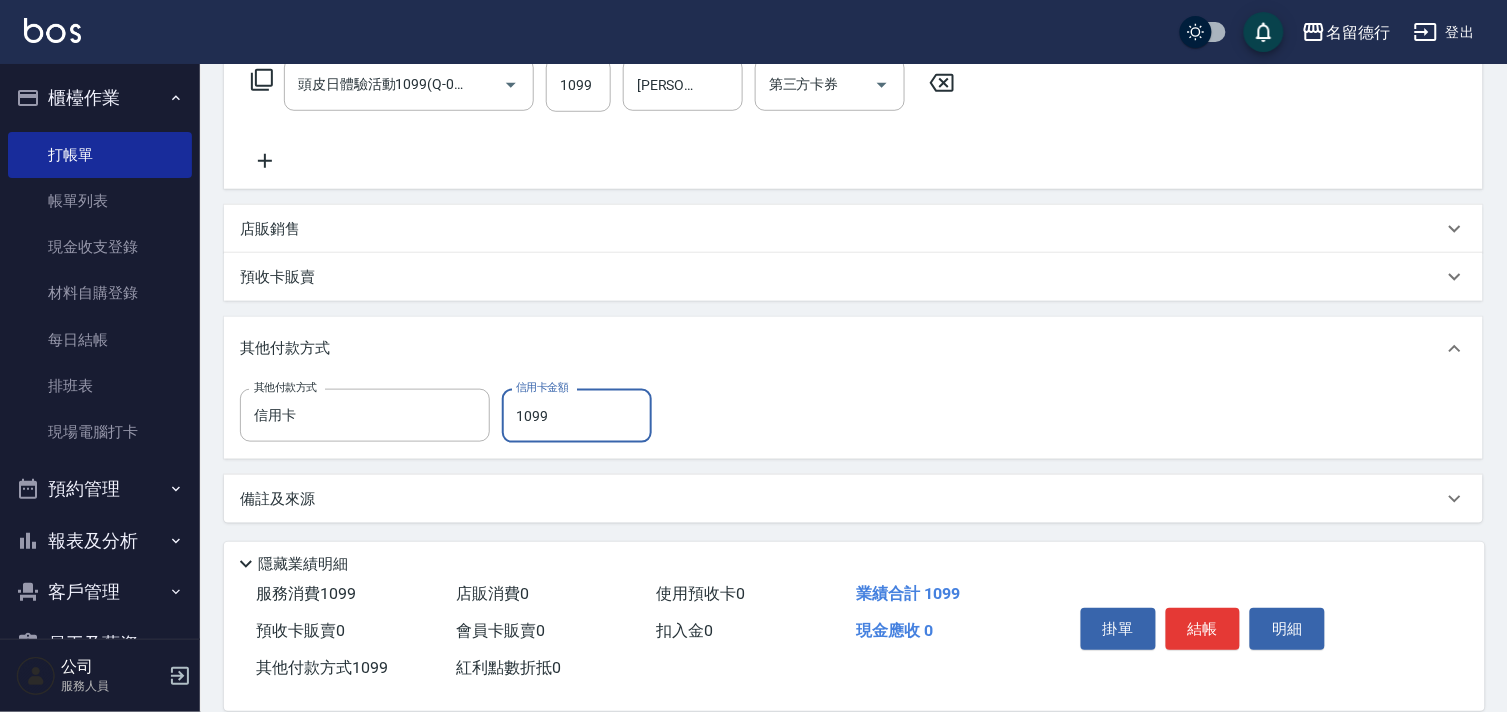 type on "1099" 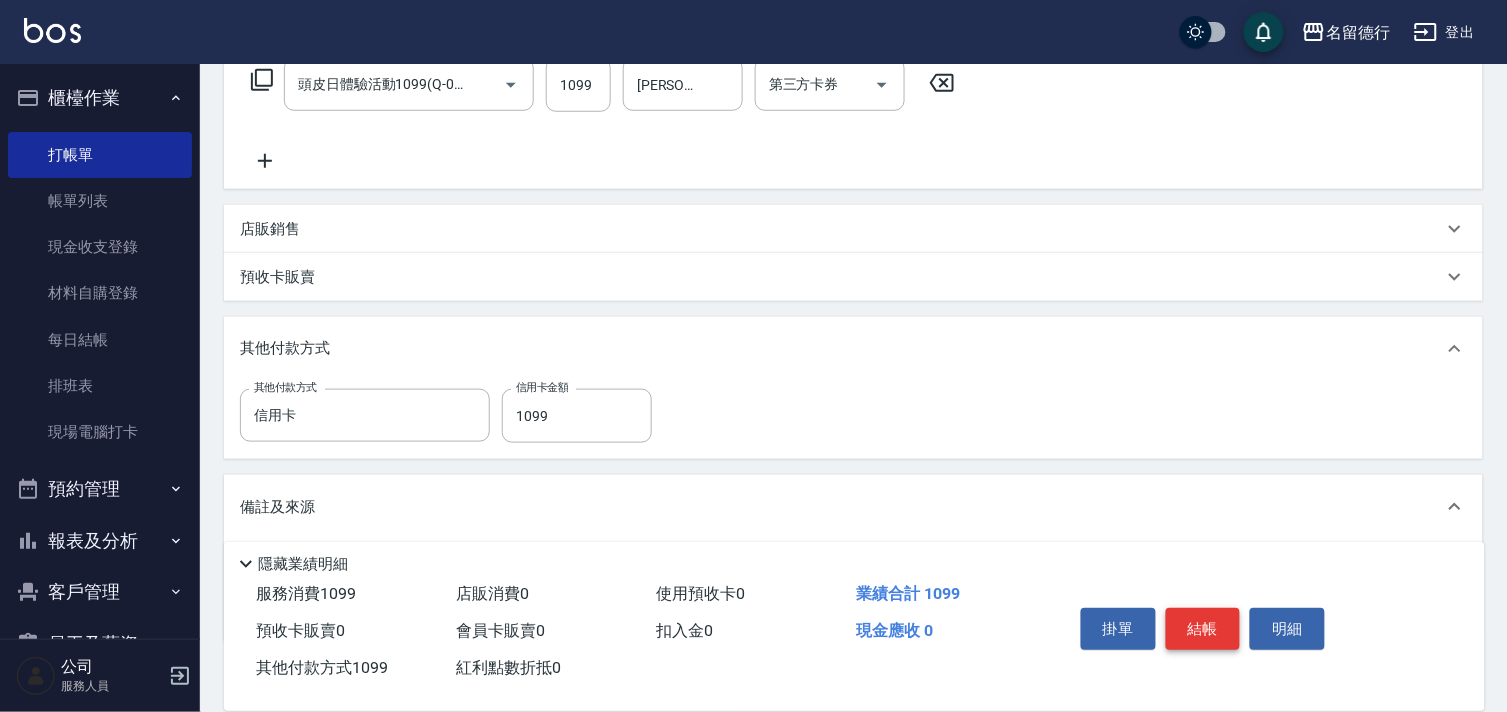 click on "結帳" at bounding box center [1203, 629] 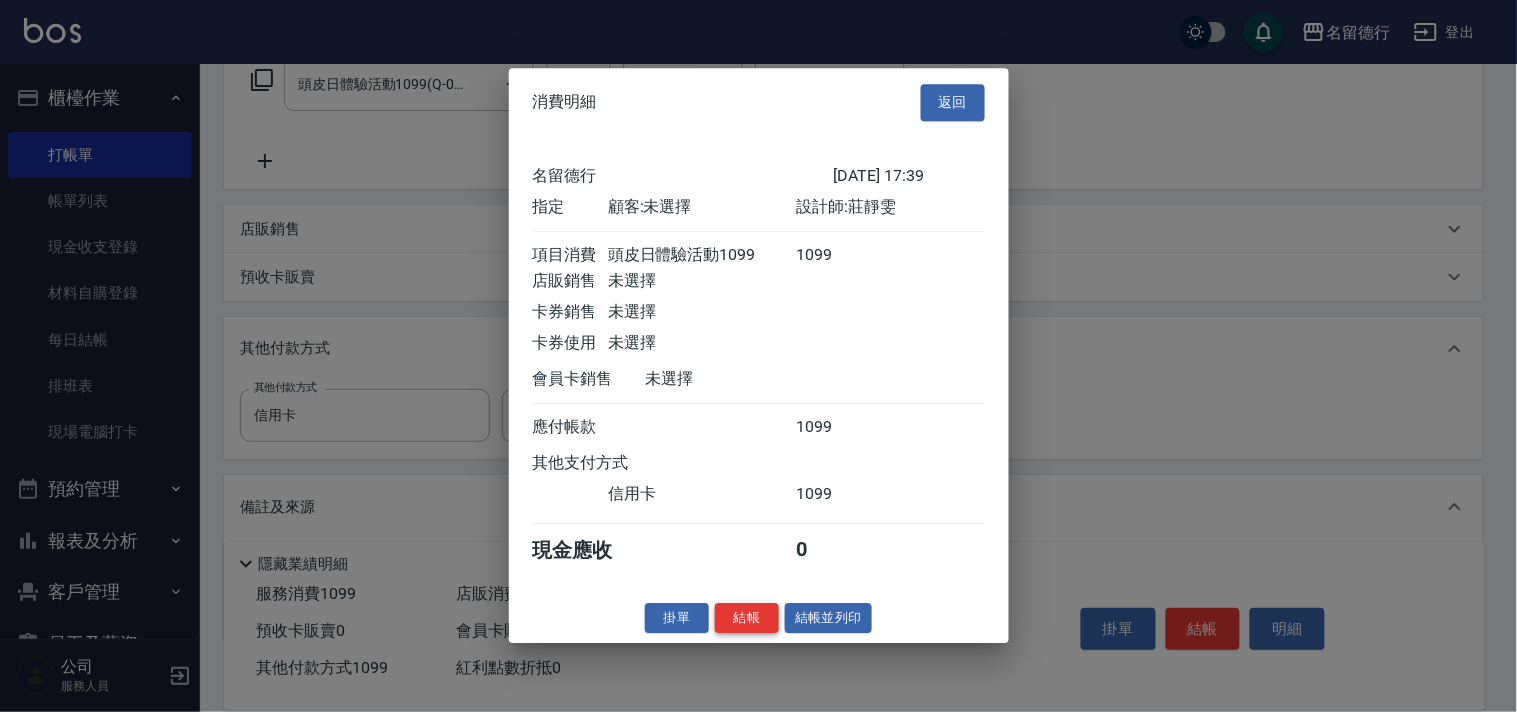 click on "結帳" at bounding box center [747, 618] 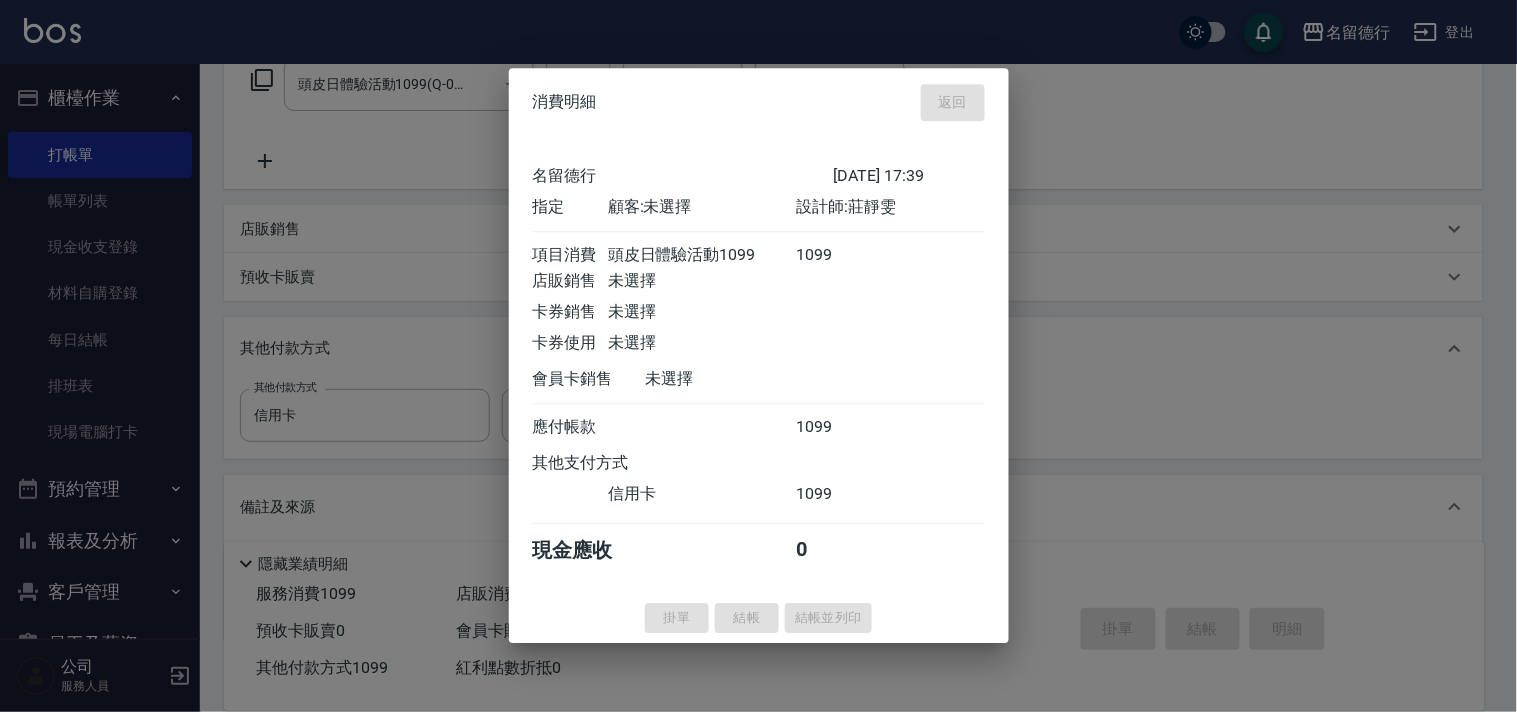 type on "[DATE] 17:40" 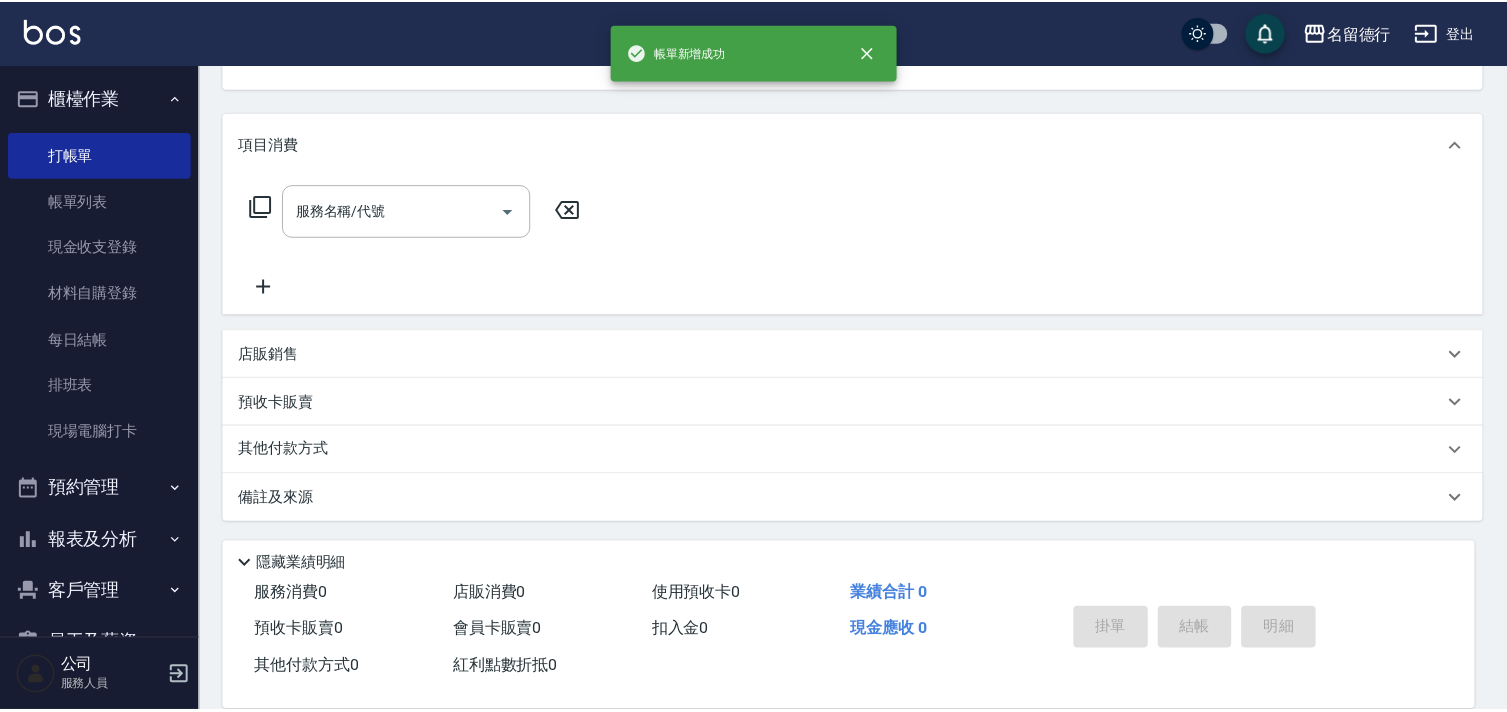 scroll, scrollTop: 0, scrollLeft: 0, axis: both 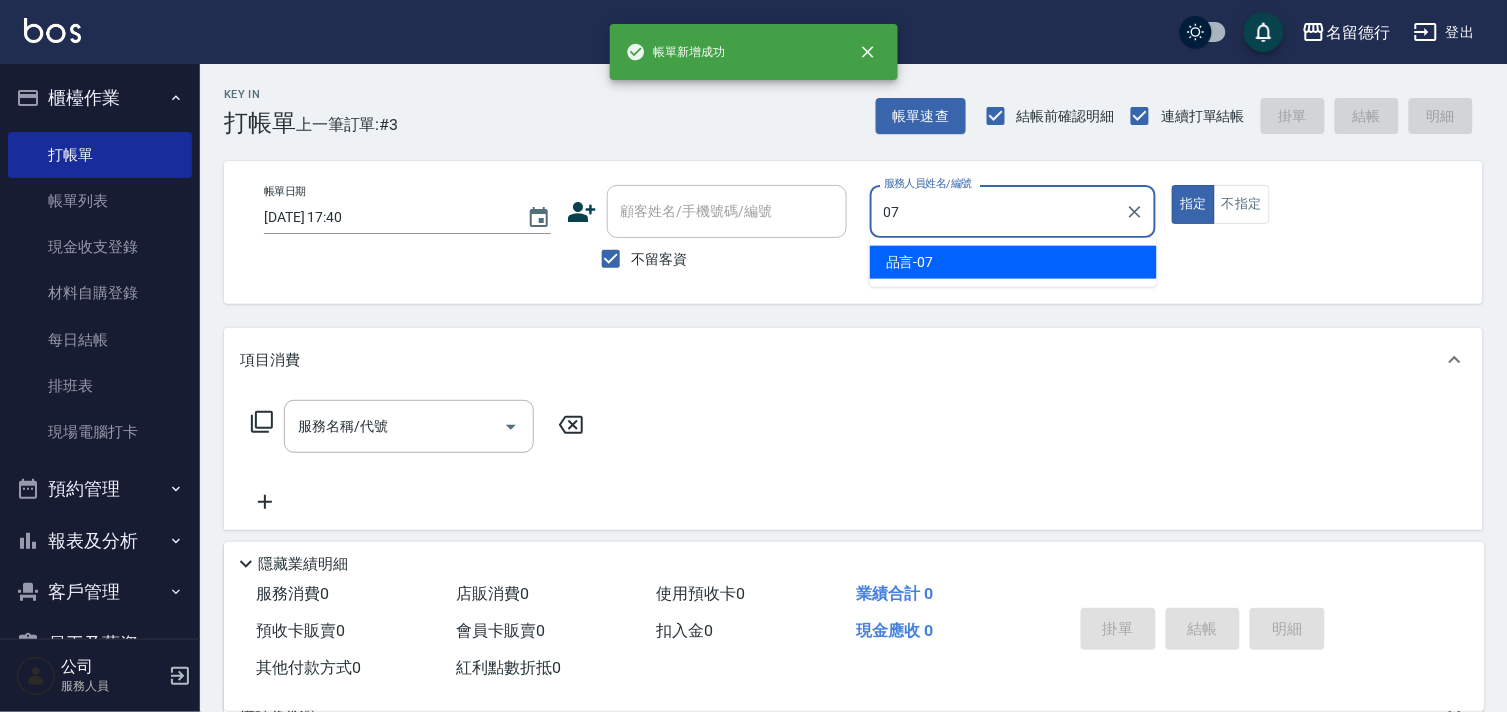 click on "品言 -07" at bounding box center [1013, 262] 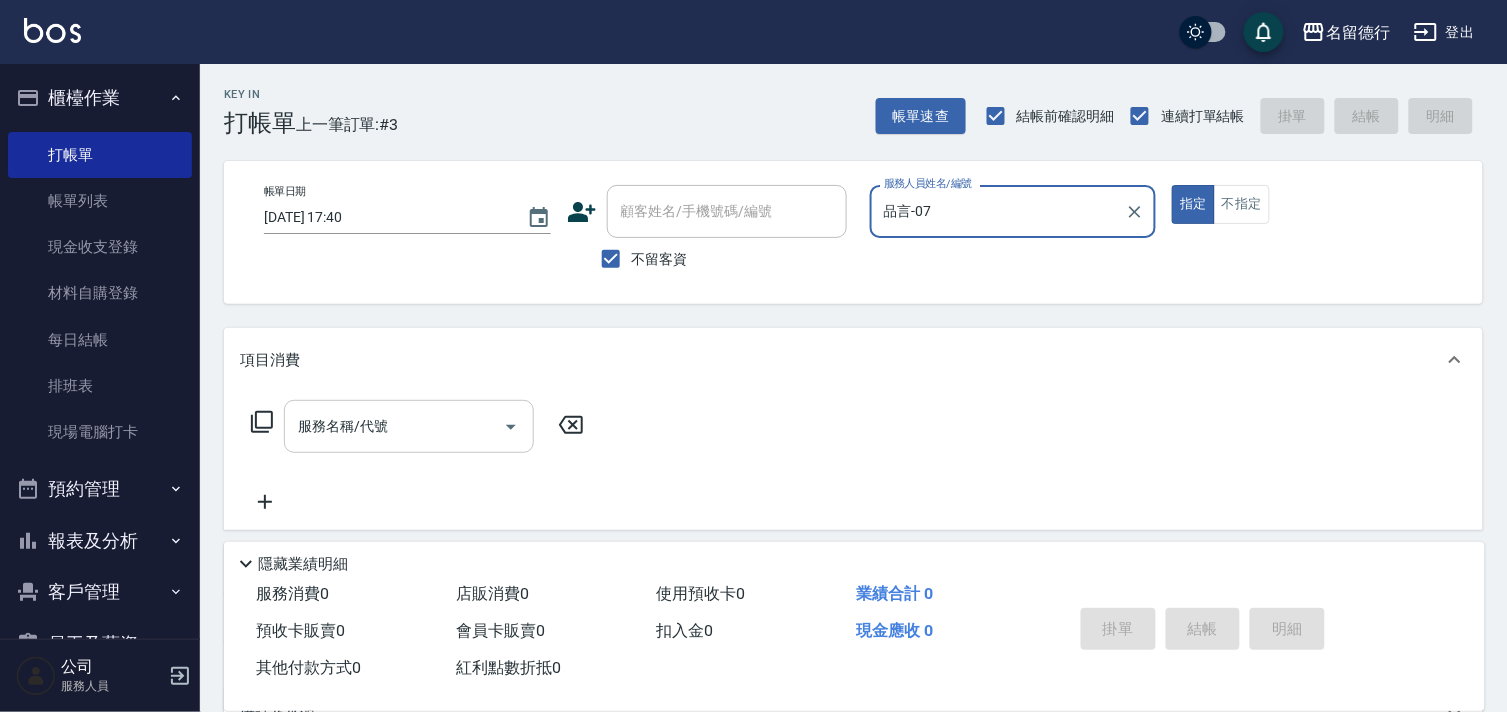 type on "品言-07" 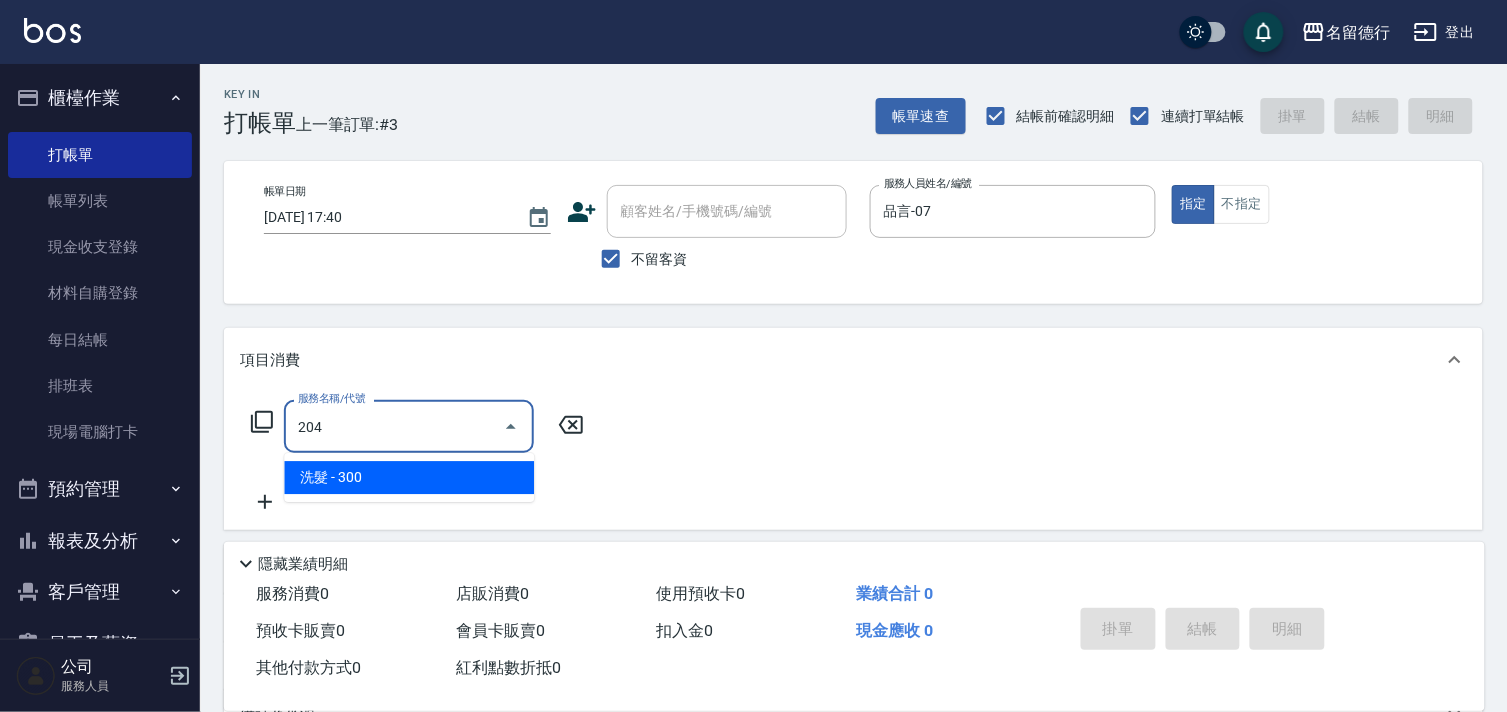click on "洗髮 - 300" at bounding box center [409, 477] 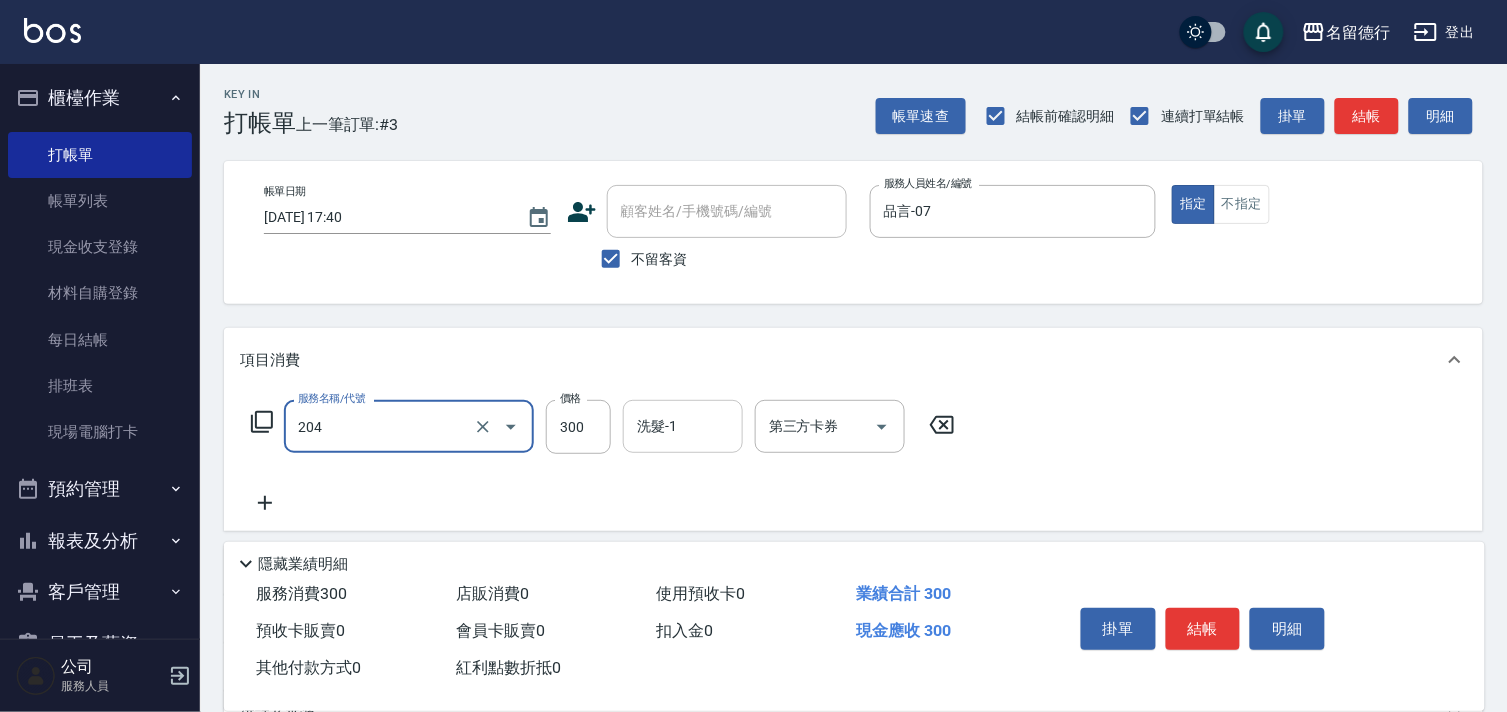 click on "洗髮-1" at bounding box center [683, 426] 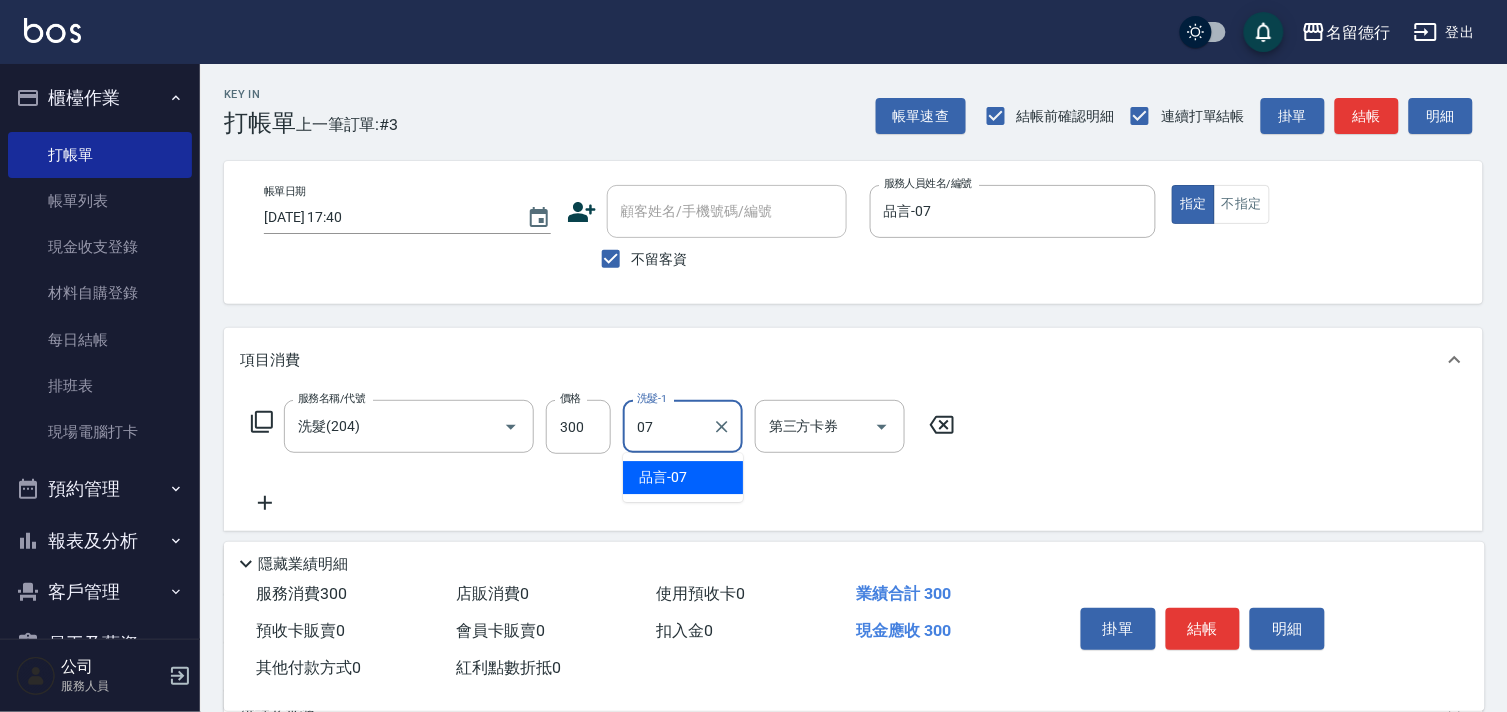 drag, startPoint x: 677, startPoint y: 445, endPoint x: 677, endPoint y: 473, distance: 28 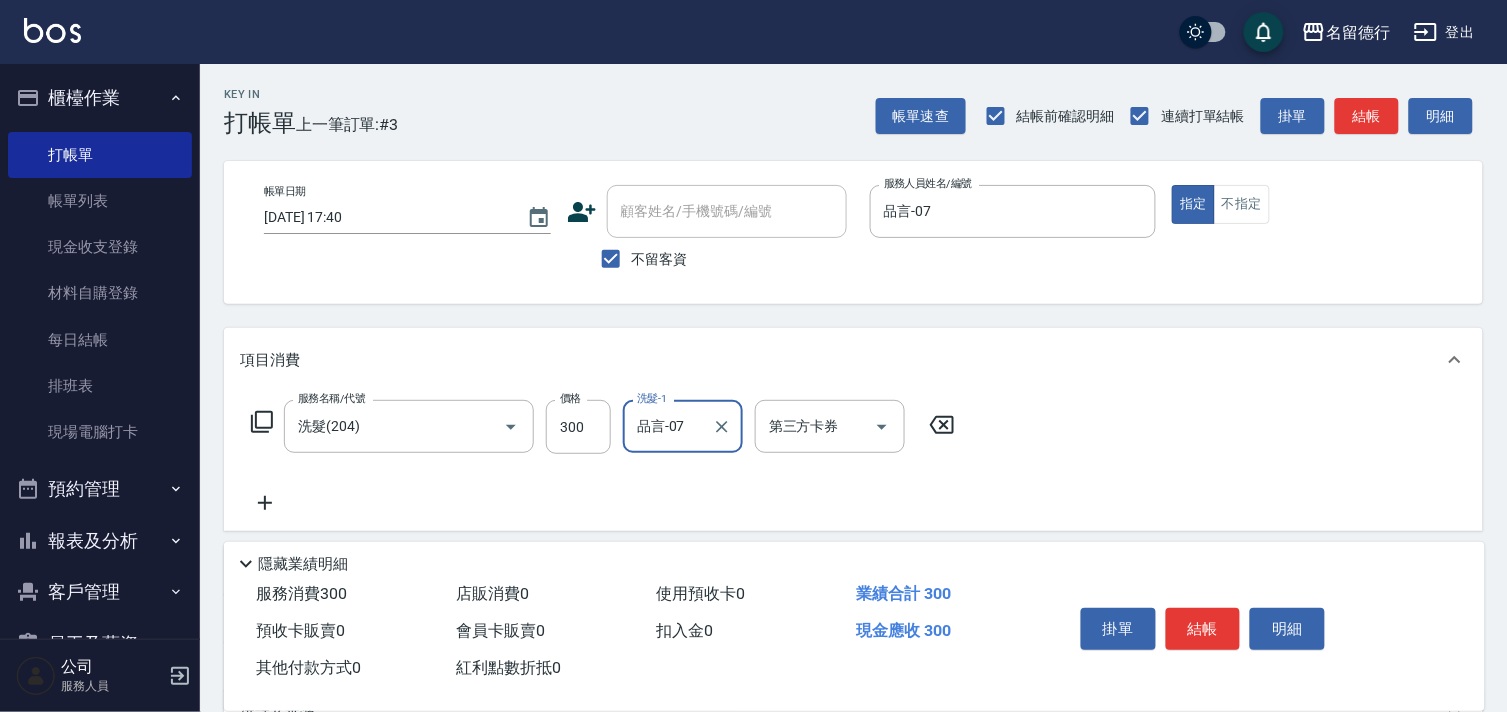 type on "品言-07" 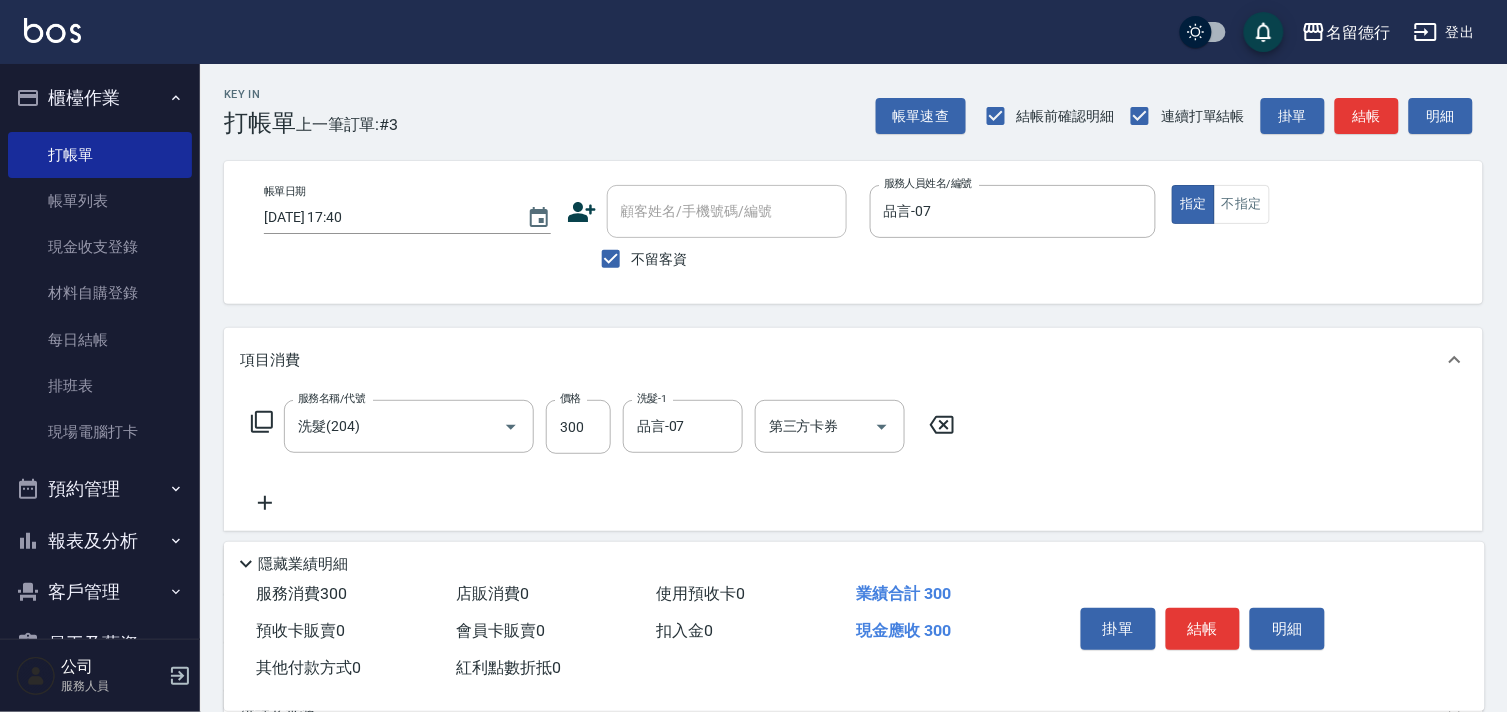 click 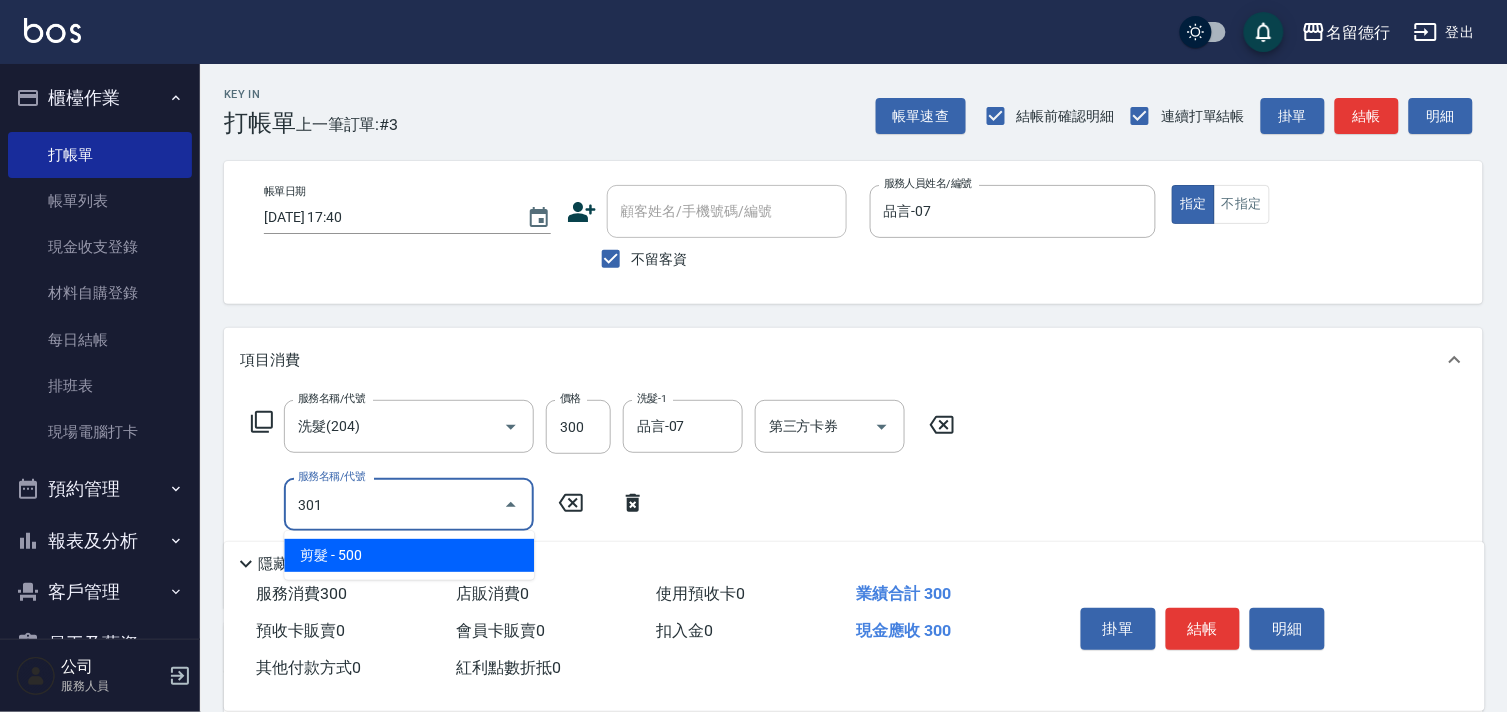 click on "剪髮 - 500" at bounding box center [409, 555] 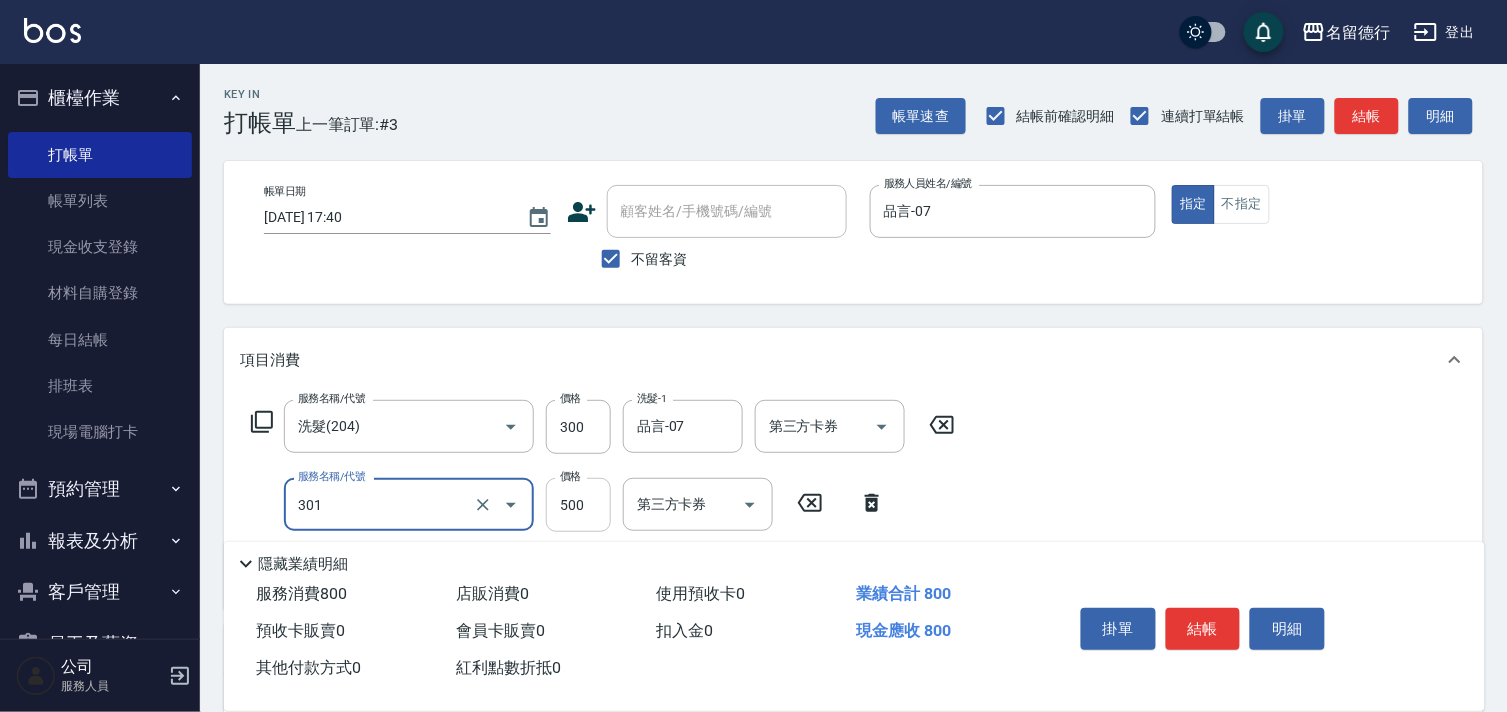 type on "剪髮(301)" 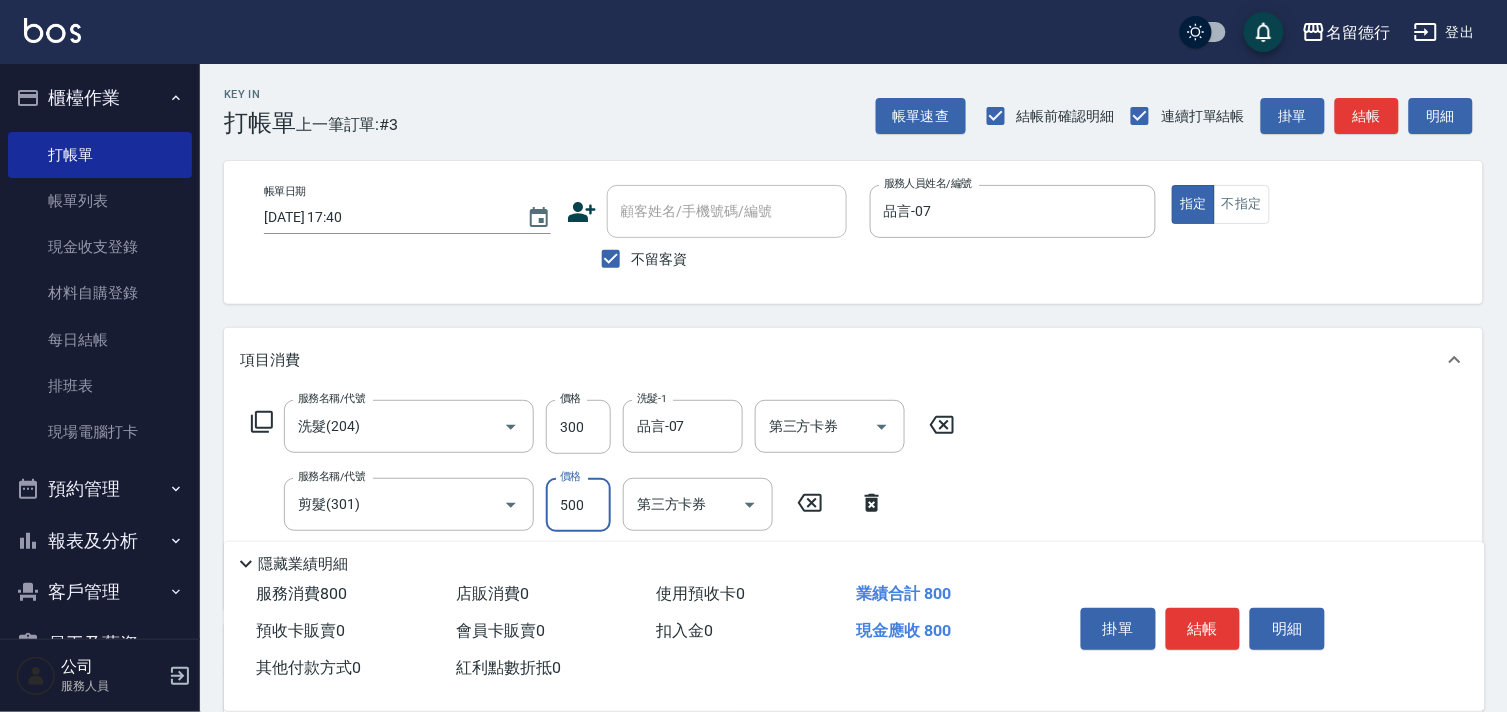 click on "500" at bounding box center (578, 505) 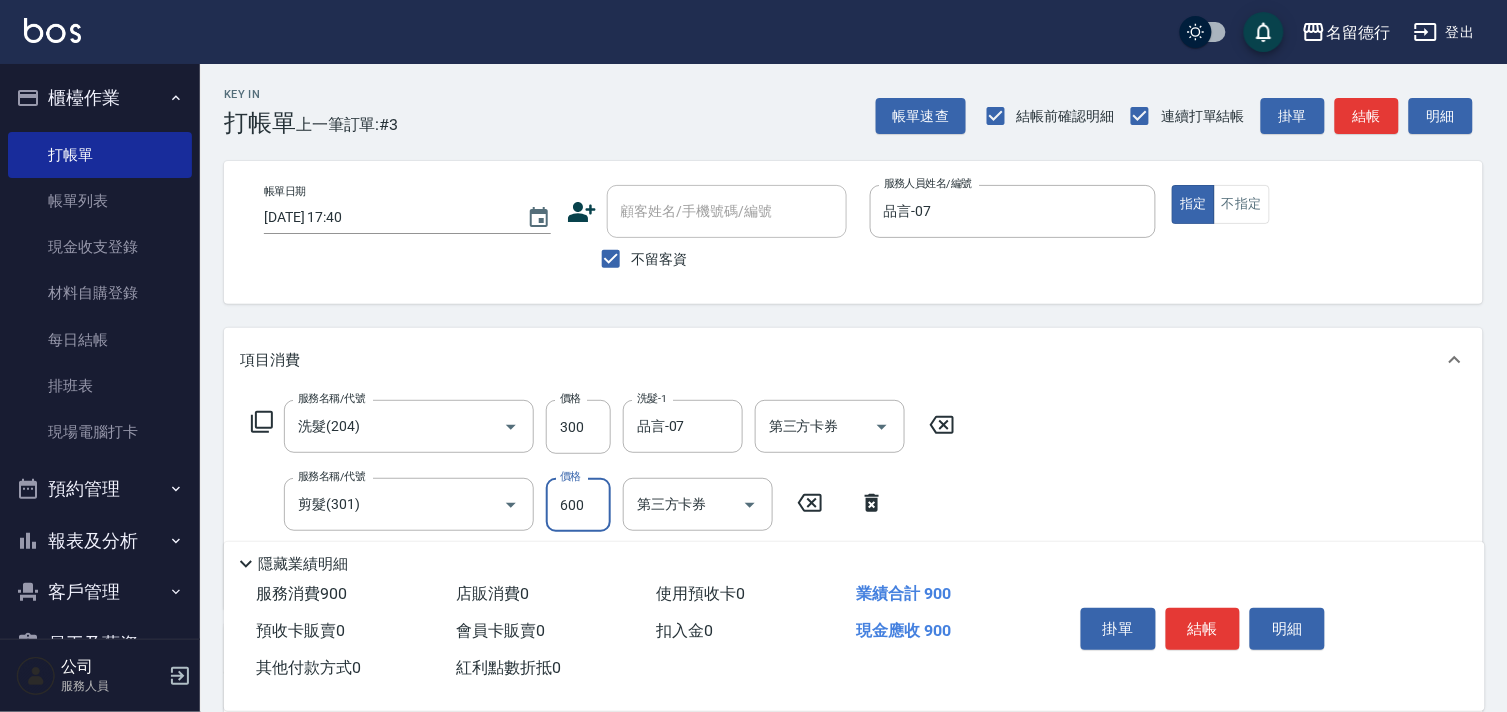 type on "600" 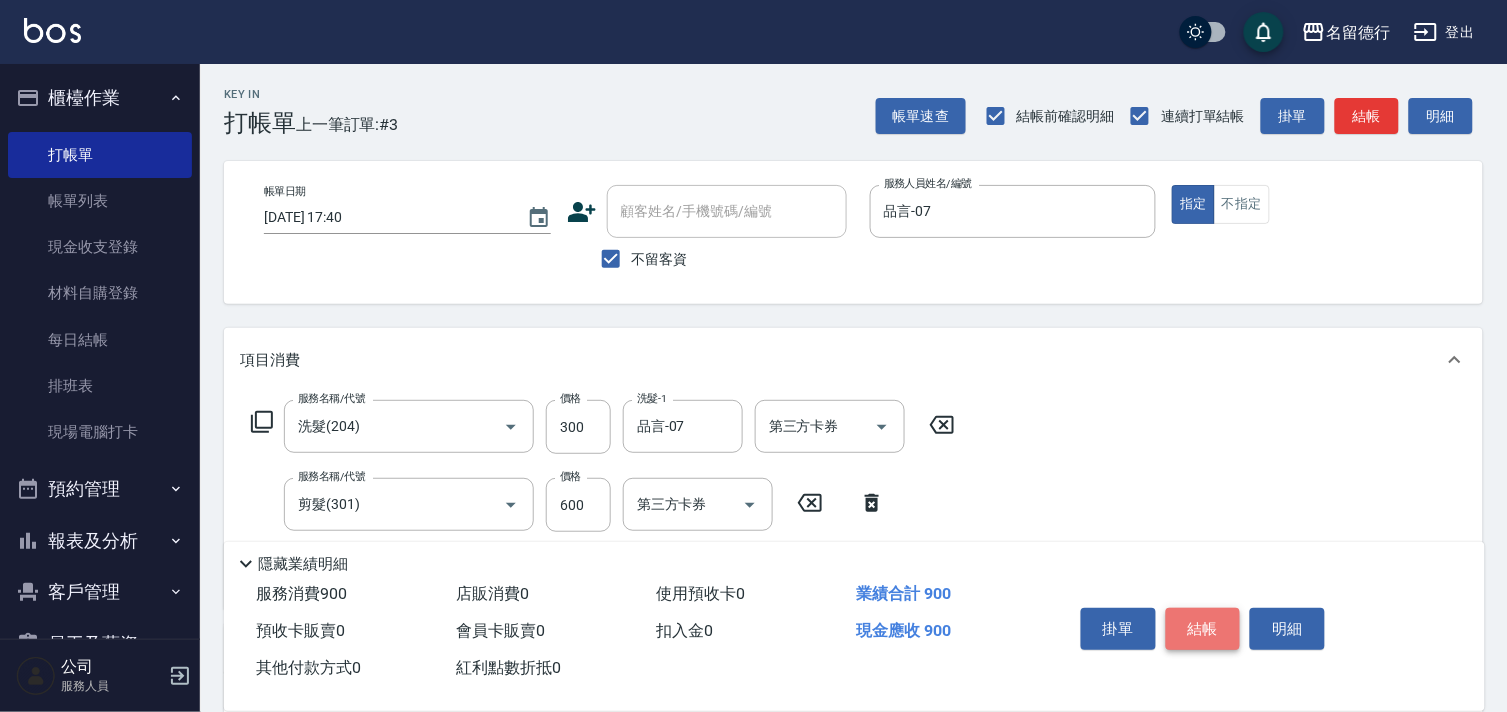click on "結帳" at bounding box center [1203, 629] 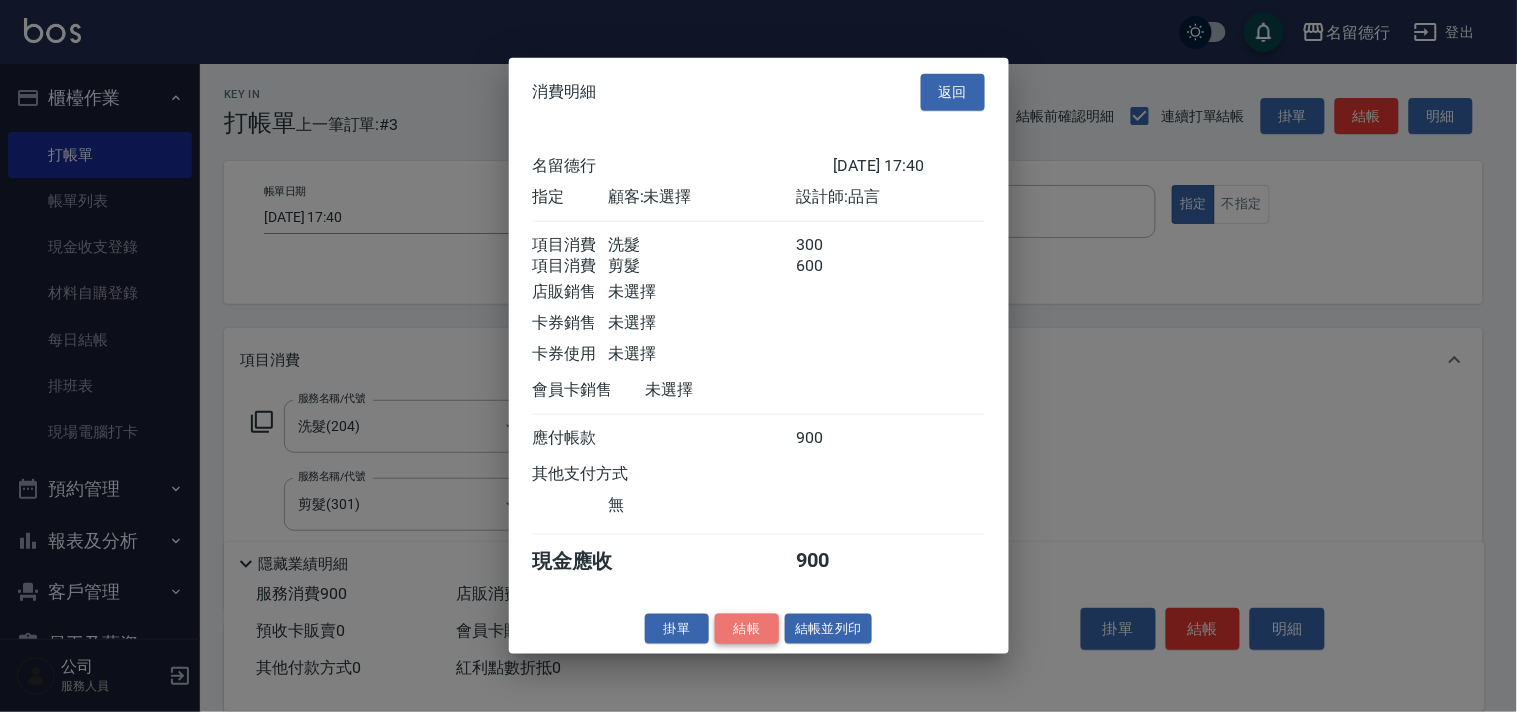click on "結帳" at bounding box center (747, 628) 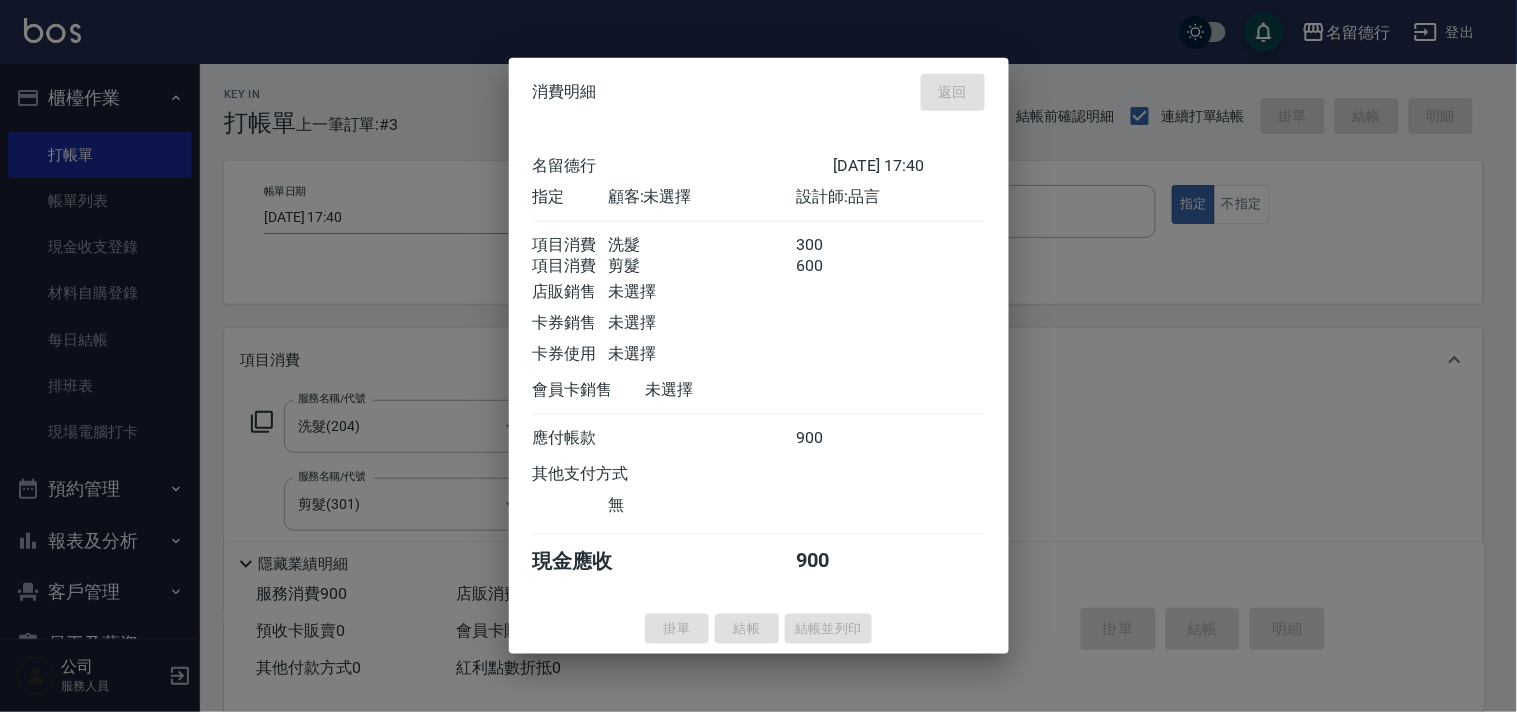 type 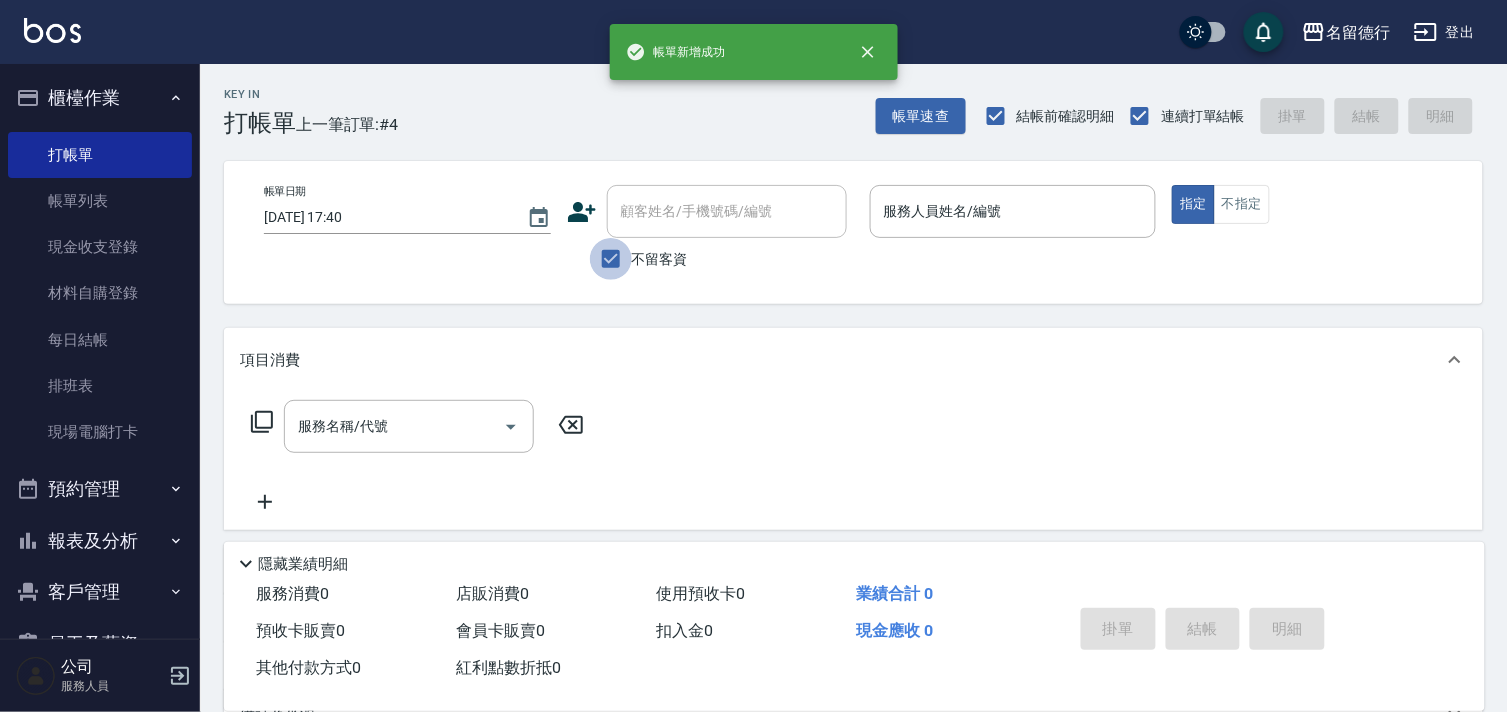 click on "不留客資" at bounding box center (611, 259) 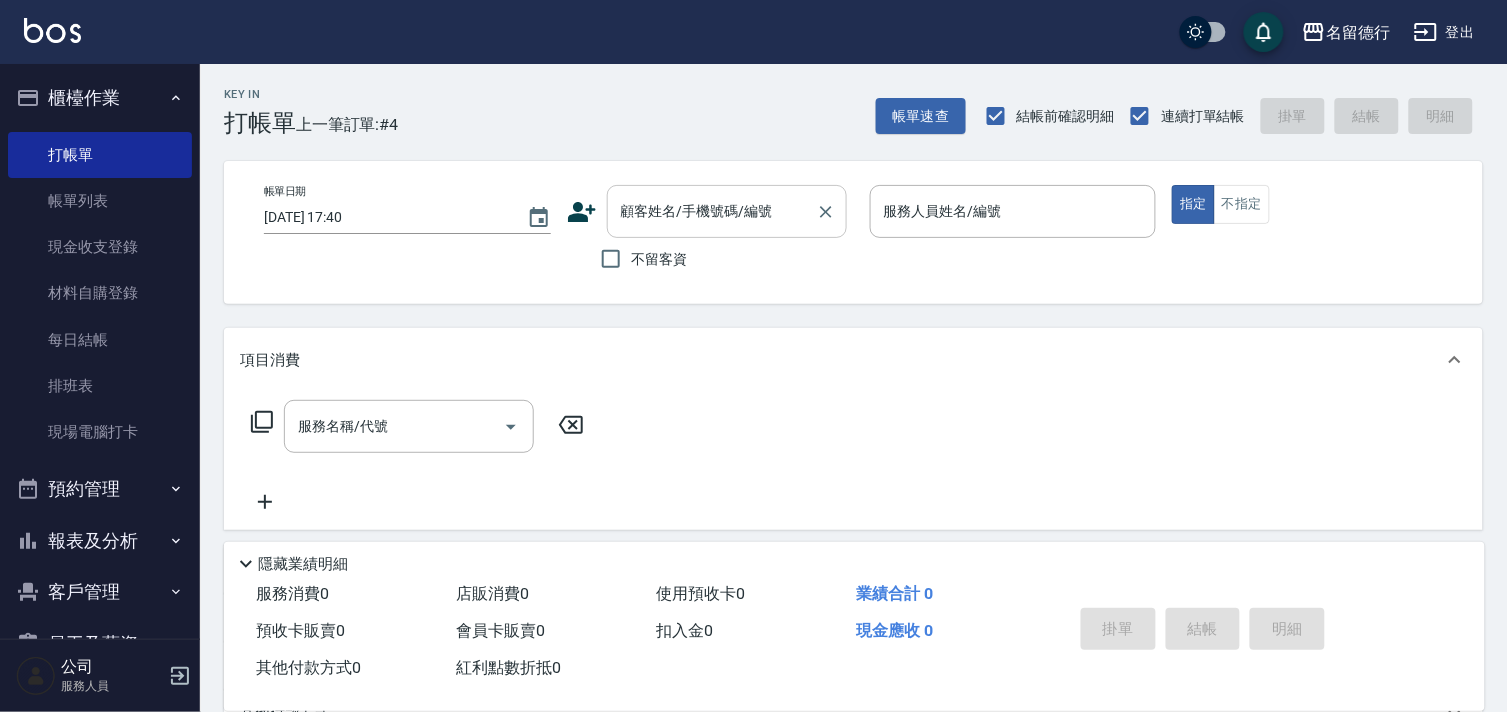 click on "顧客姓名/手機號碼/編號" at bounding box center [712, 211] 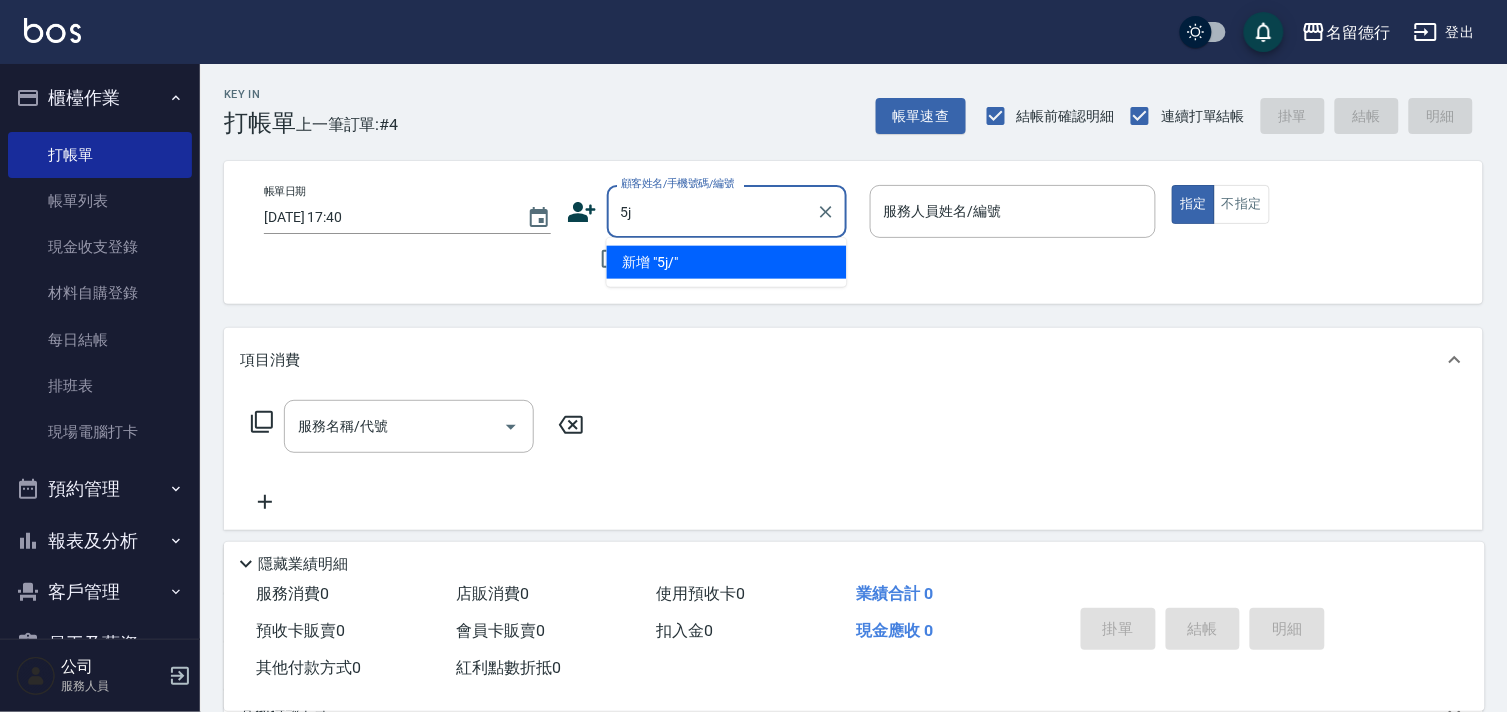 type on "5" 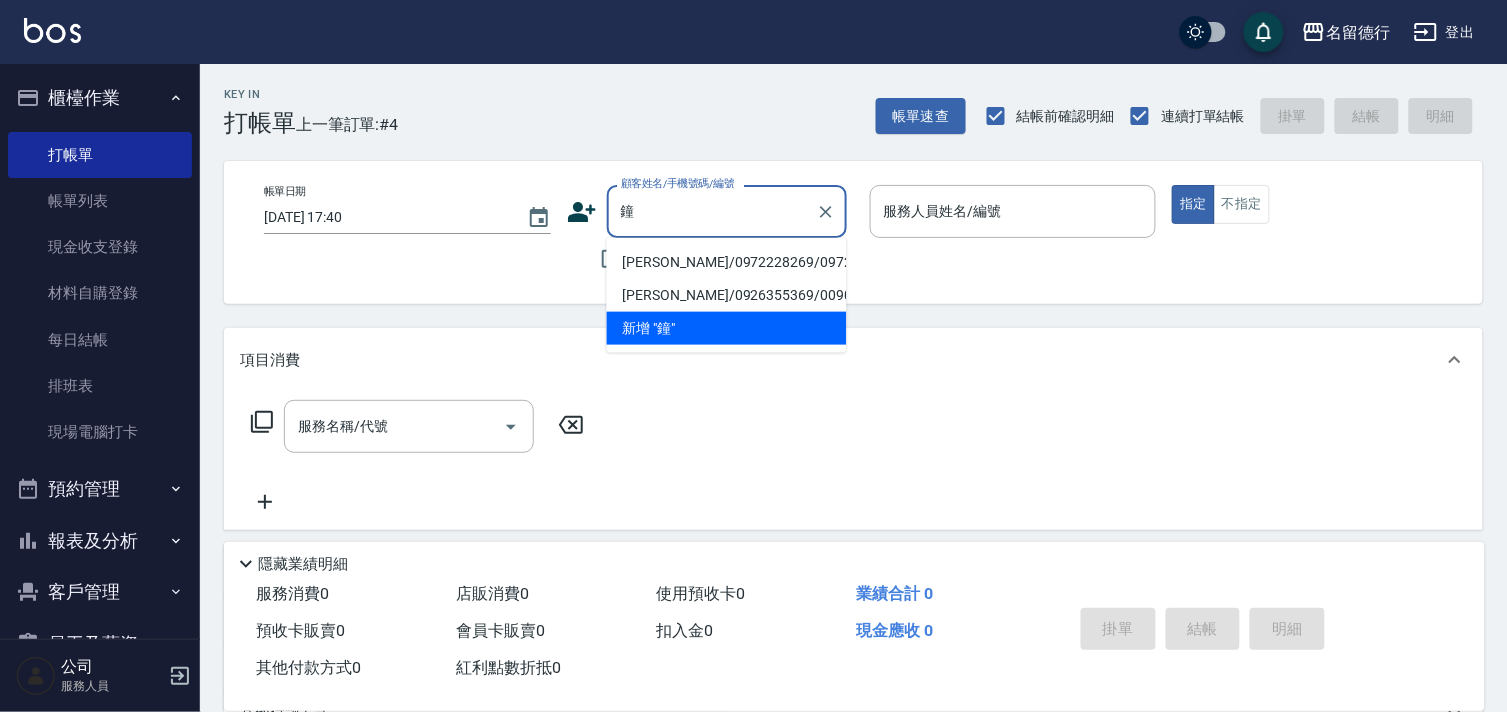 click on "[PERSON_NAME]/0972228269/0972228269" at bounding box center [727, 262] 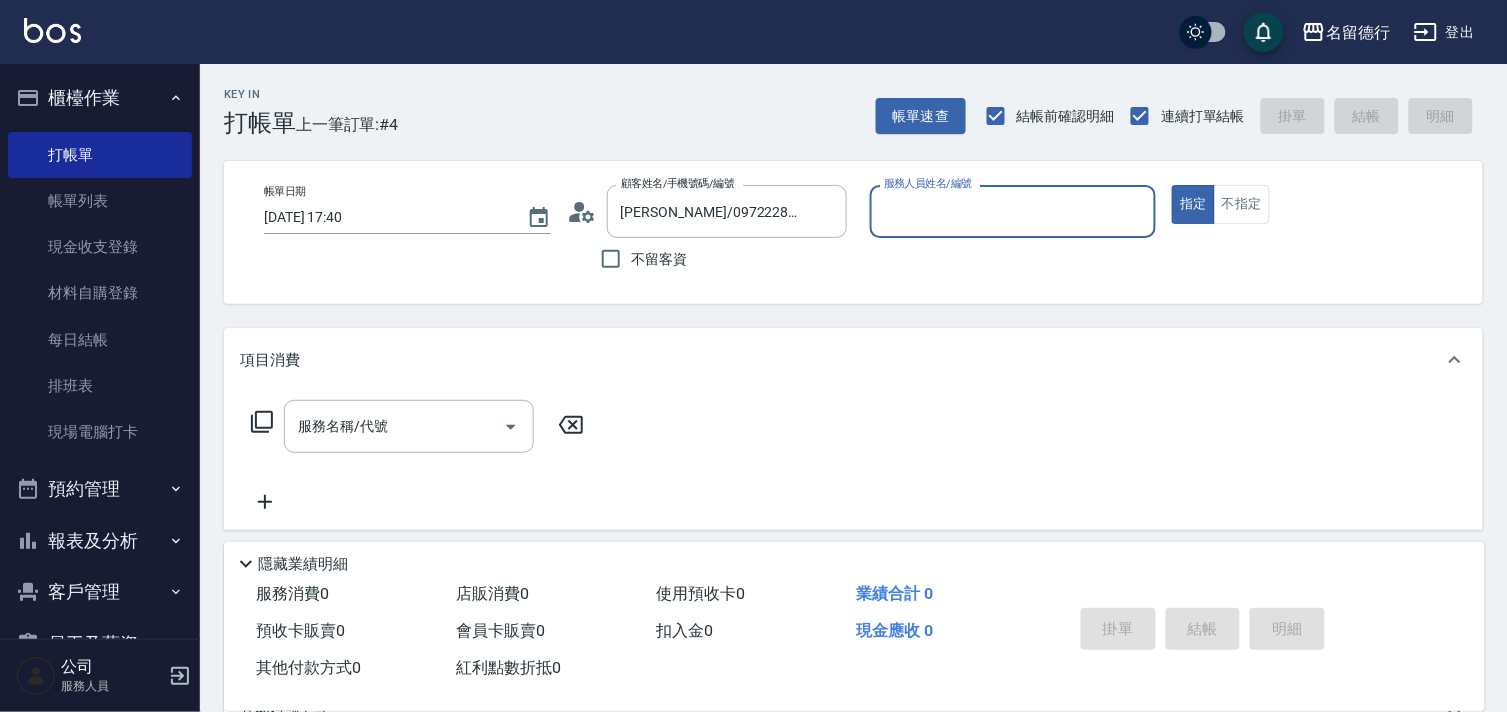 type on "品言-07" 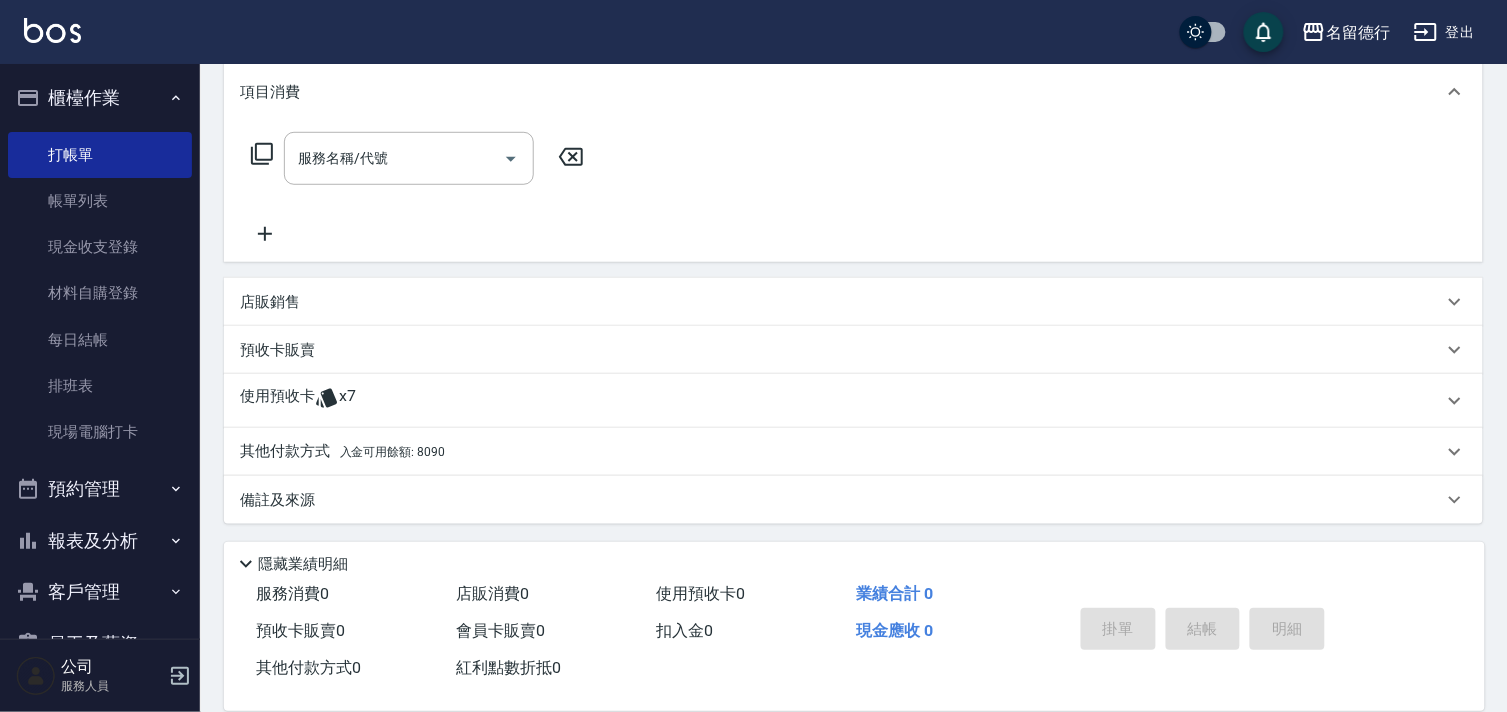 scroll, scrollTop: 0, scrollLeft: 0, axis: both 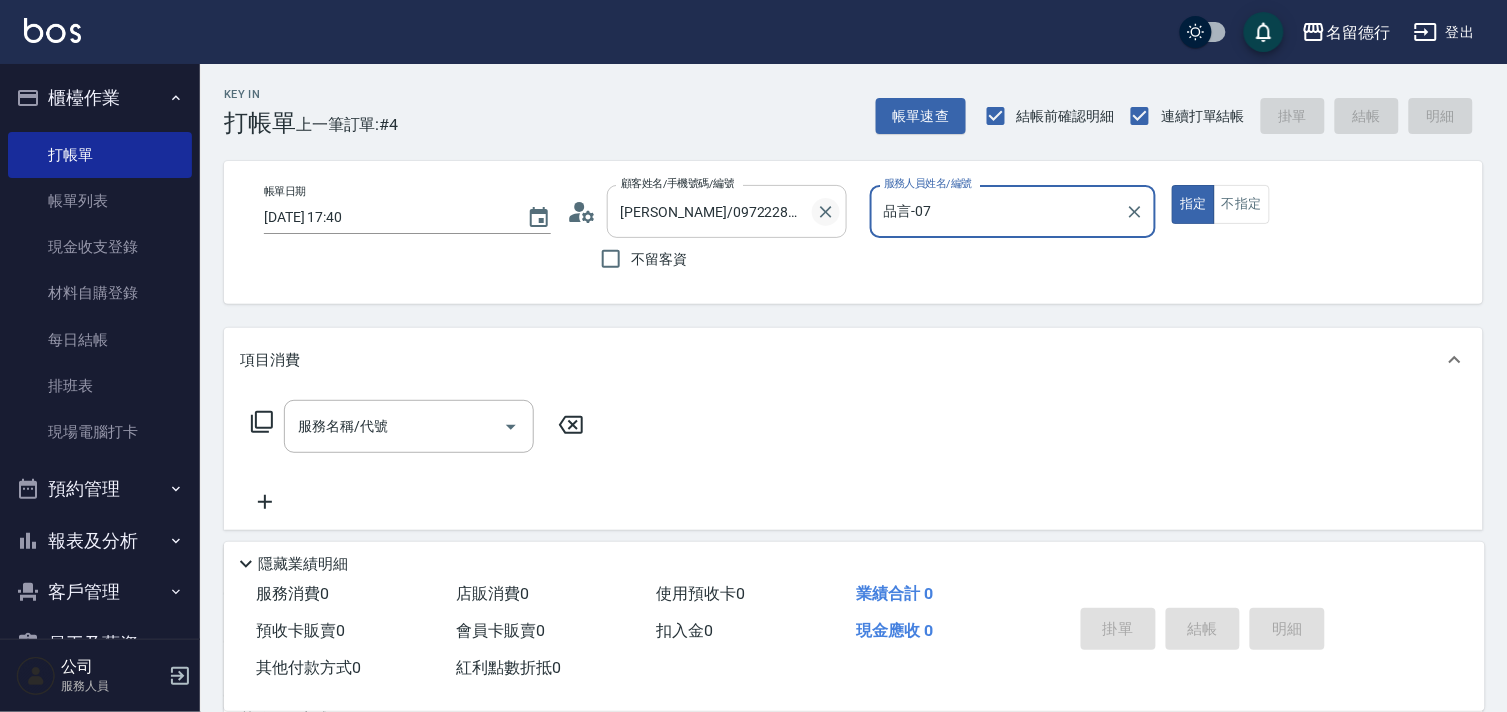 click at bounding box center (826, 212) 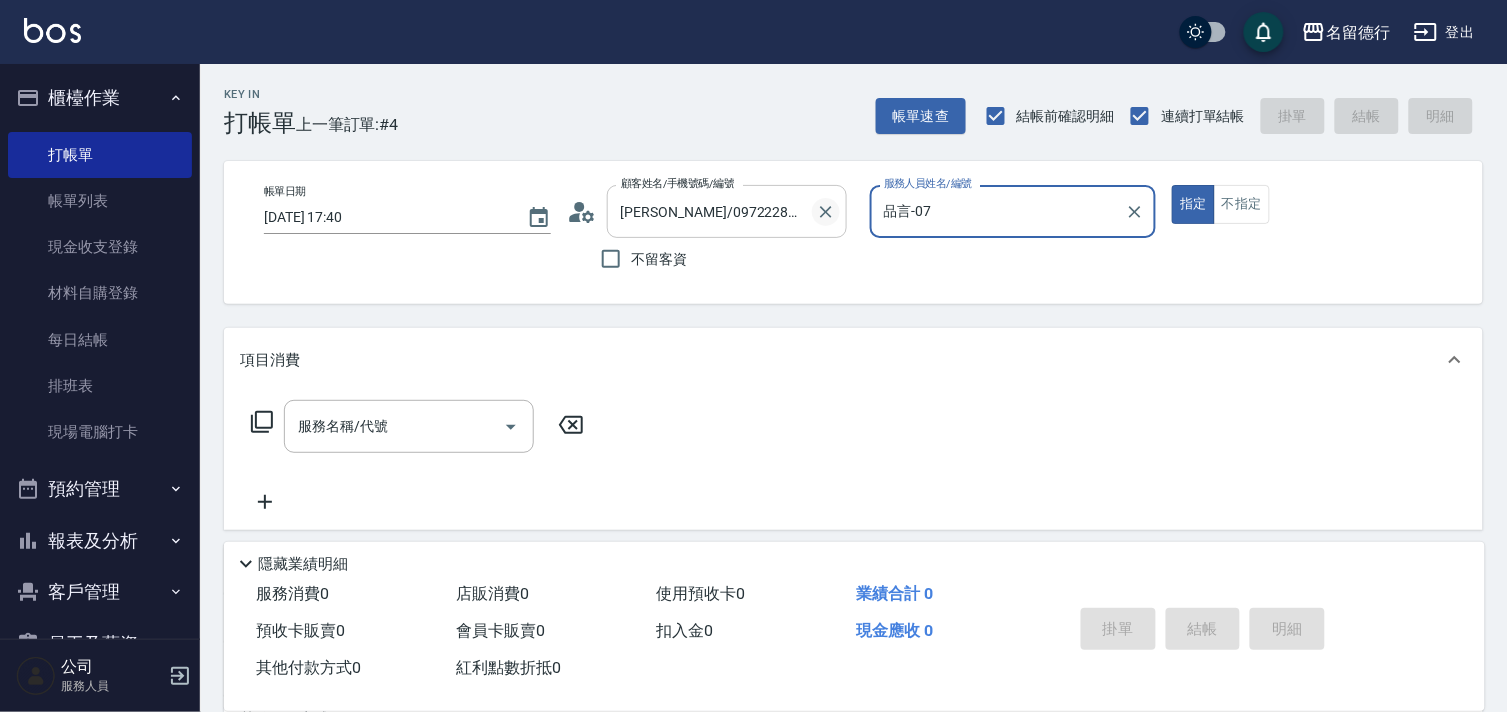 type 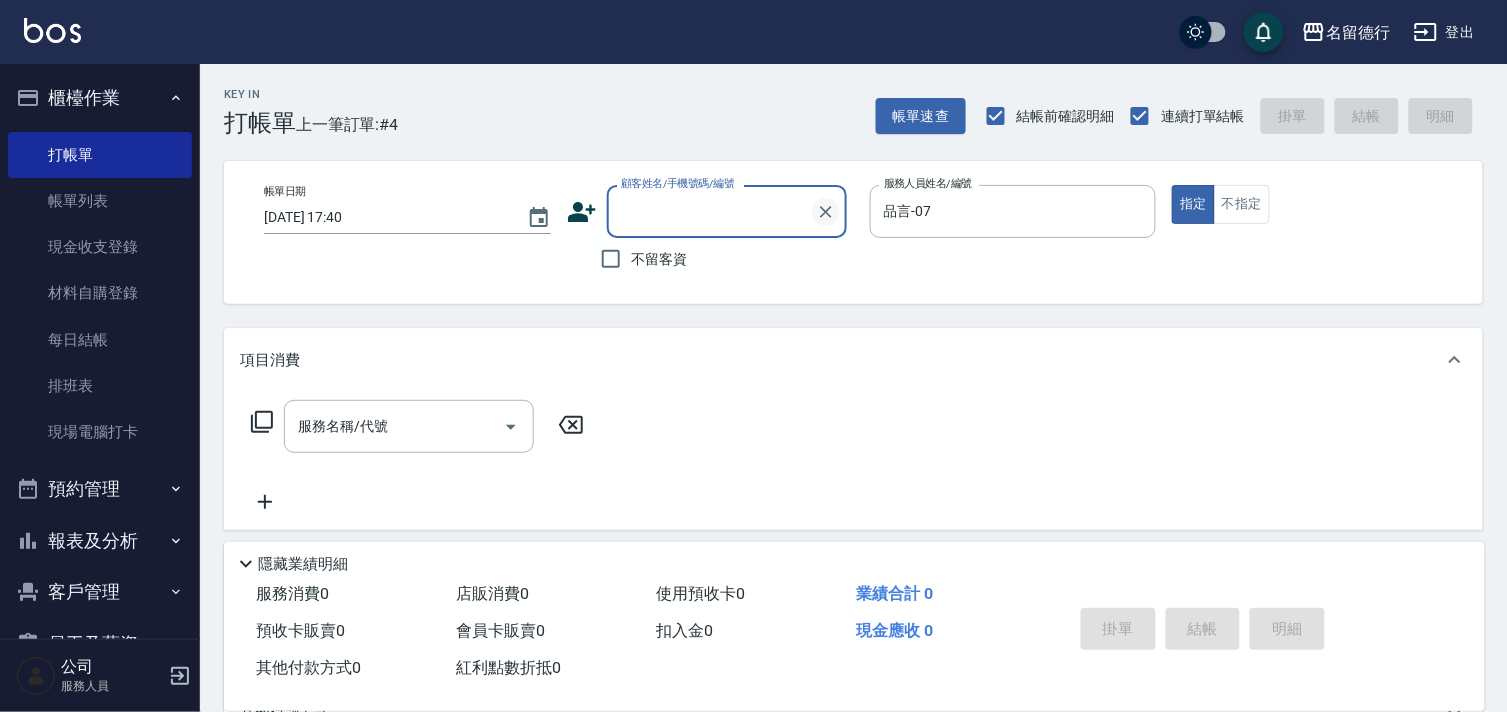 scroll, scrollTop: 0, scrollLeft: 0, axis: both 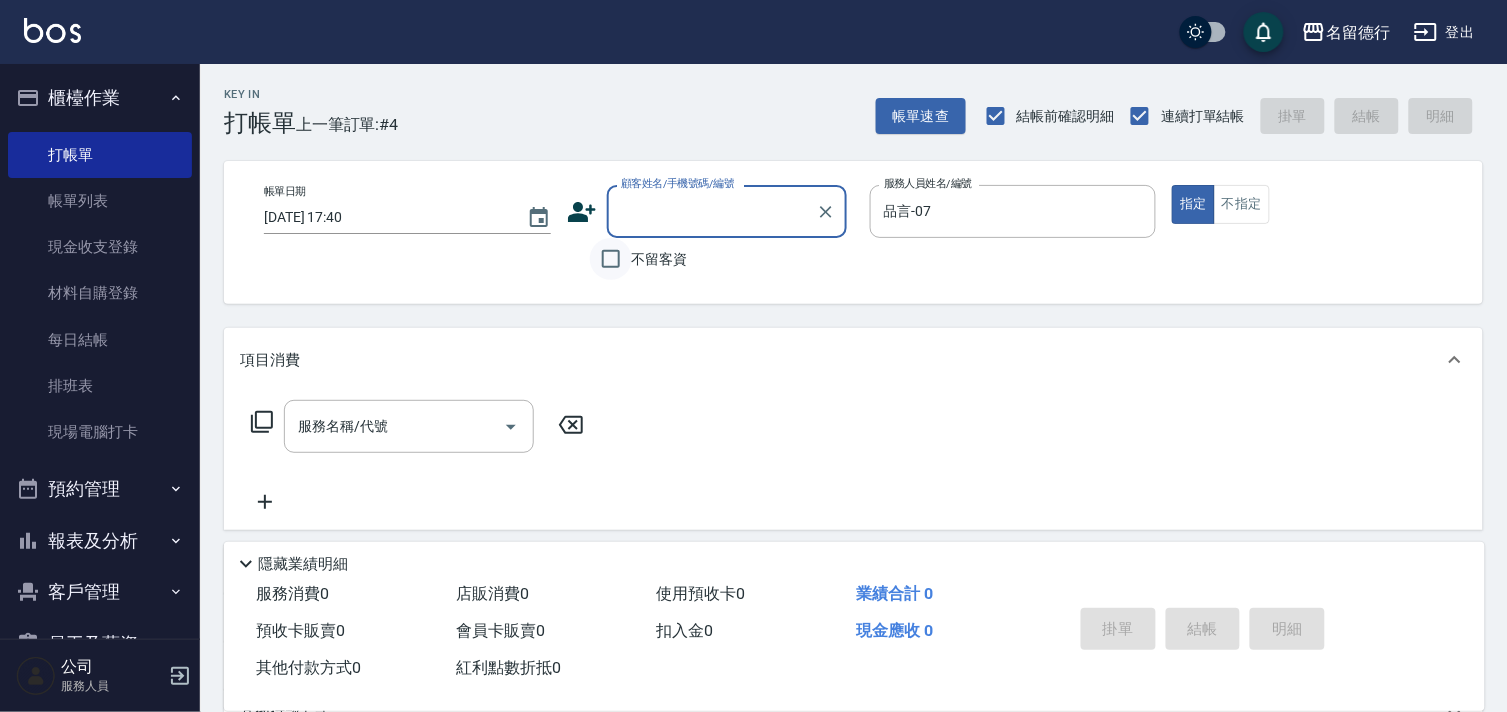 click on "不留客資" at bounding box center (611, 259) 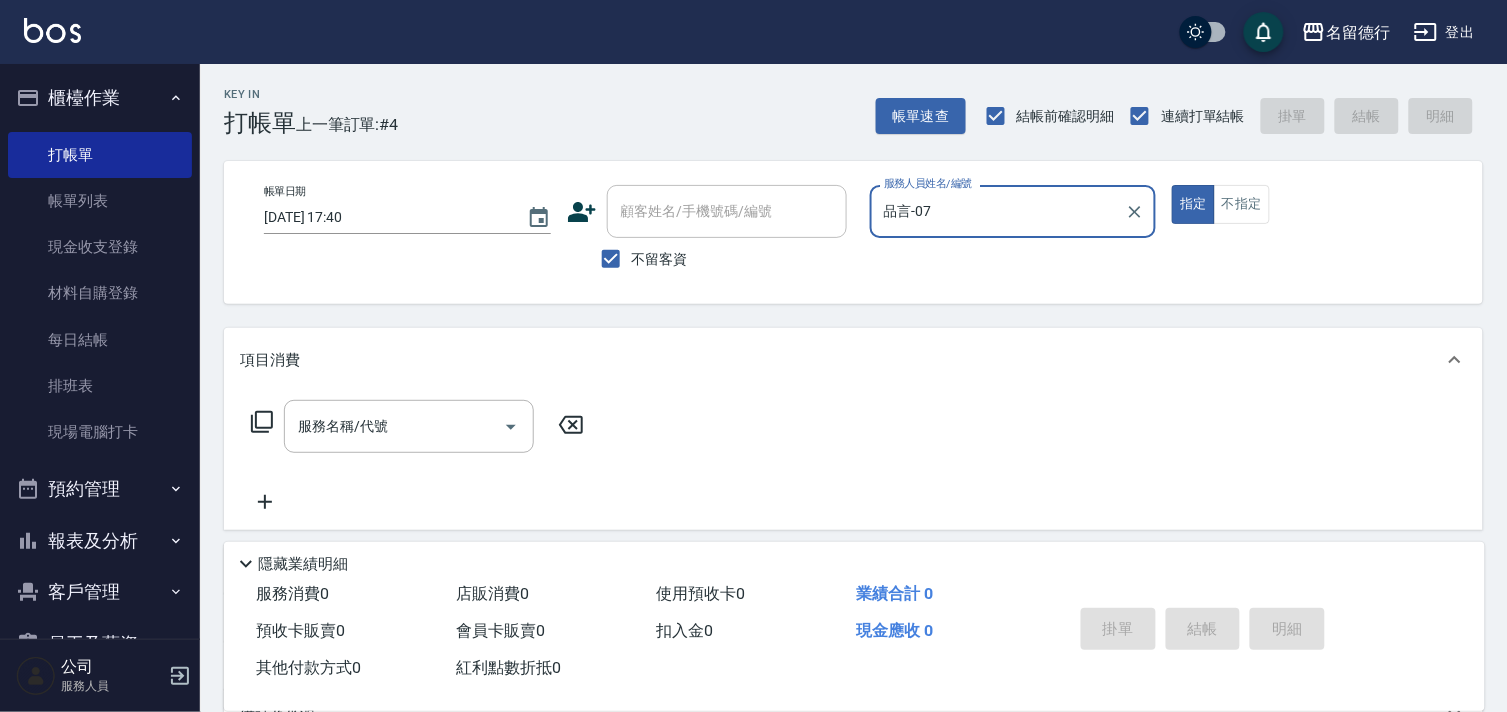 scroll, scrollTop: 111, scrollLeft: 0, axis: vertical 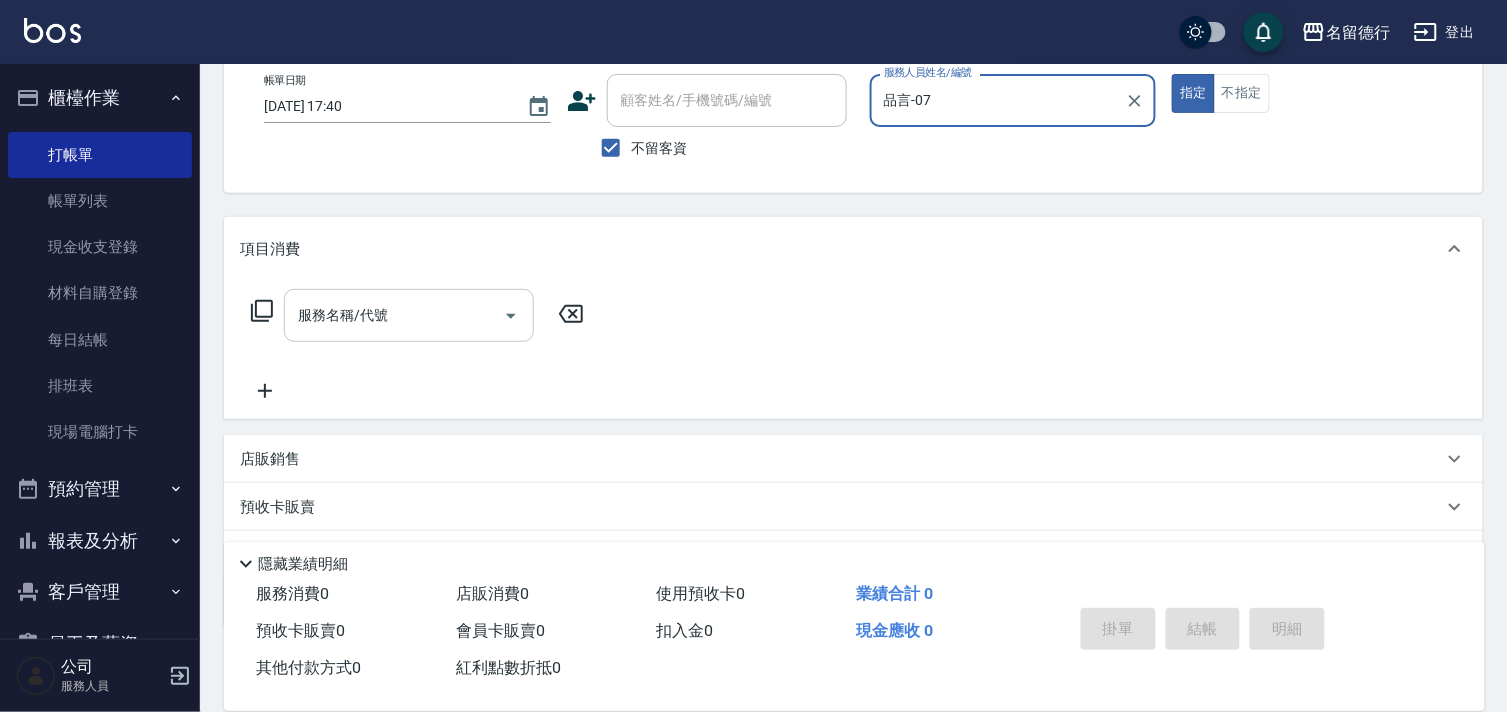 click on "服務名稱/代號 服務名稱/代號" at bounding box center (409, 315) 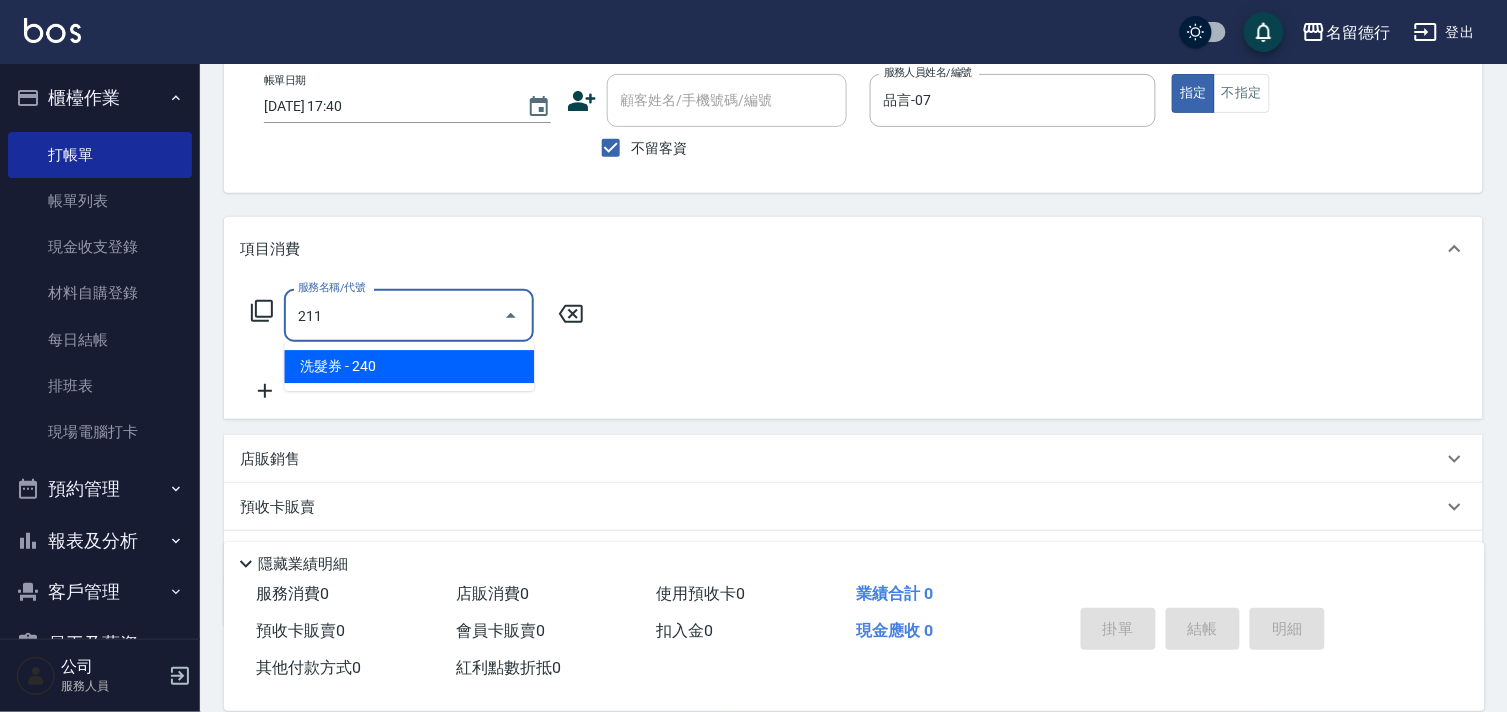 drag, startPoint x: 348, startPoint y: 364, endPoint x: 615, endPoint y: 327, distance: 269.55148 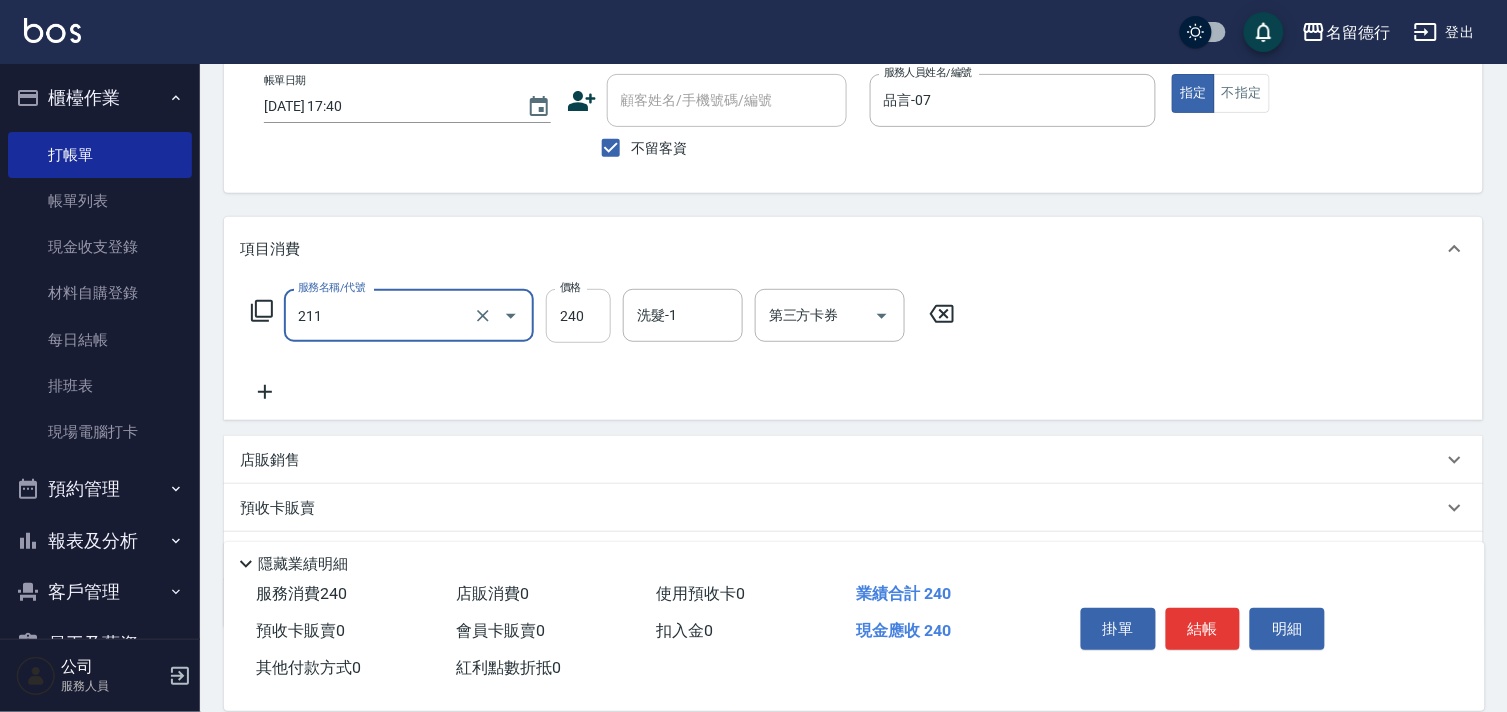 click on "240" at bounding box center [578, 316] 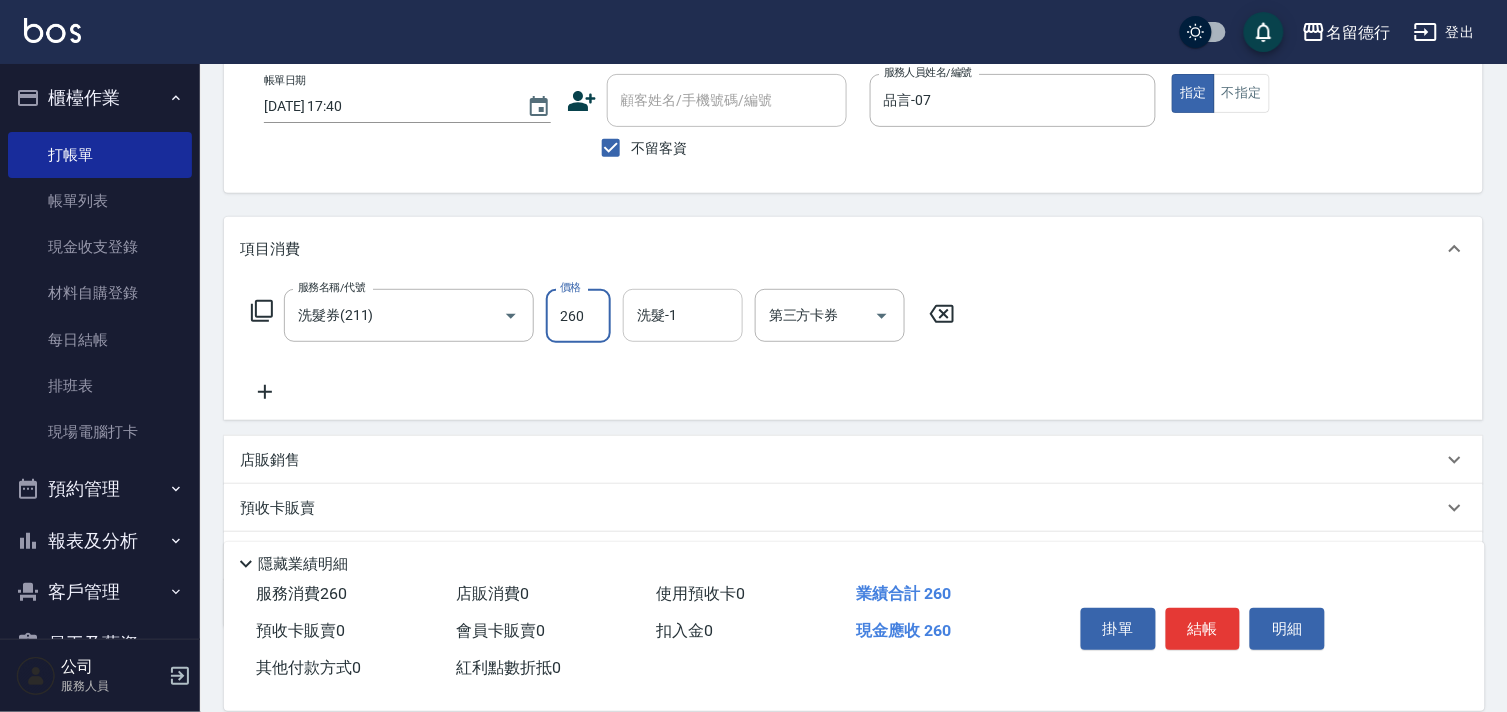 type on "260" 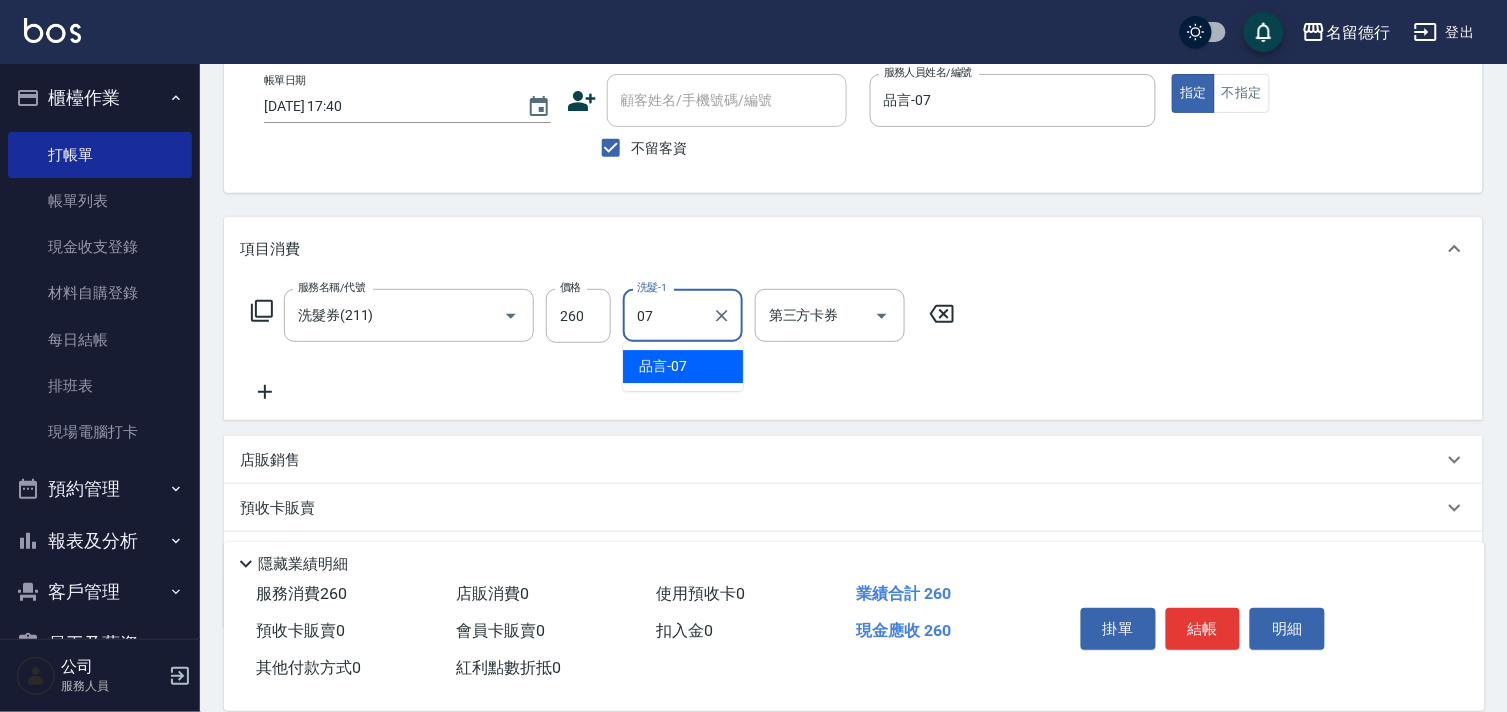 click on "品言 -07" at bounding box center (663, 366) 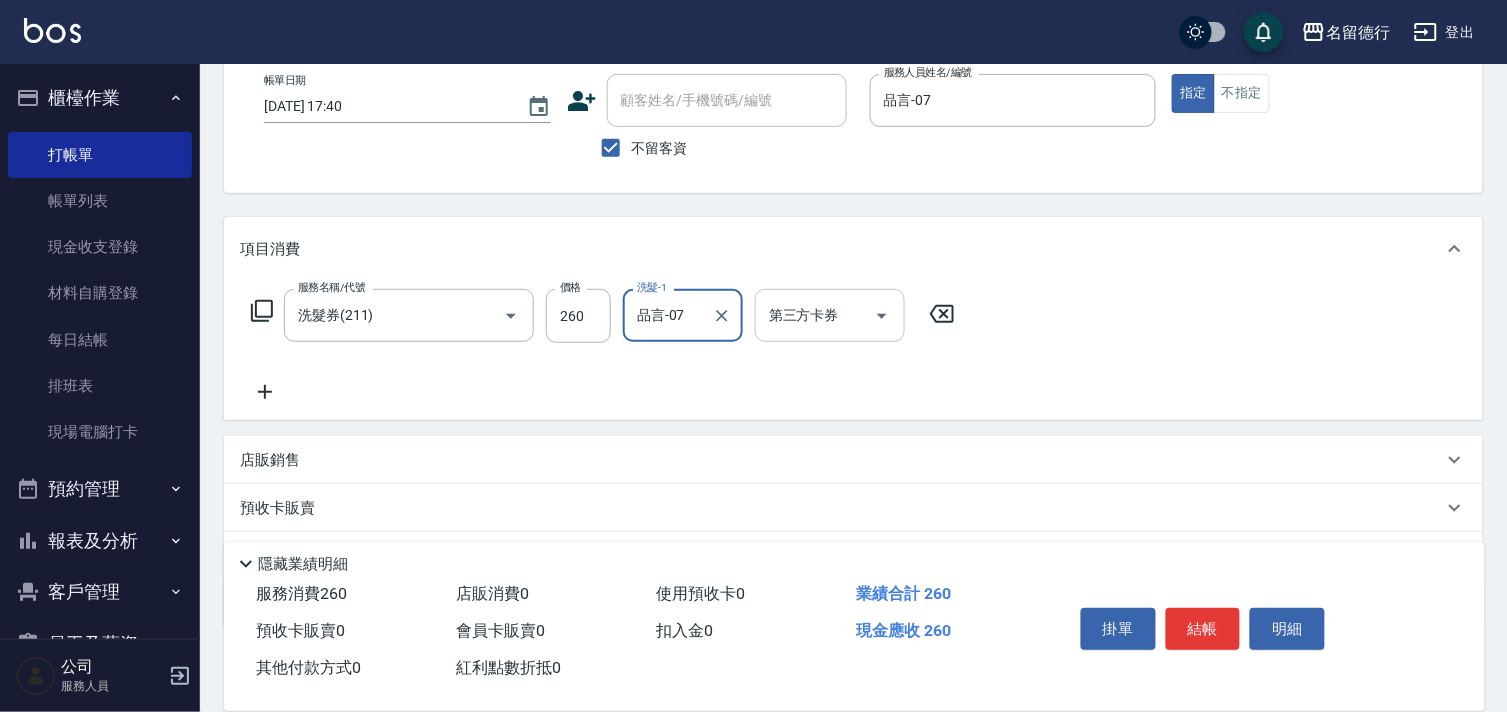 type on "品言-07" 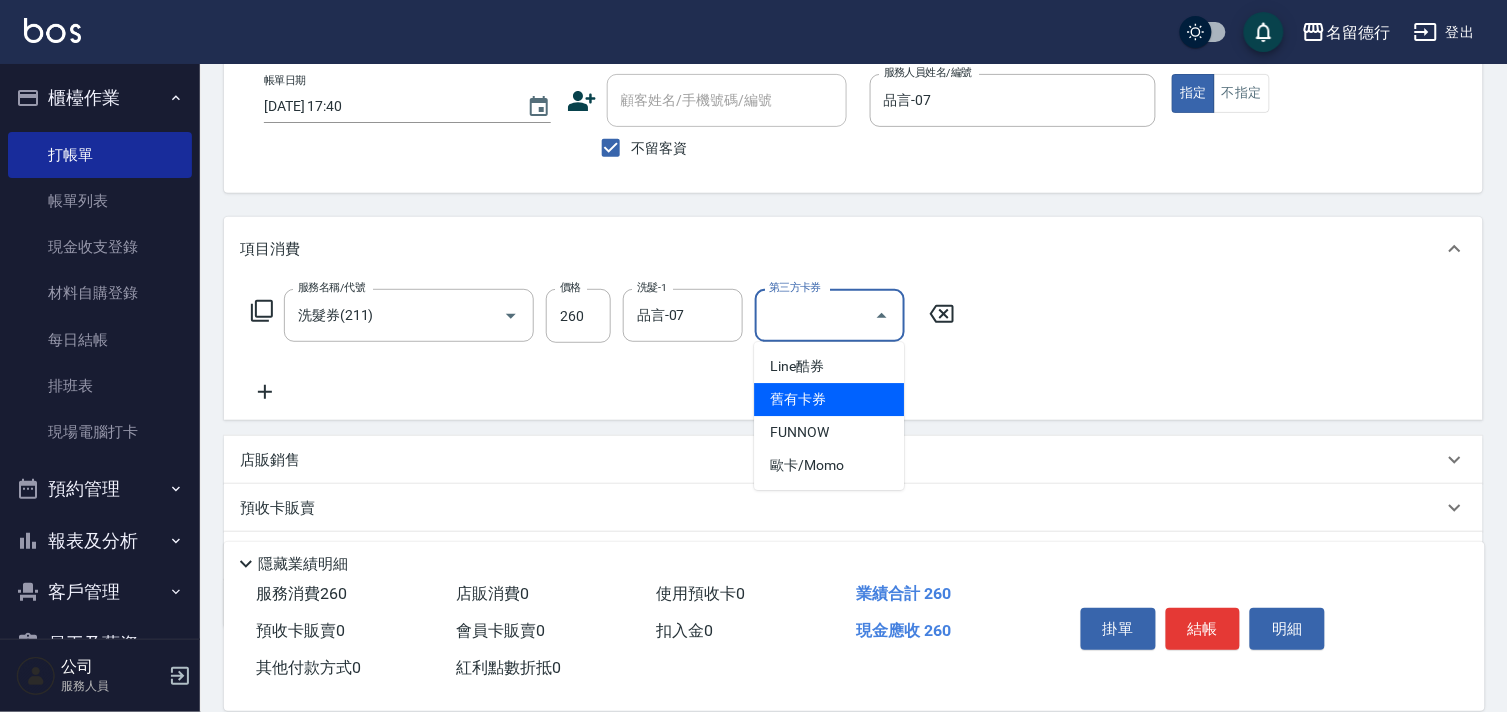 click on "舊有卡券" at bounding box center [829, 399] 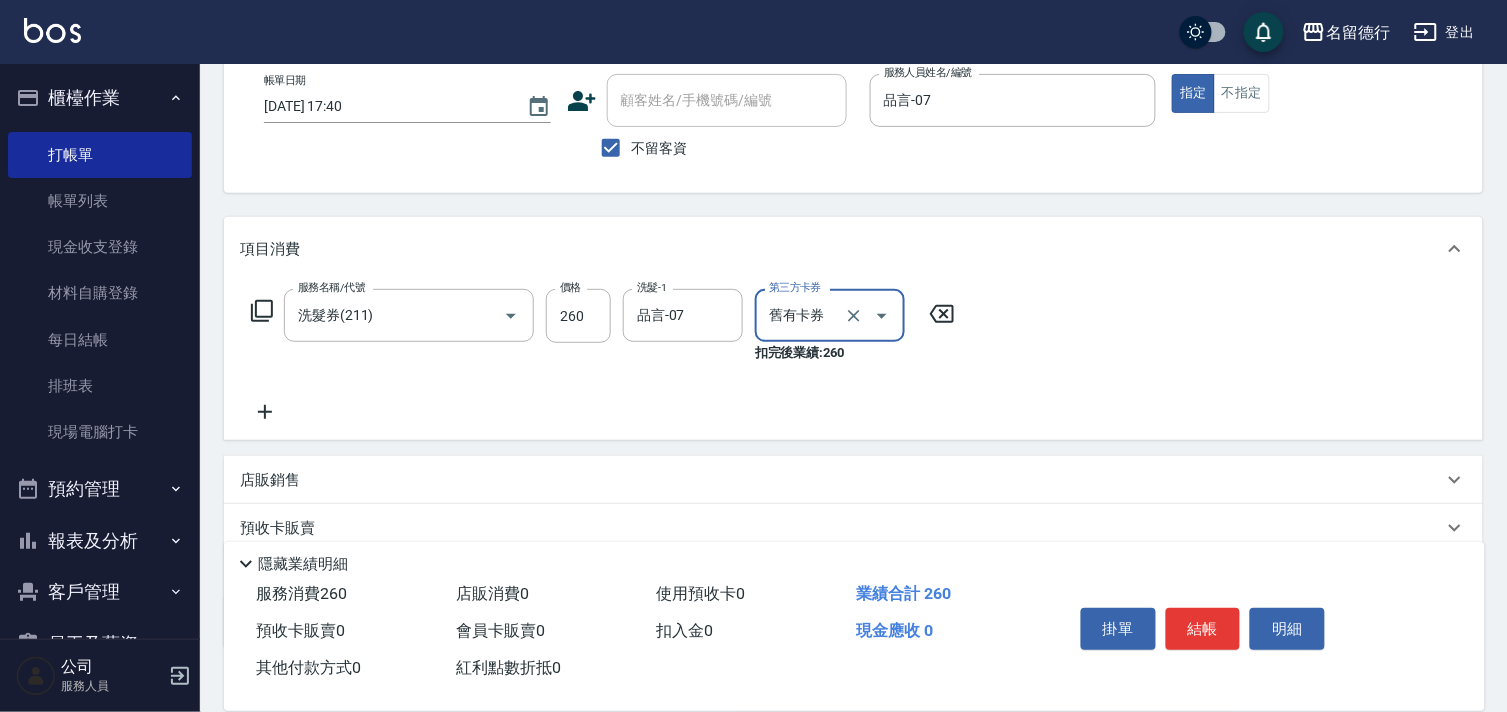 click 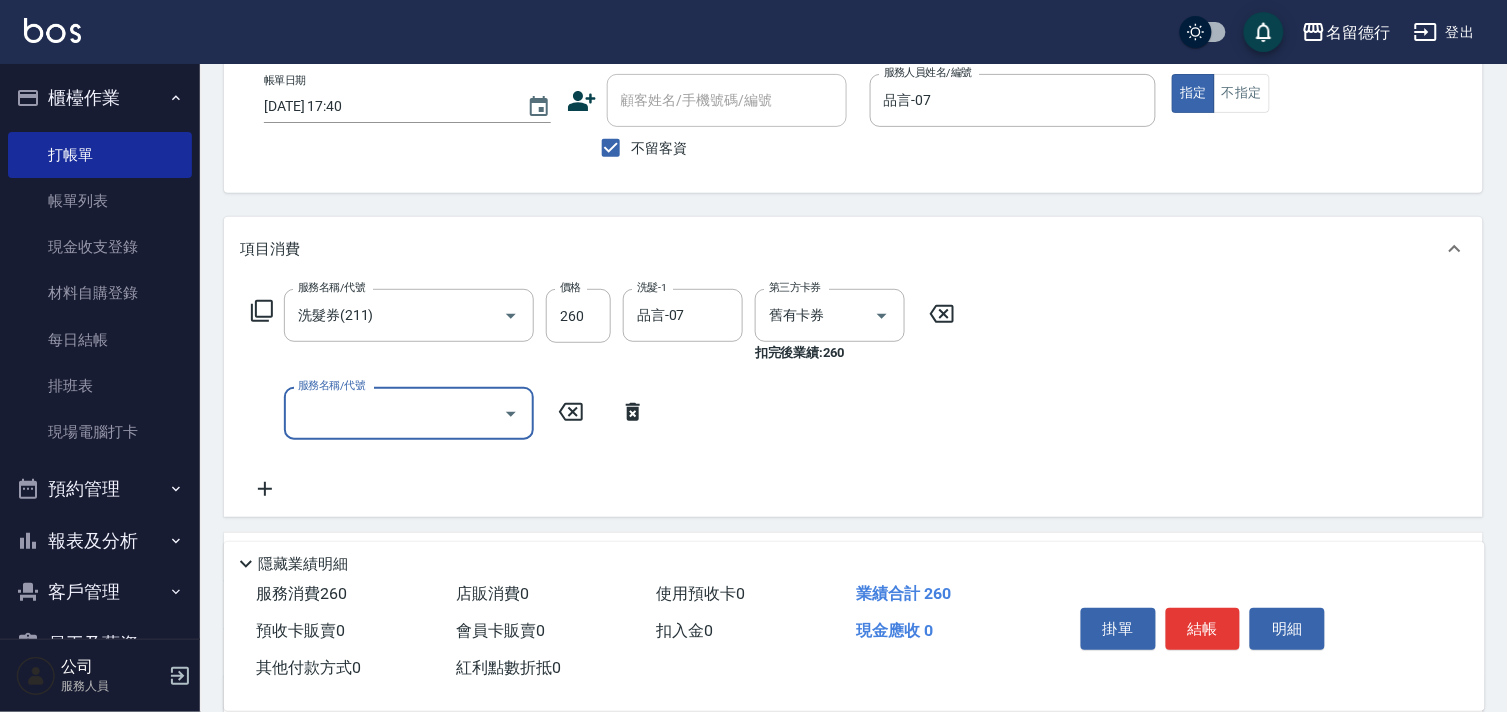click 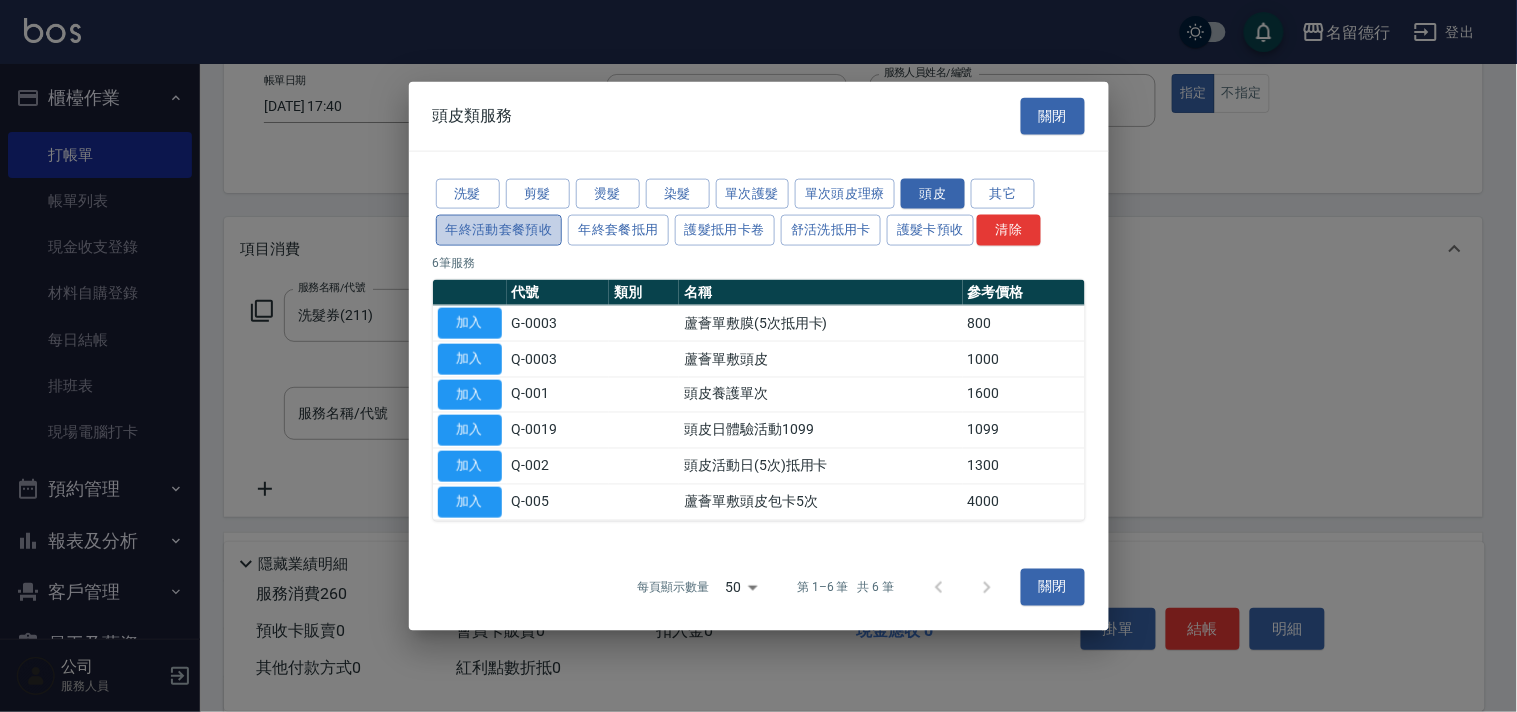click on "年終活動套餐預收" at bounding box center [499, 230] 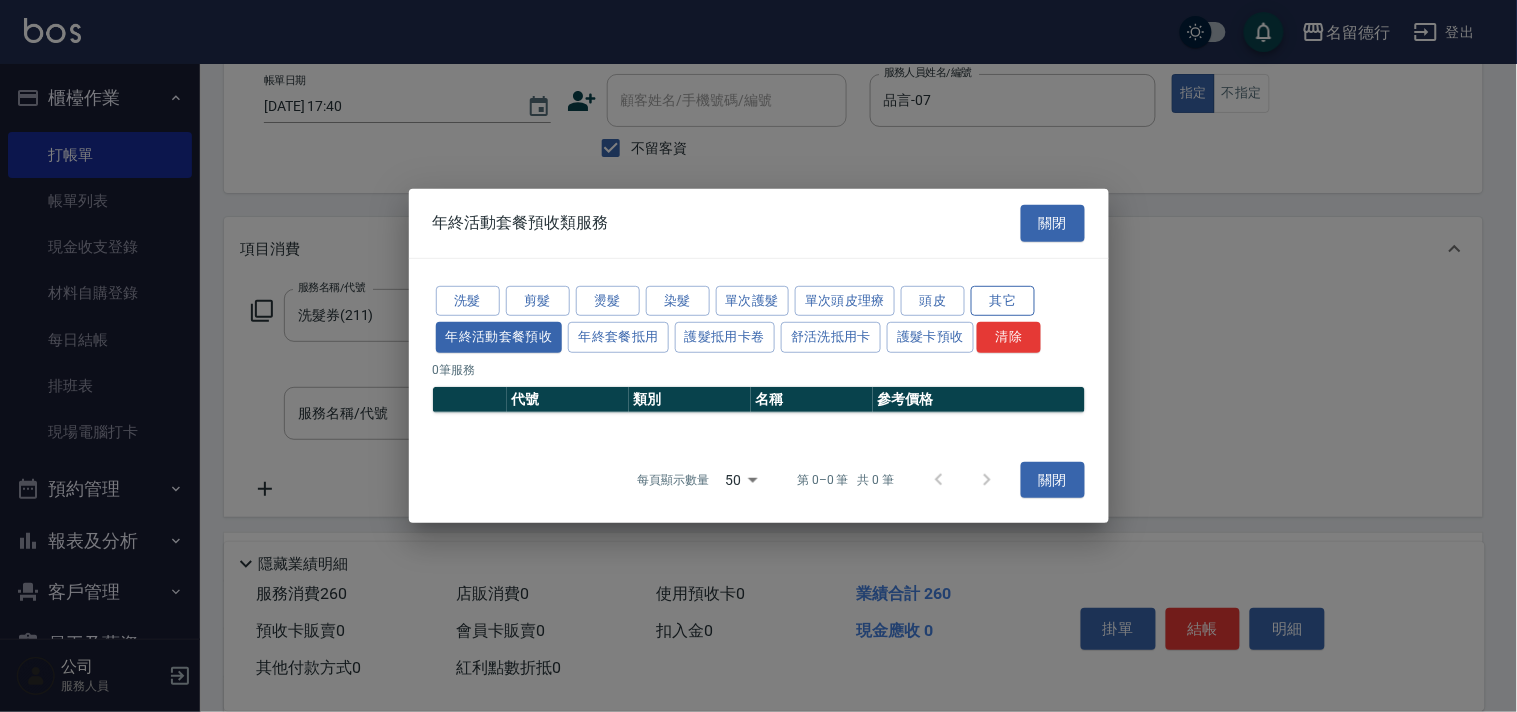 click on "其它" at bounding box center (1003, 300) 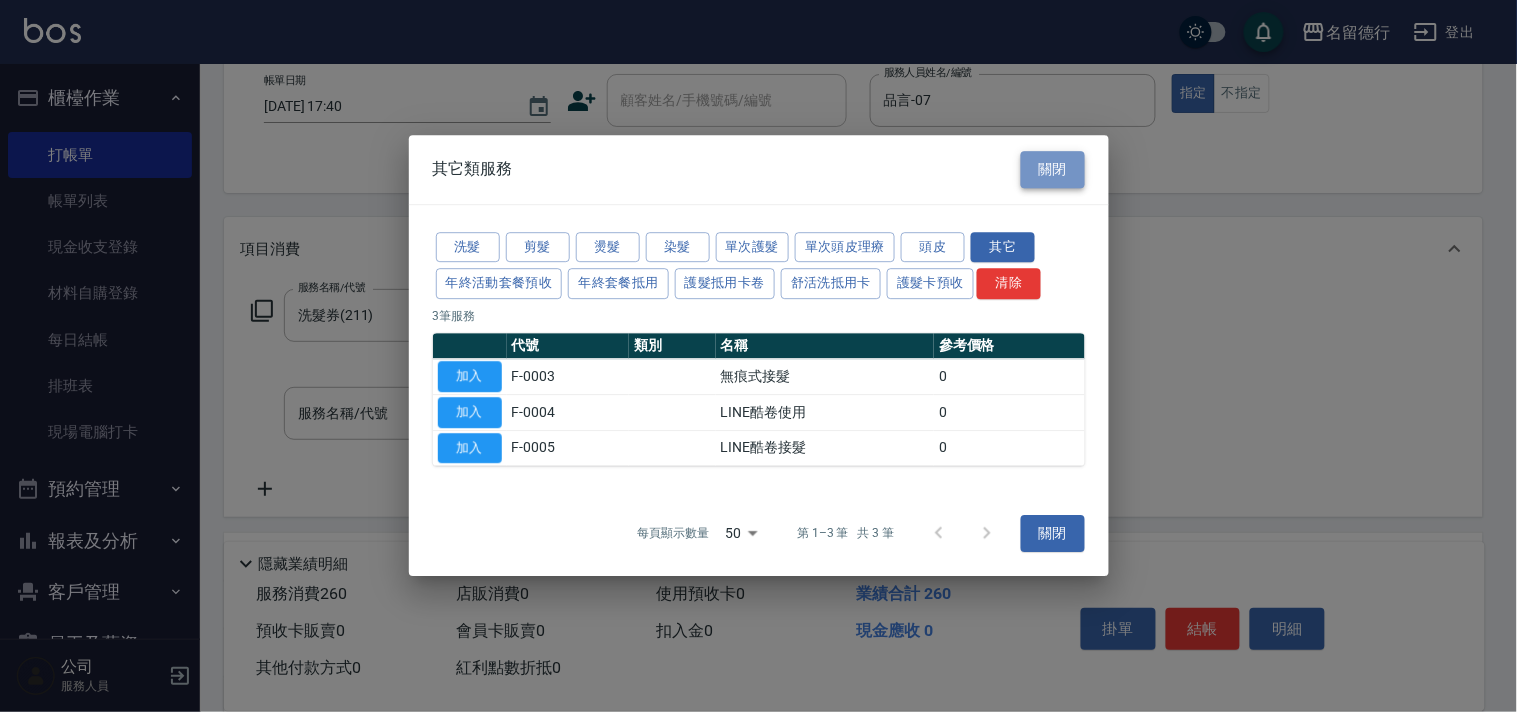 click on "關閉" at bounding box center (1053, 169) 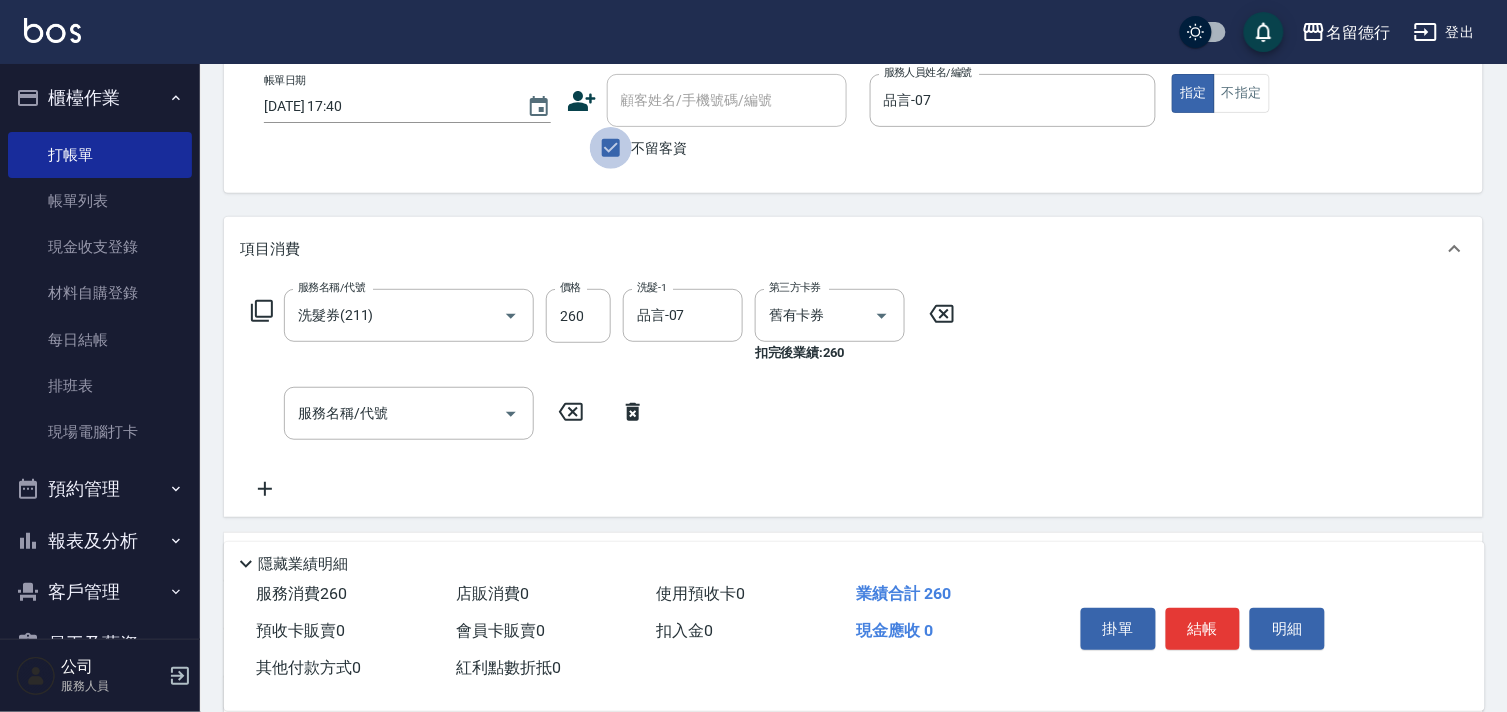click on "不留客資" at bounding box center (611, 148) 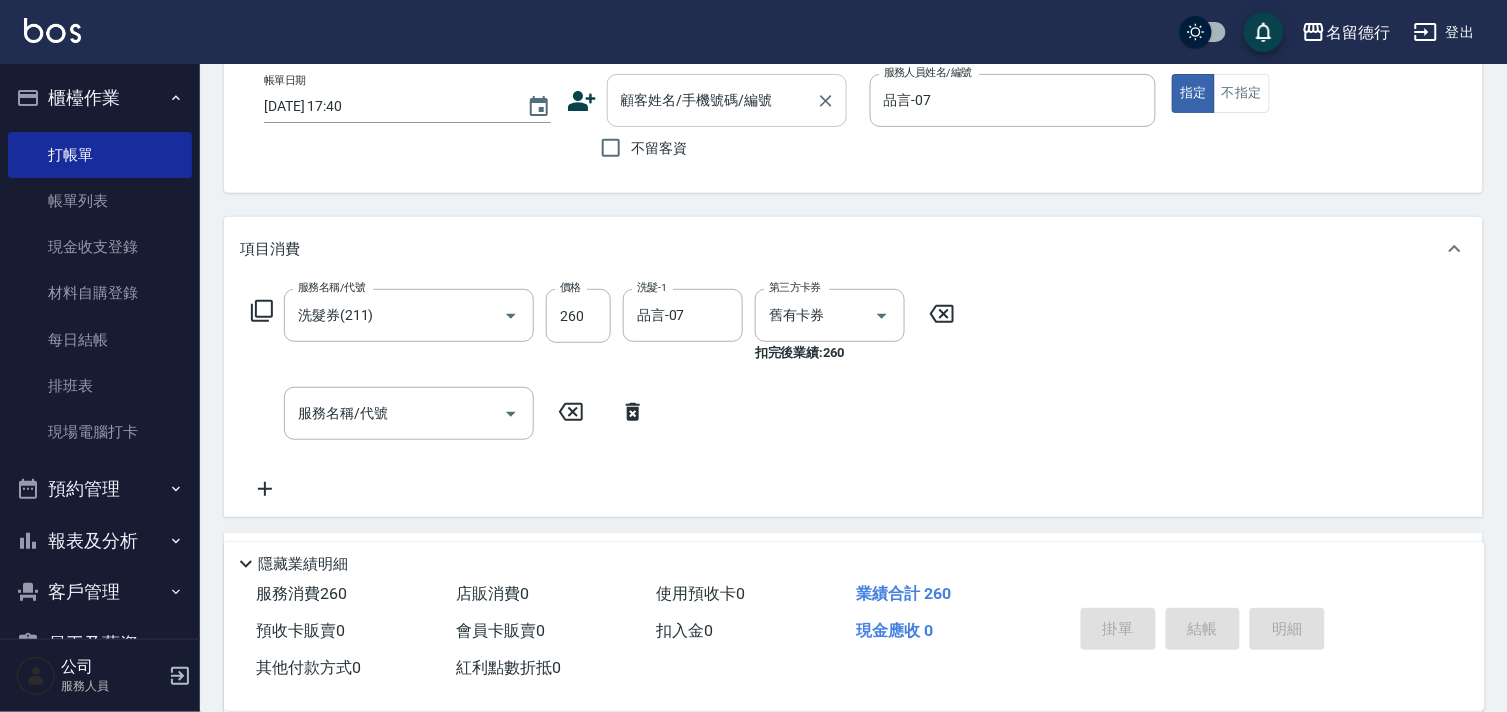 click on "顧客姓名/手機號碼/編號" at bounding box center [712, 100] 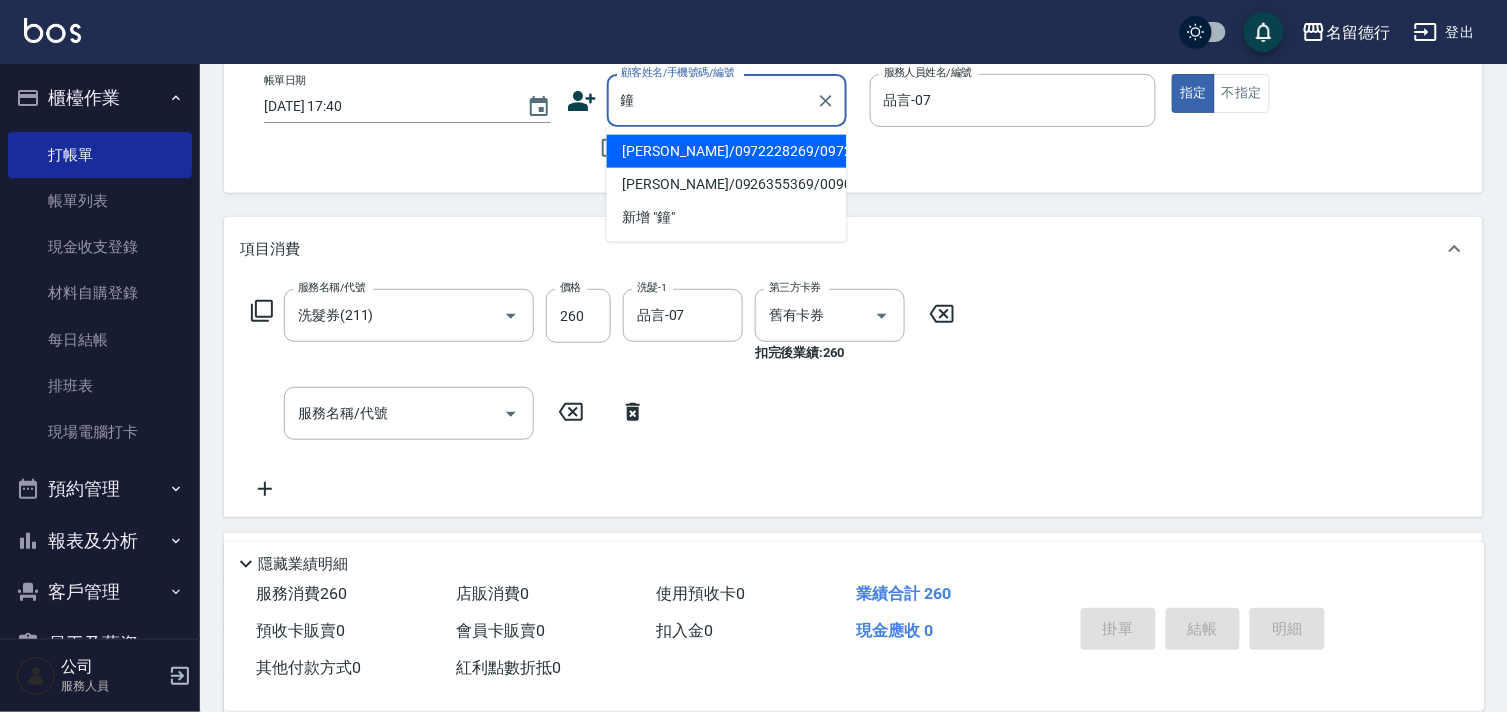 click on "[PERSON_NAME]/0972228269/0972228269" at bounding box center (727, 151) 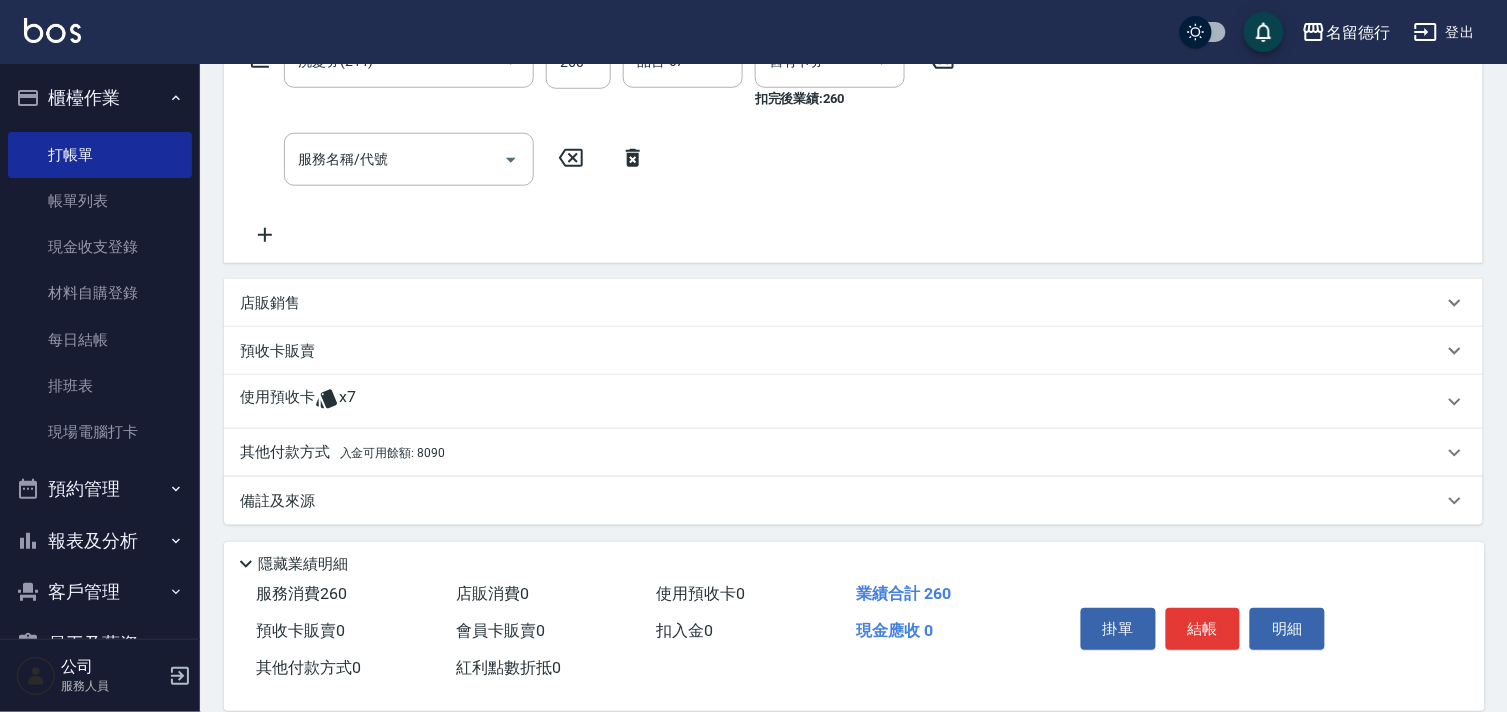 scroll, scrollTop: 367, scrollLeft: 0, axis: vertical 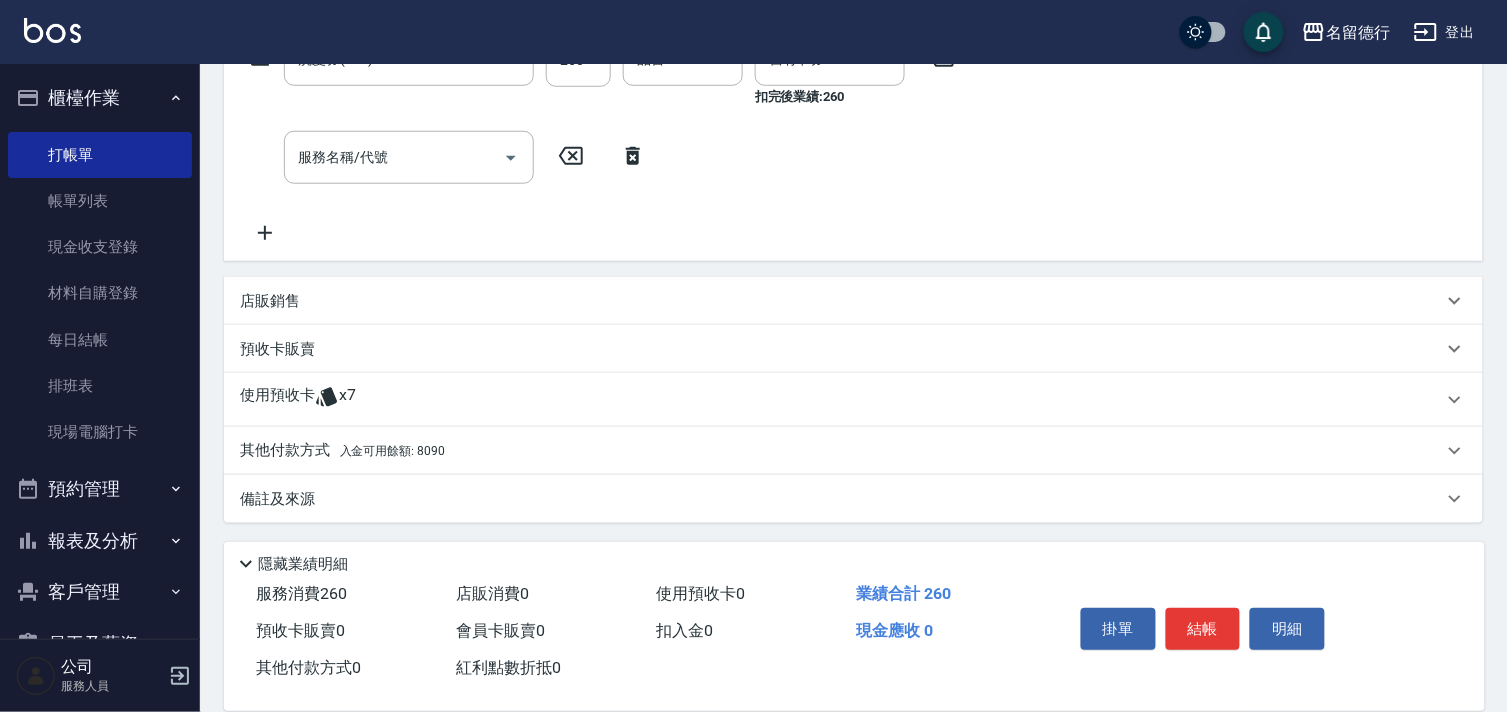 click on "使用預收卡" at bounding box center (277, 400) 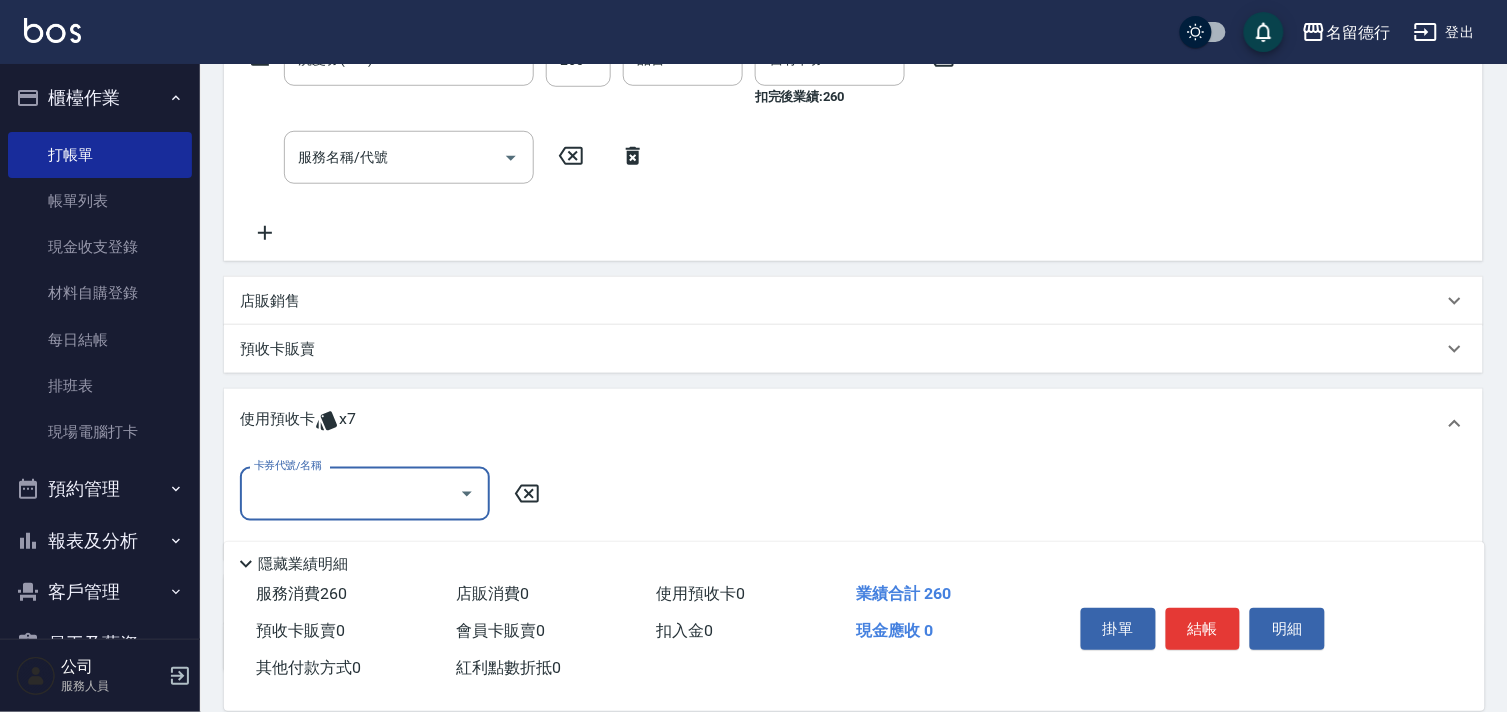 scroll, scrollTop: 0, scrollLeft: 0, axis: both 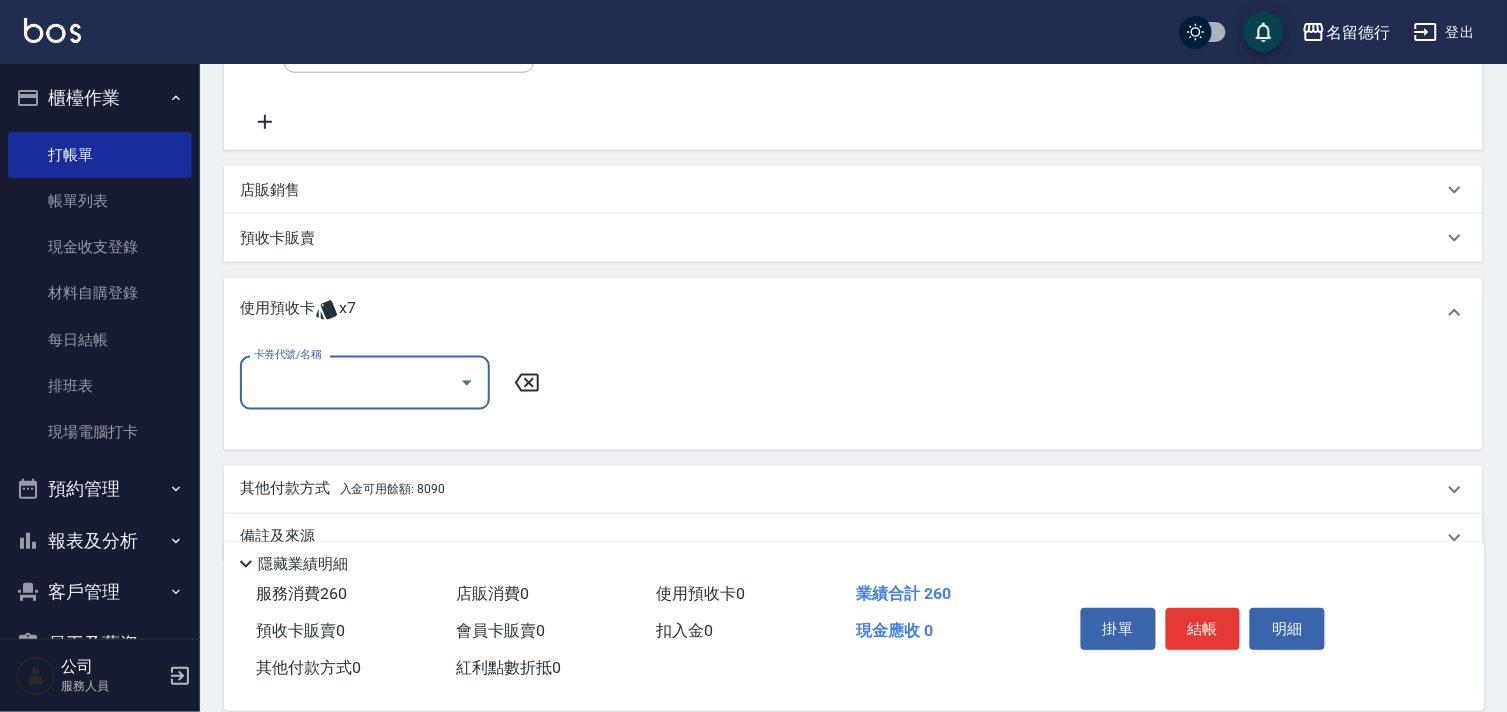 click on "卡券代號/名稱" at bounding box center (350, 382) 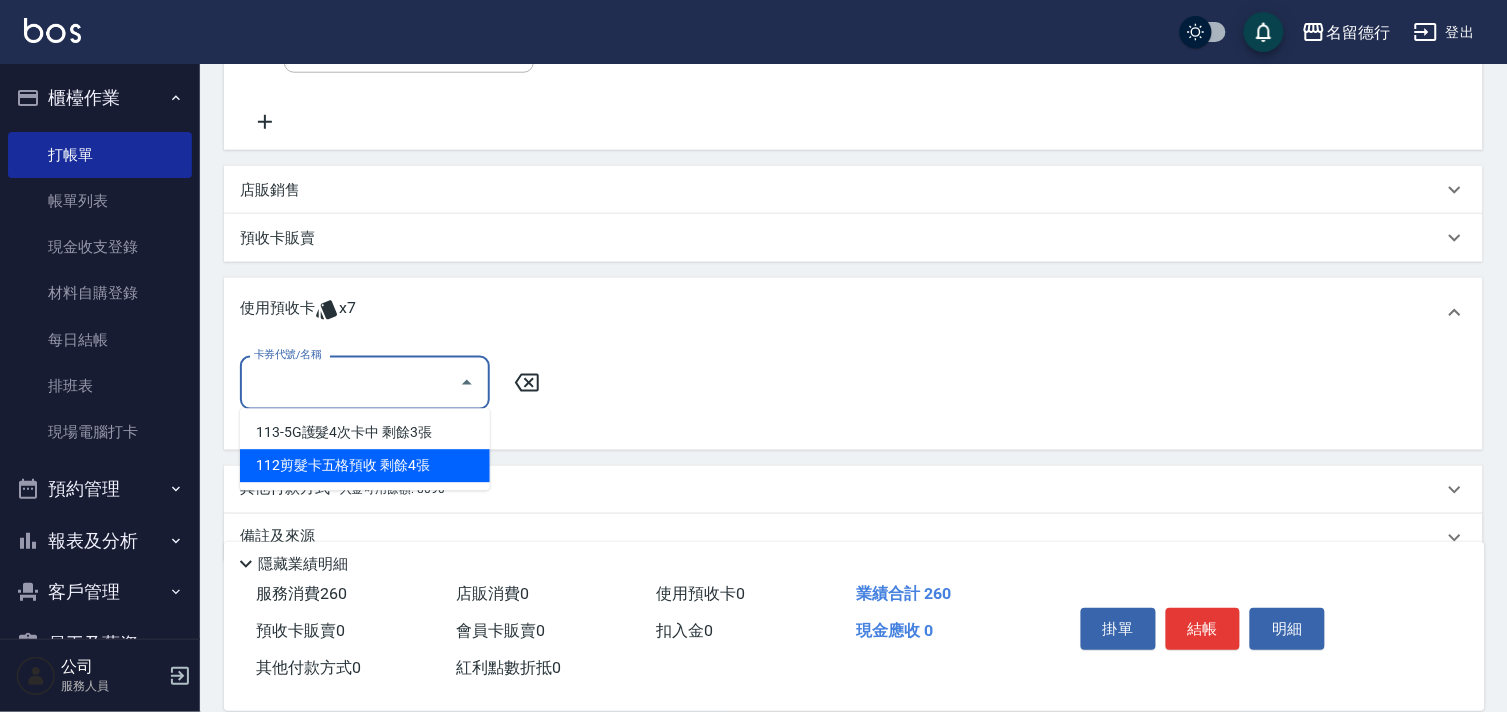 click on "112剪髮卡五格預收 剩餘4張" at bounding box center [365, 466] 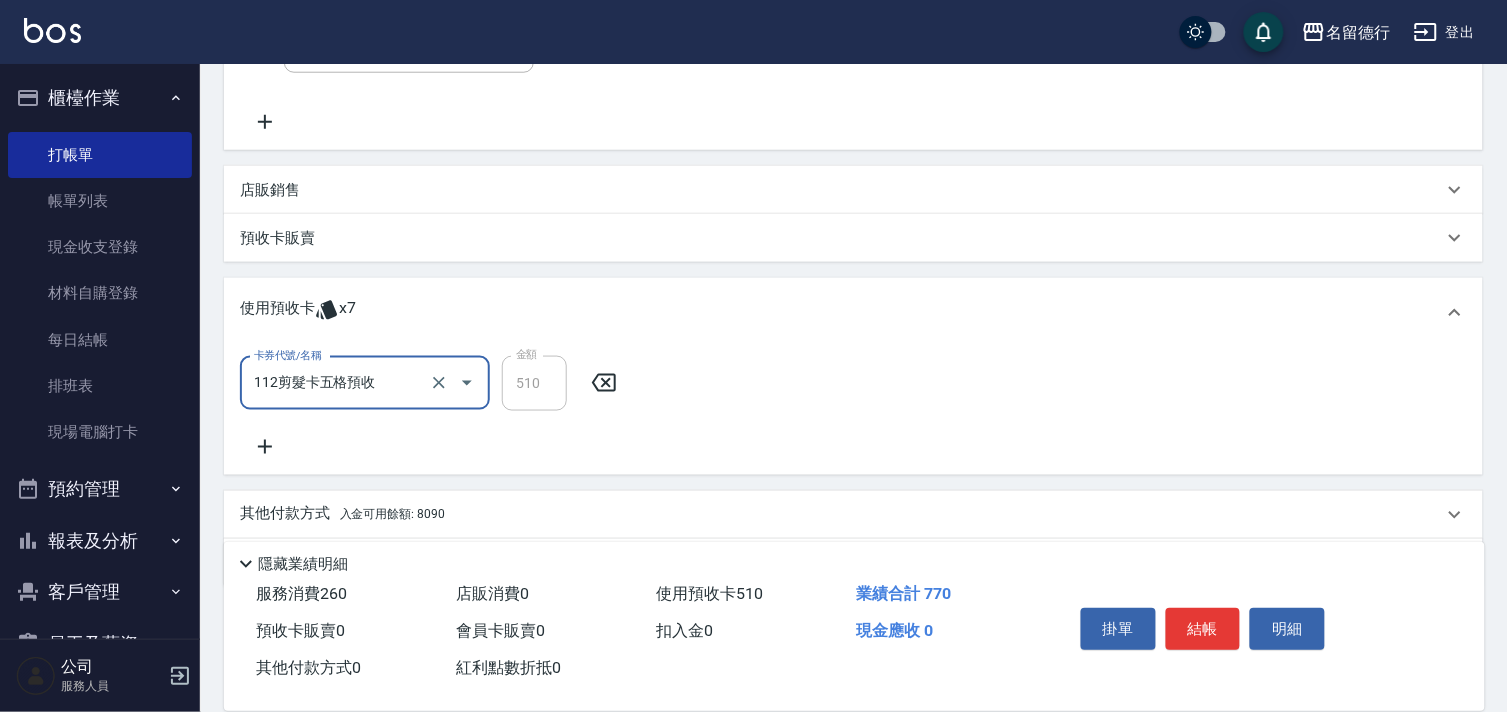 click on "項目消費 服務名稱/代號 洗髮券(211) 服務名稱/代號 價格 260 價格 洗髮-1 品言-07 洗髮-1 第三方卡券 舊有卡券 第三方卡券 扣完後業績: 260 服務名稱/代號 服務名稱/代號 店販銷售 服務人員姓名/編號 服務人員姓名/編號 商品代號/名稱 商品代號/名稱 預收卡販賣 卡券名稱/代號 卡券名稱/代號 使用預收卡 x7 卡券代號/名稱 112剪髮卡五格預收 卡券代號/名稱 金額 510 金額 其他付款方式 入金可用餘額: 8090 其他付款方式 其他付款方式 入金剩餘： 8090元 0 ​ 整筆扣入金 8090元 異動入金 備註及來源 備註 備註 訂單來源 ​ 訂單來源" at bounding box center (853, 218) 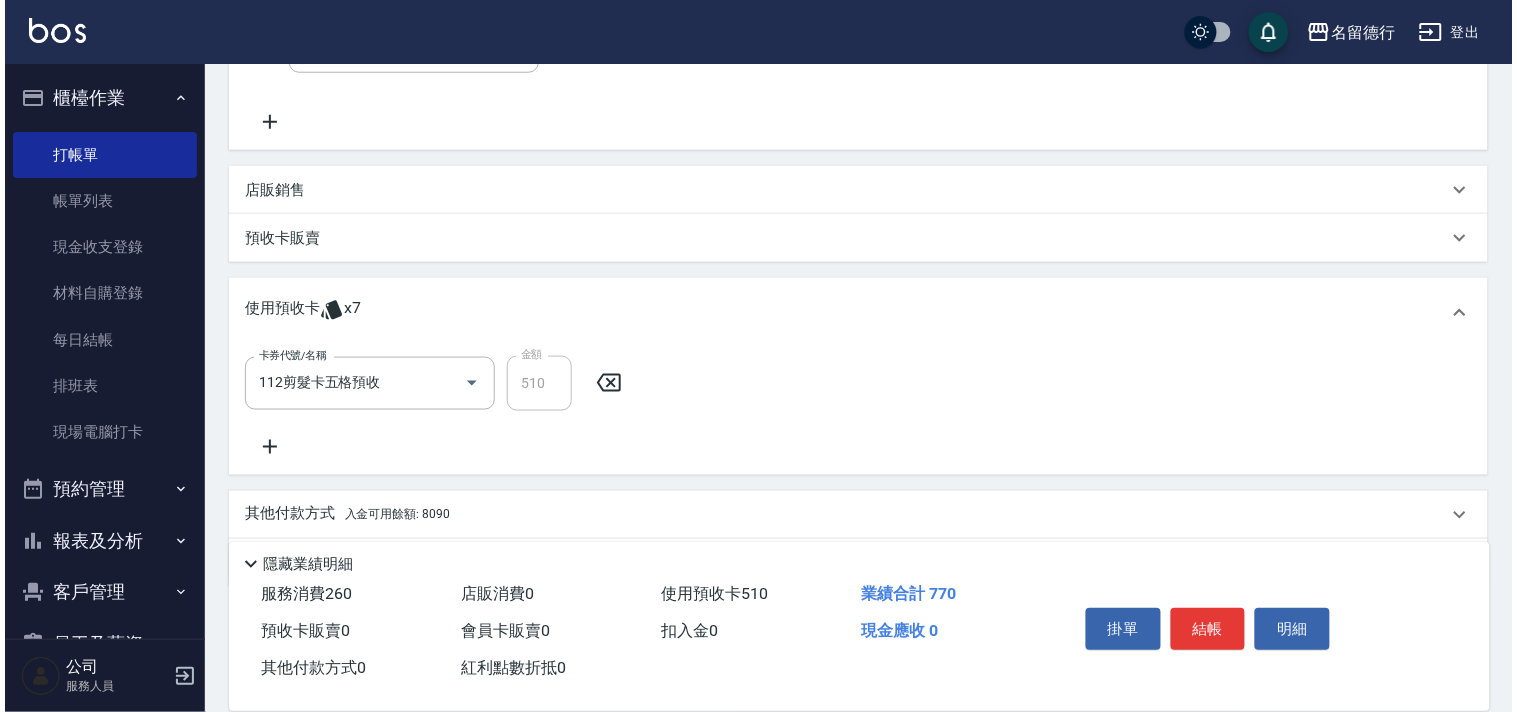 scroll, scrollTop: 541, scrollLeft: 0, axis: vertical 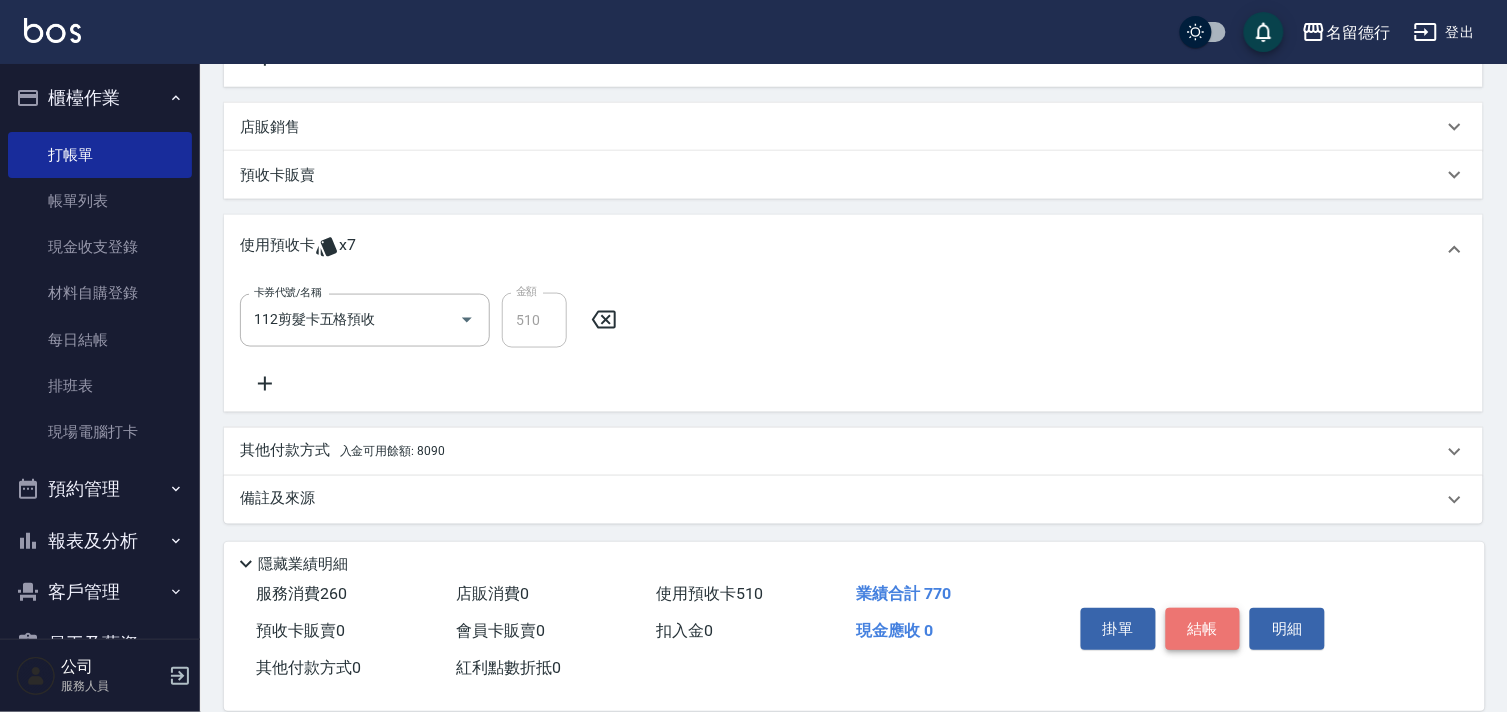 click on "結帳" at bounding box center (1203, 629) 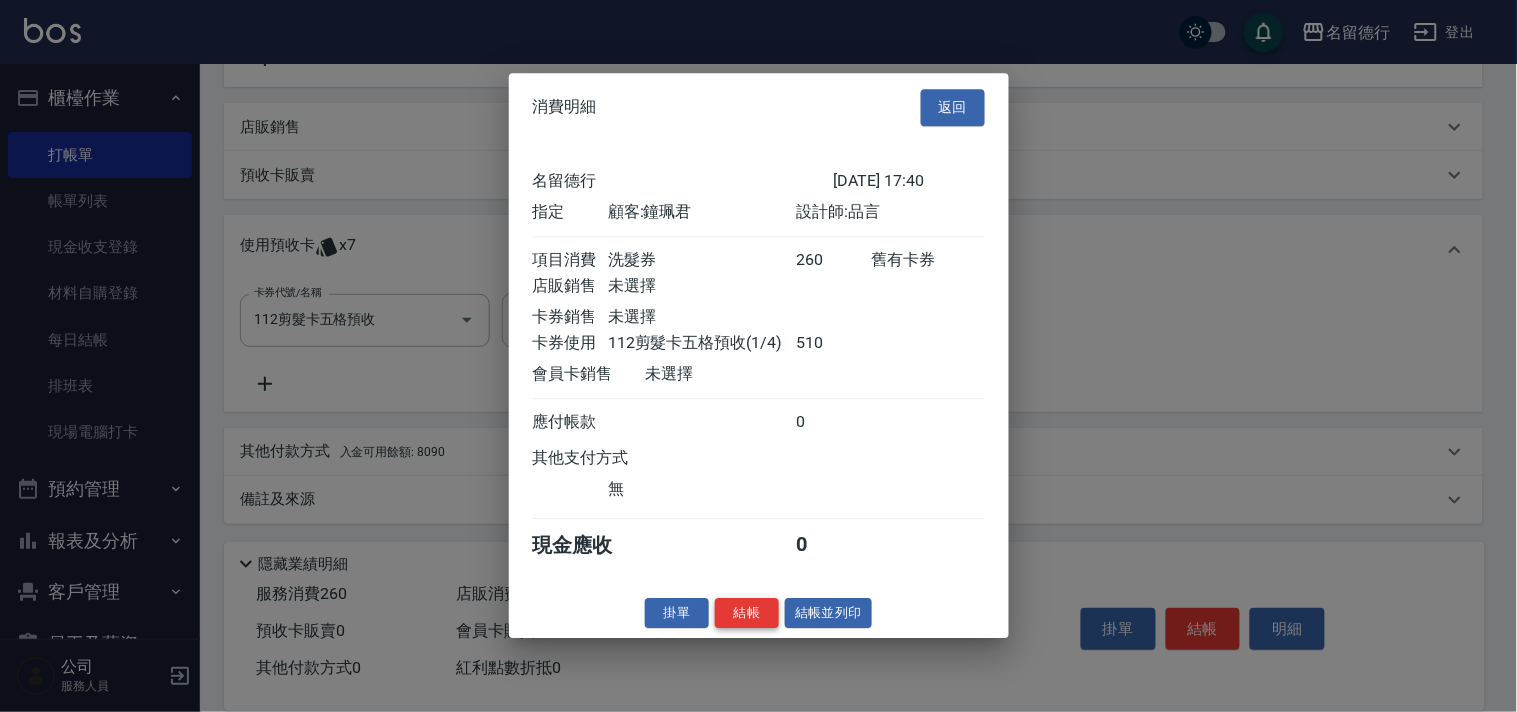 click on "結帳" at bounding box center [747, 613] 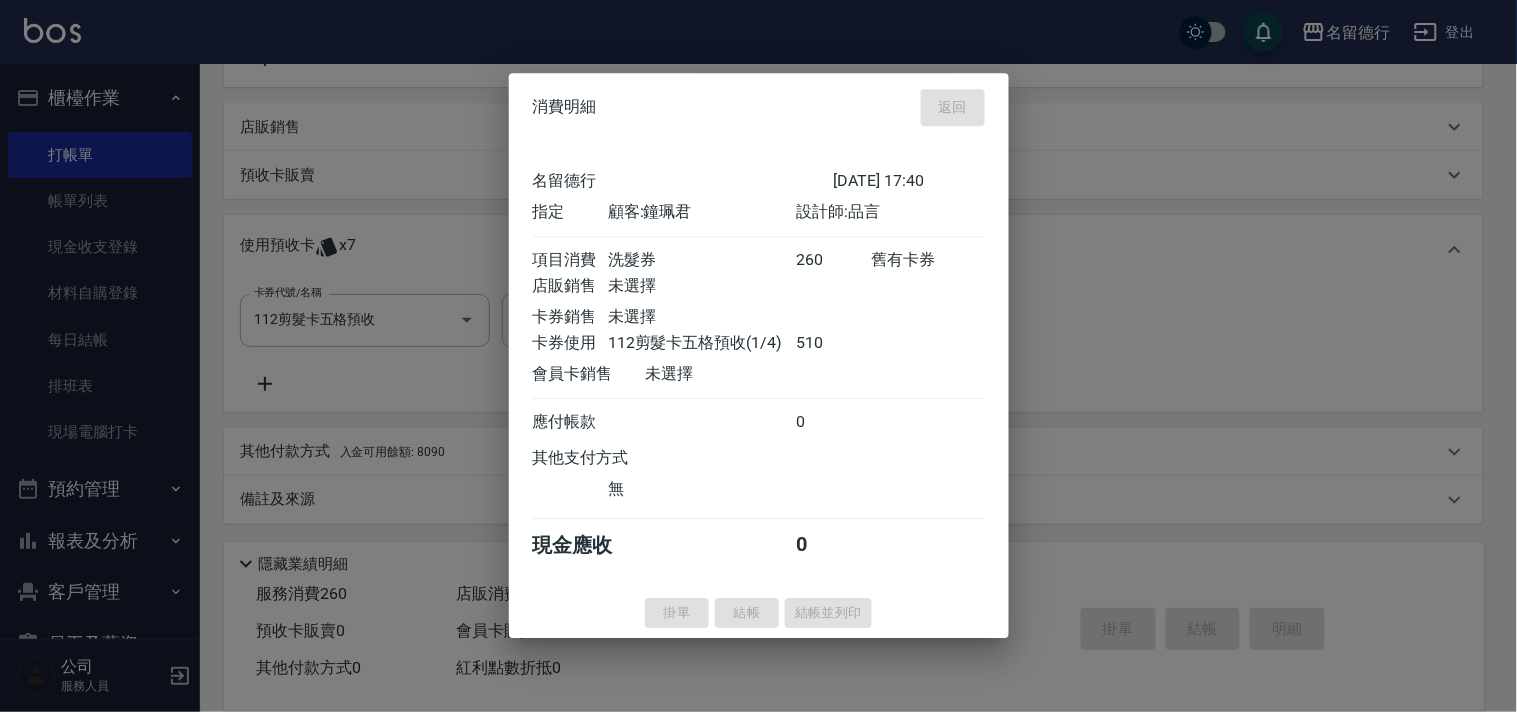 type on "[DATE] 17:41" 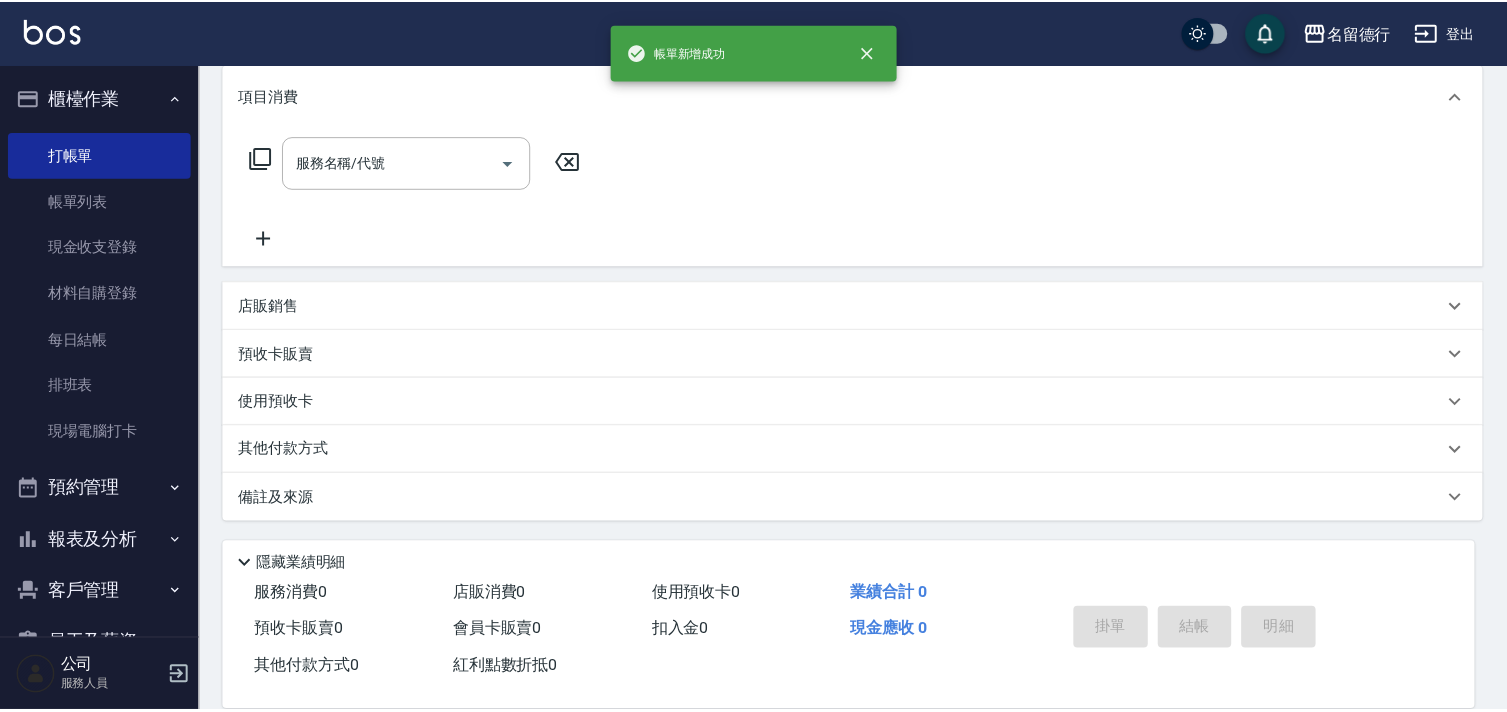 scroll, scrollTop: 0, scrollLeft: 0, axis: both 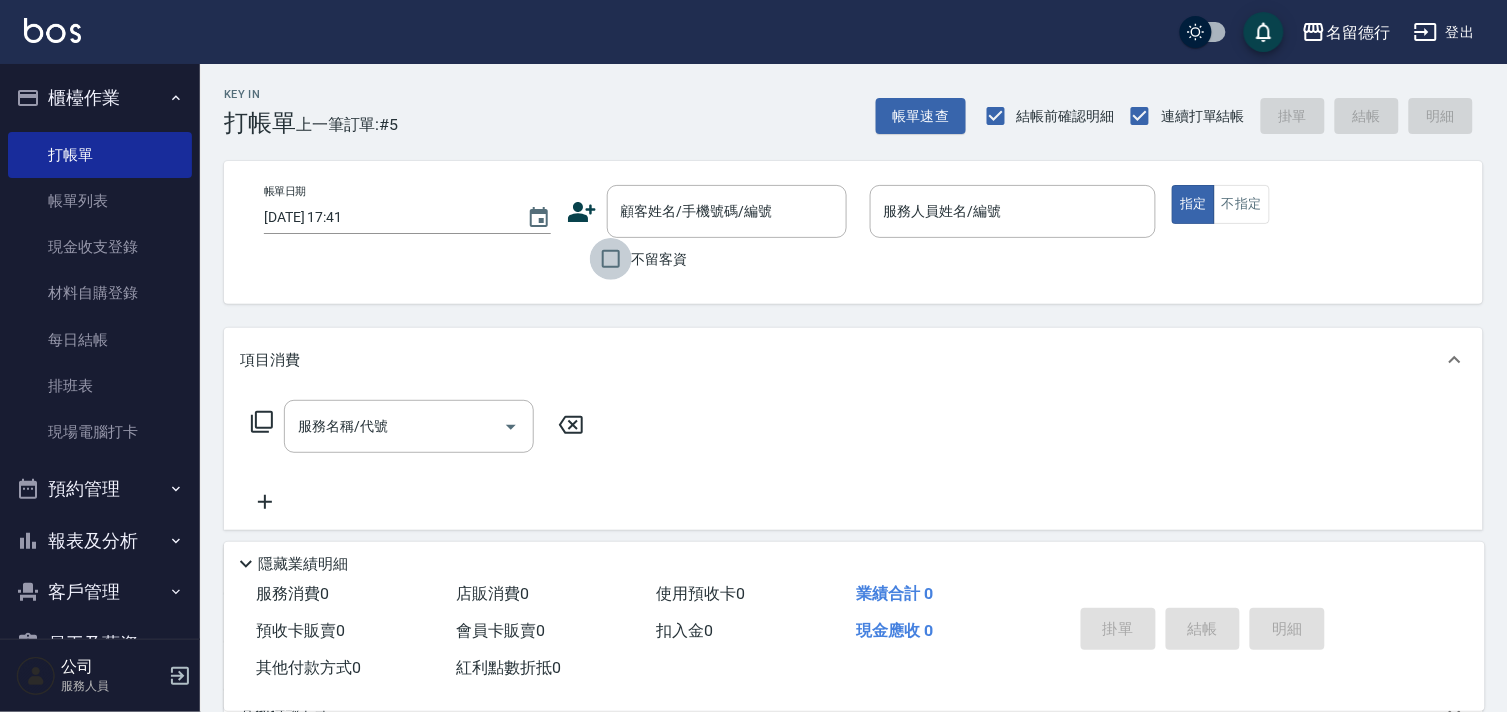 click on "不留客資" at bounding box center (611, 259) 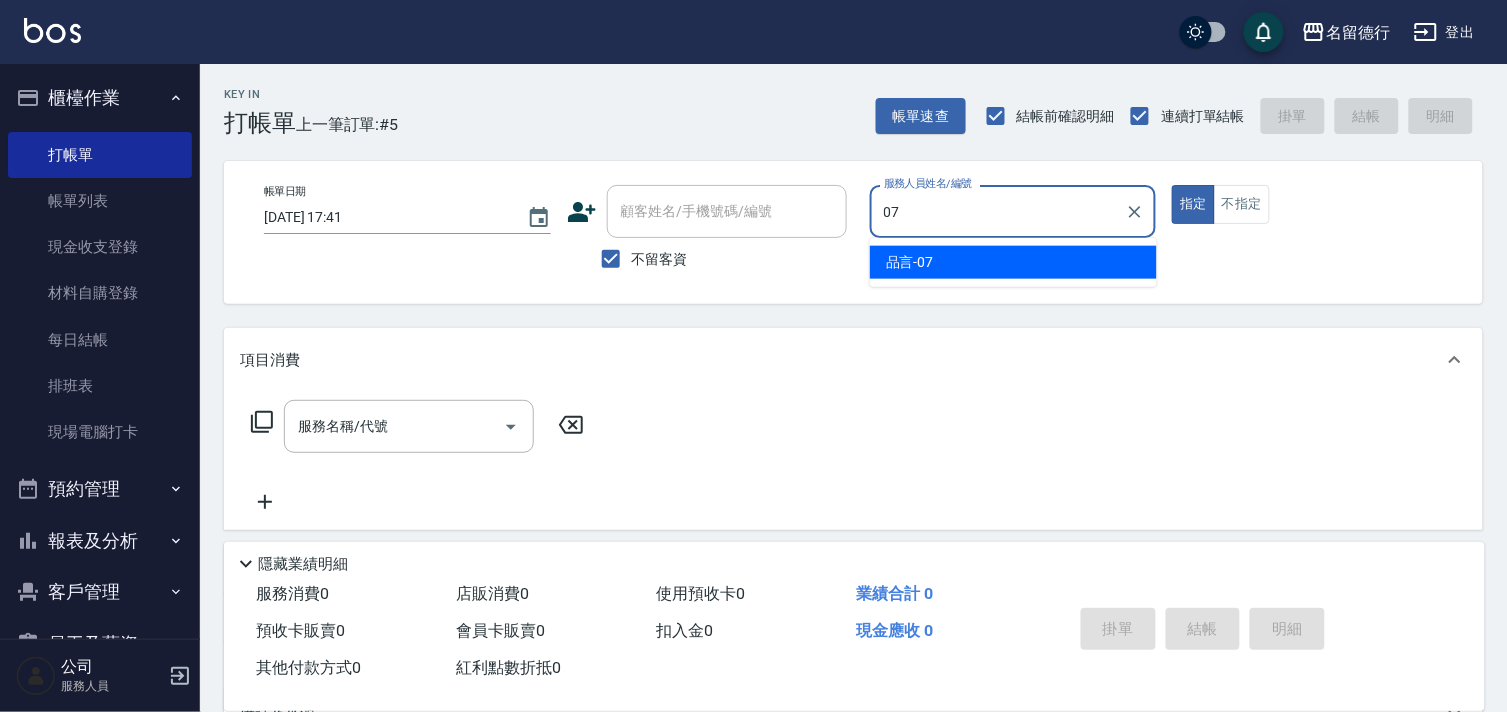 click on "品言 -07" at bounding box center (1013, 262) 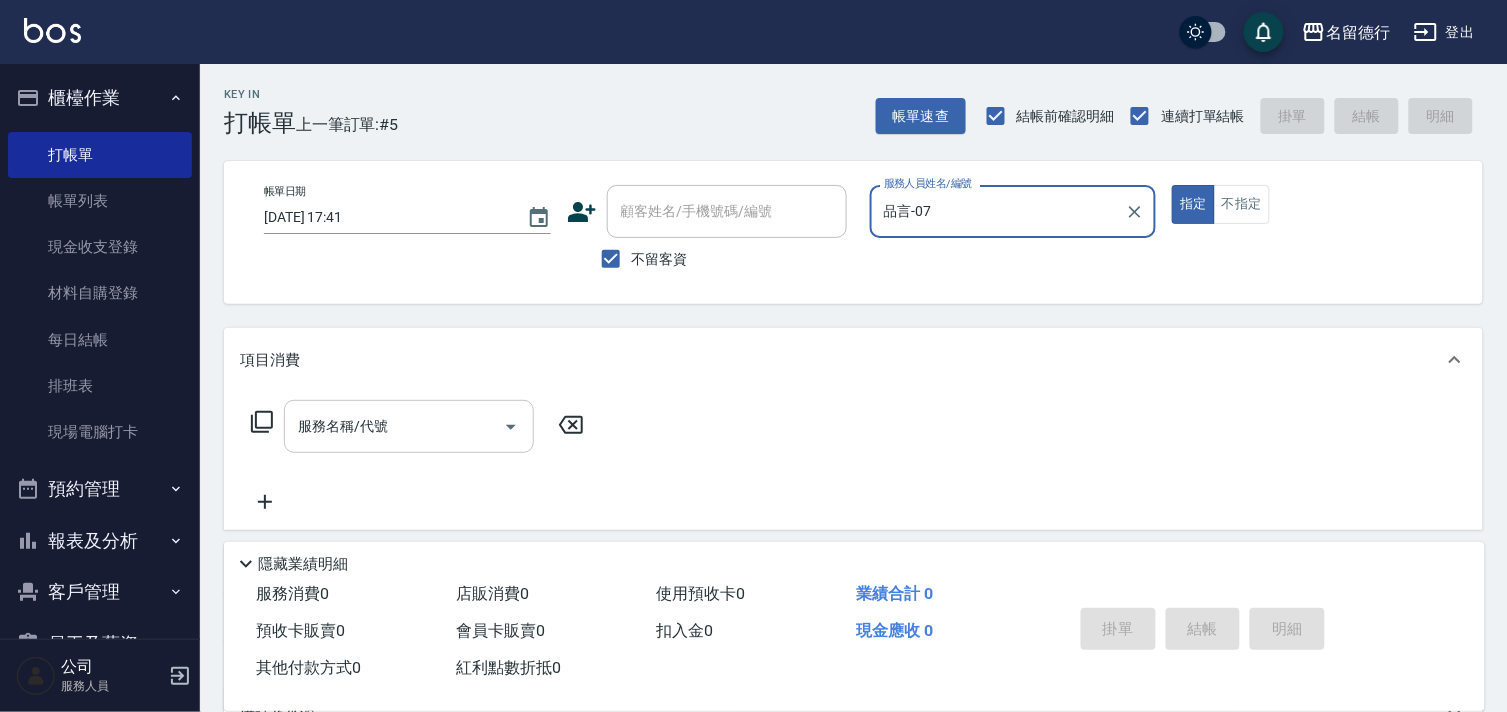 type on "品言-07" 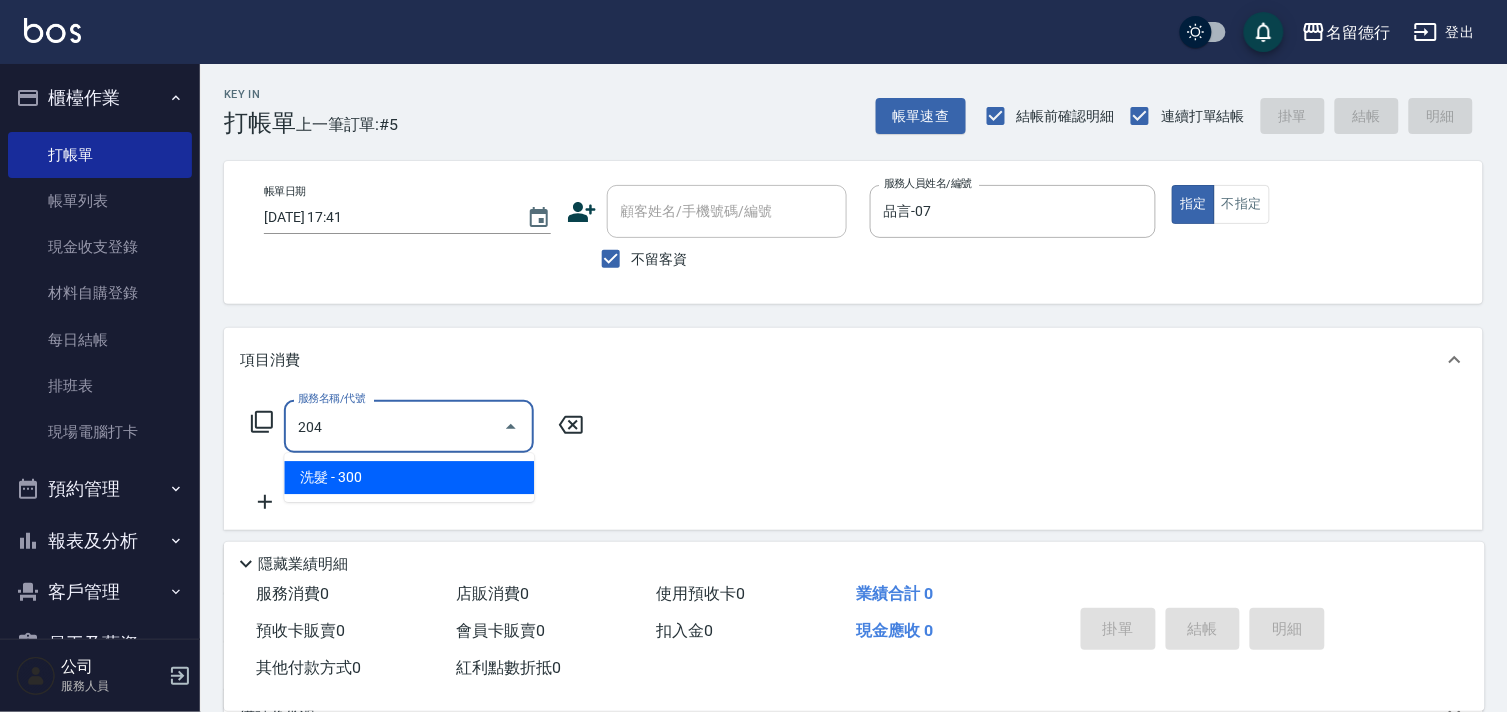 click on "洗髮 - 300" at bounding box center (409, 477) 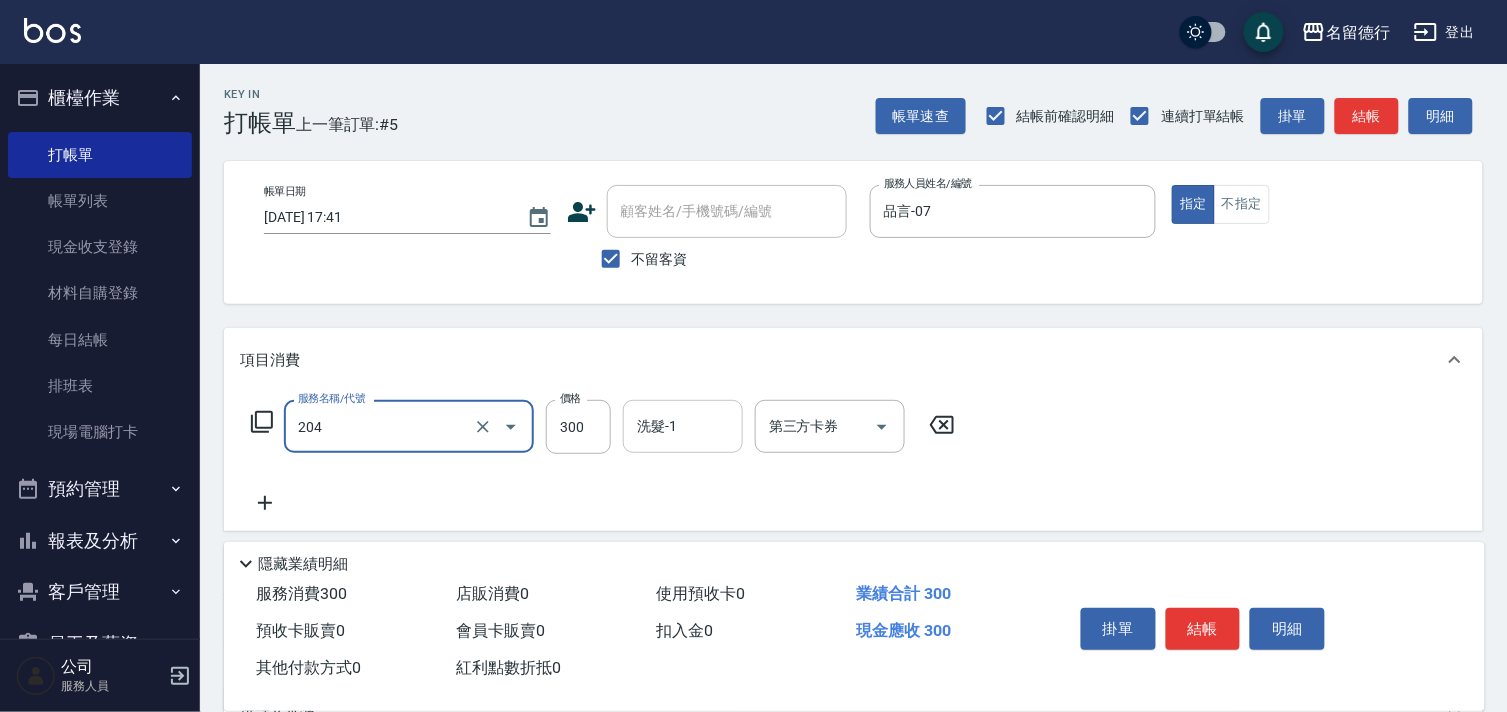 click on "洗髮-1 洗髮-1" at bounding box center [683, 426] 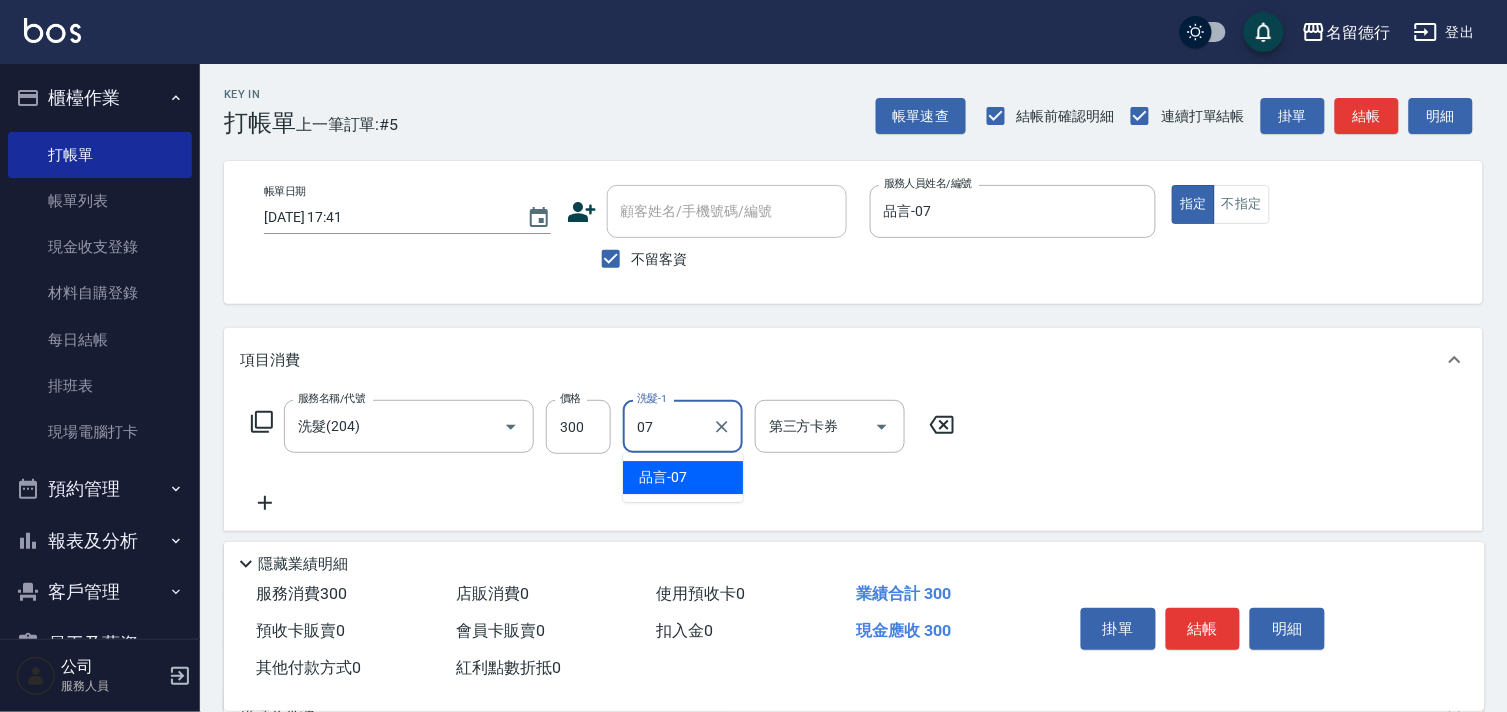 click on "品言 -07" at bounding box center [663, 477] 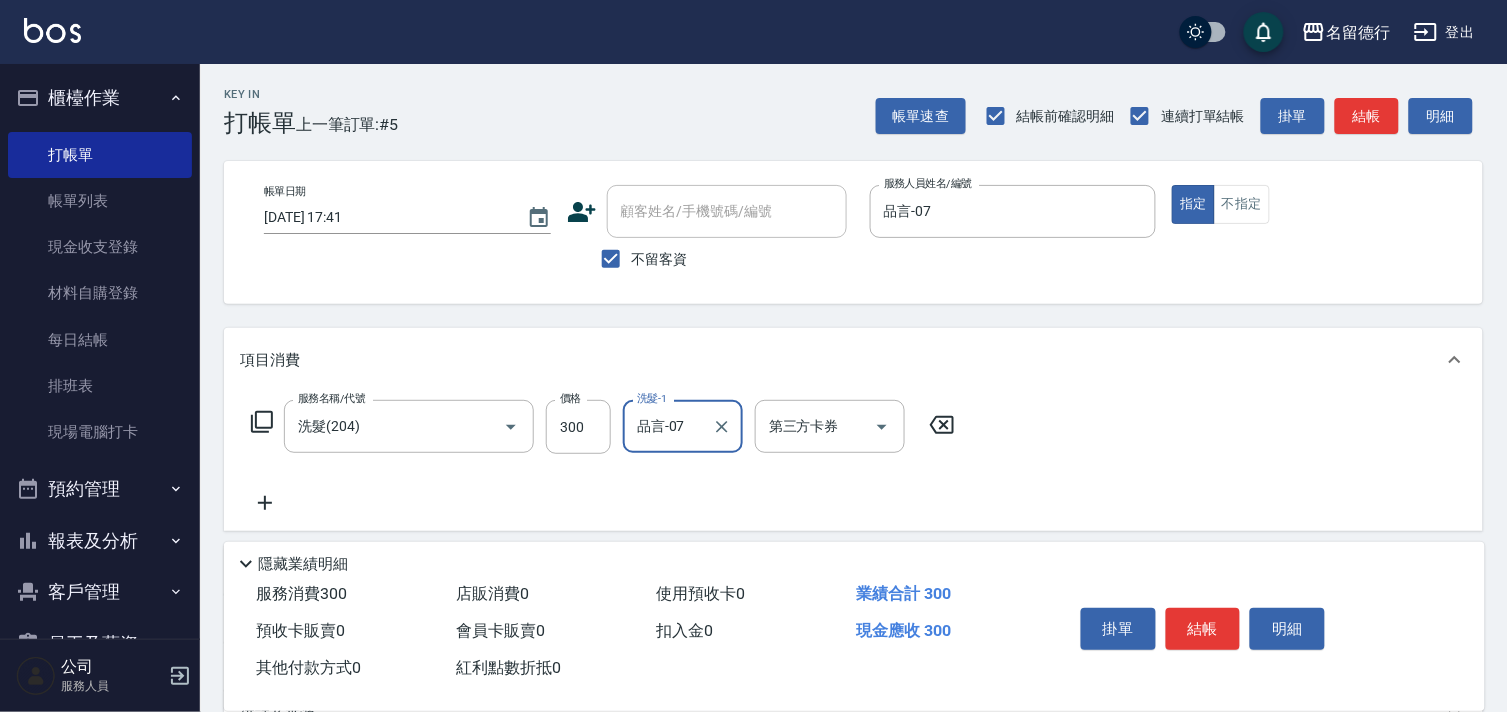type on "品言-07" 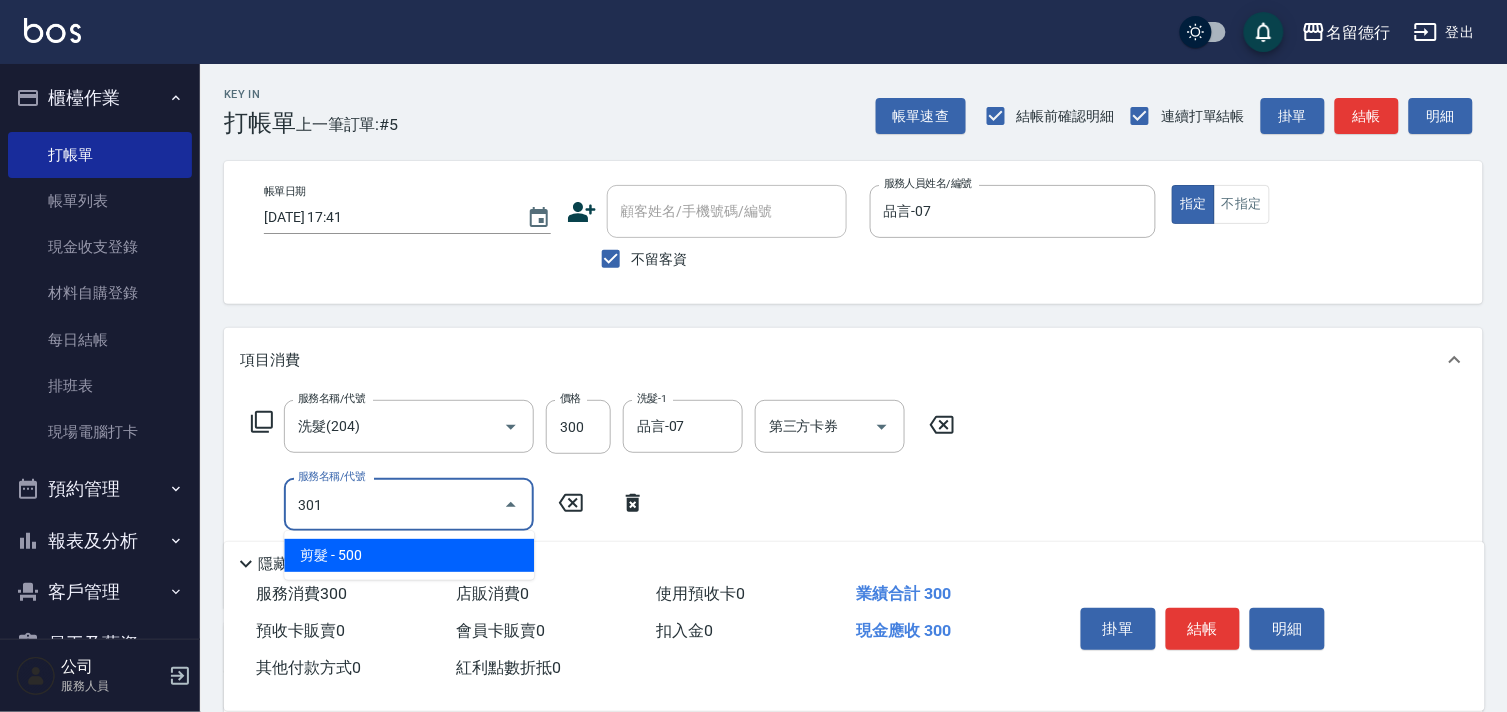 click on "剪髮 - 500" at bounding box center (409, 555) 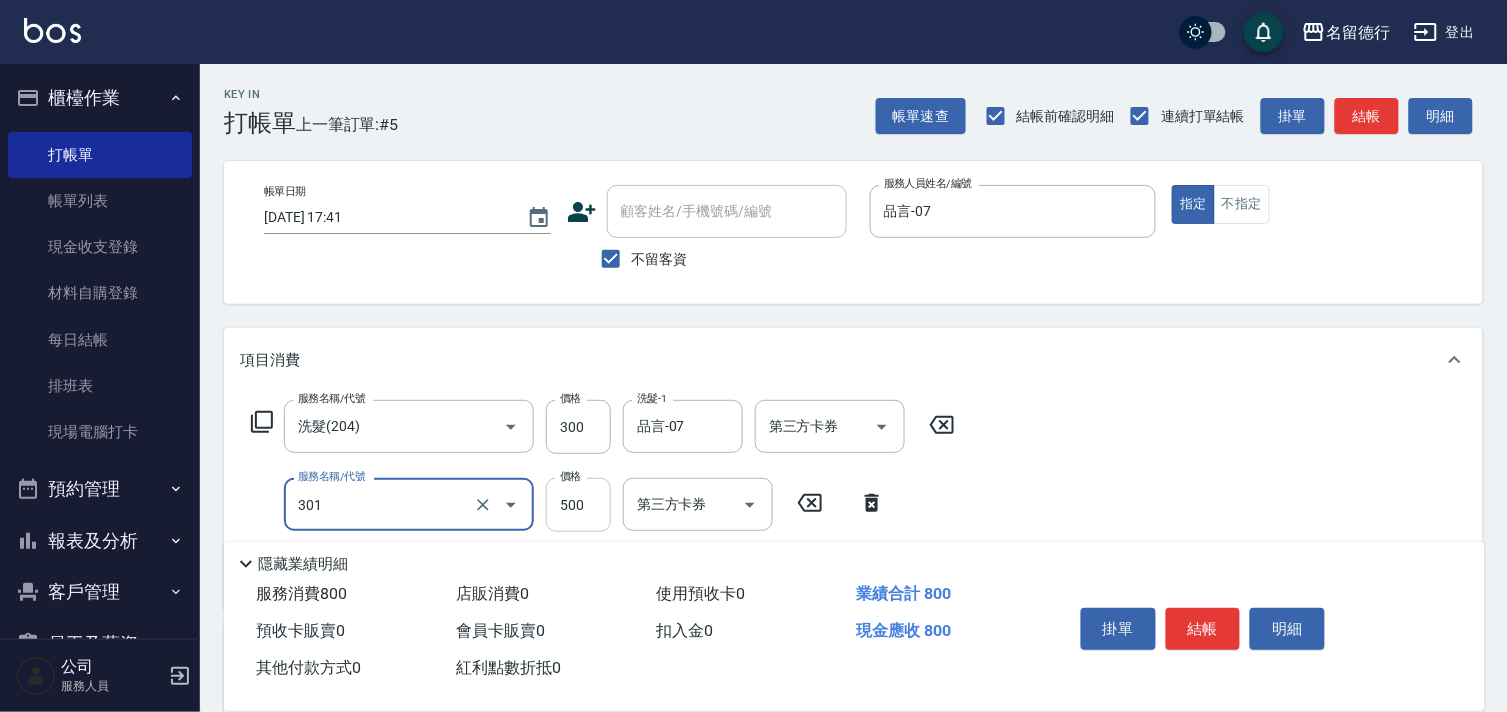 click on "500" at bounding box center (578, 505) 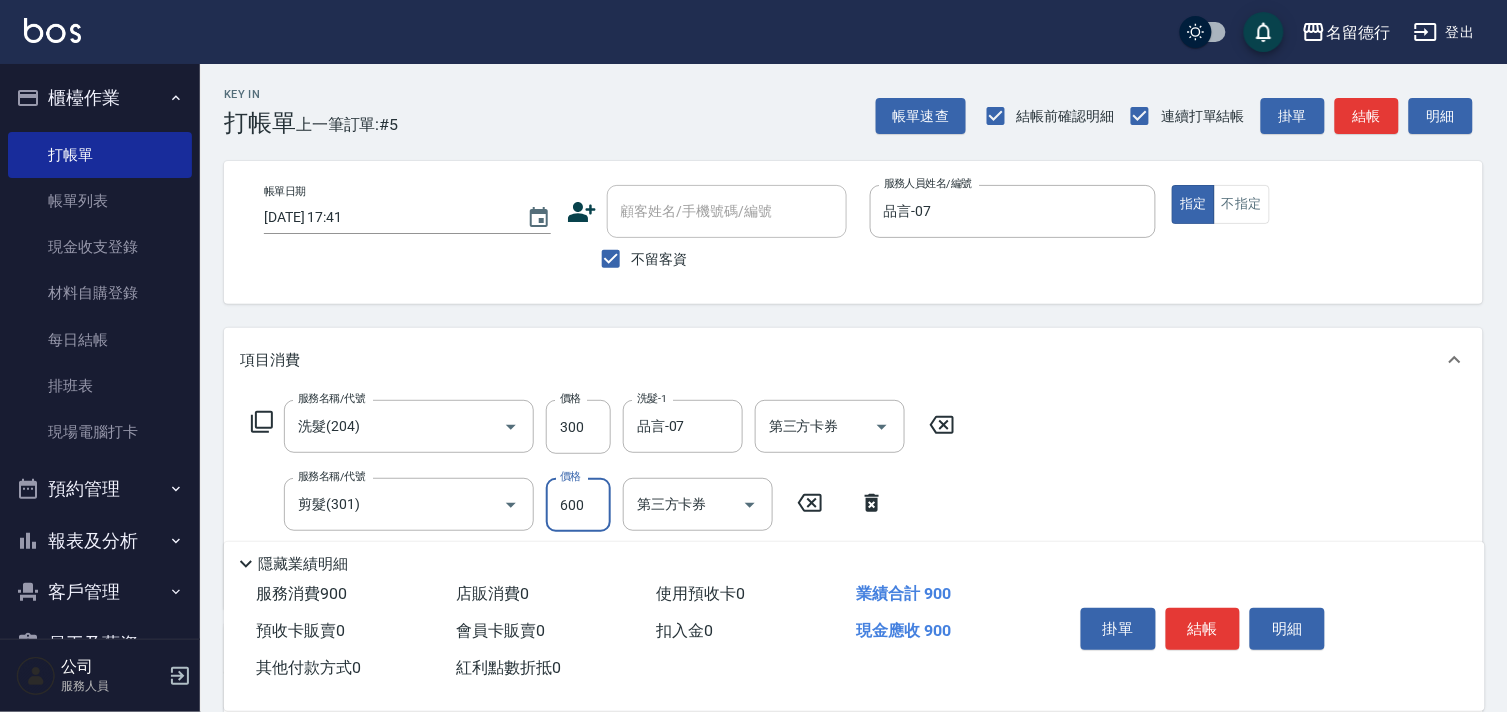 type on "600" 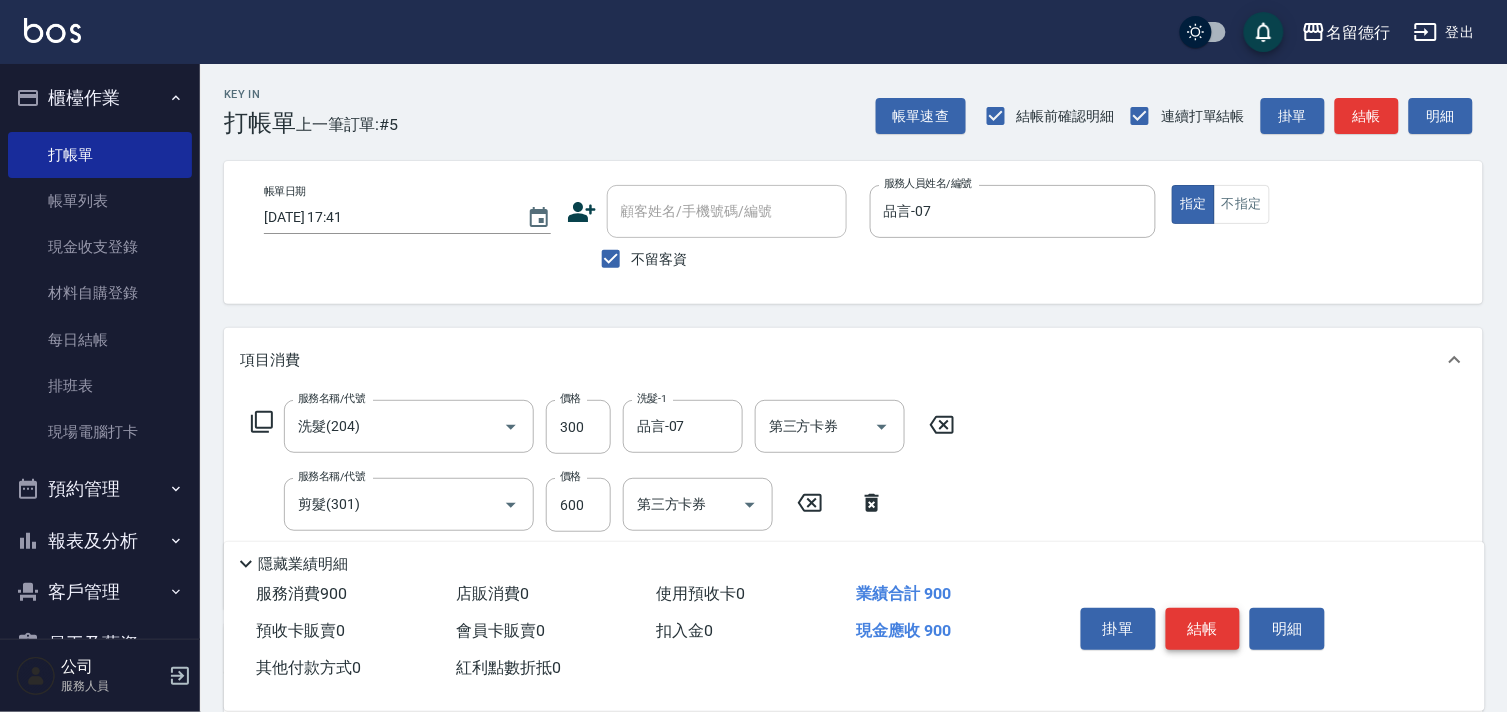 click on "結帳" at bounding box center [1203, 629] 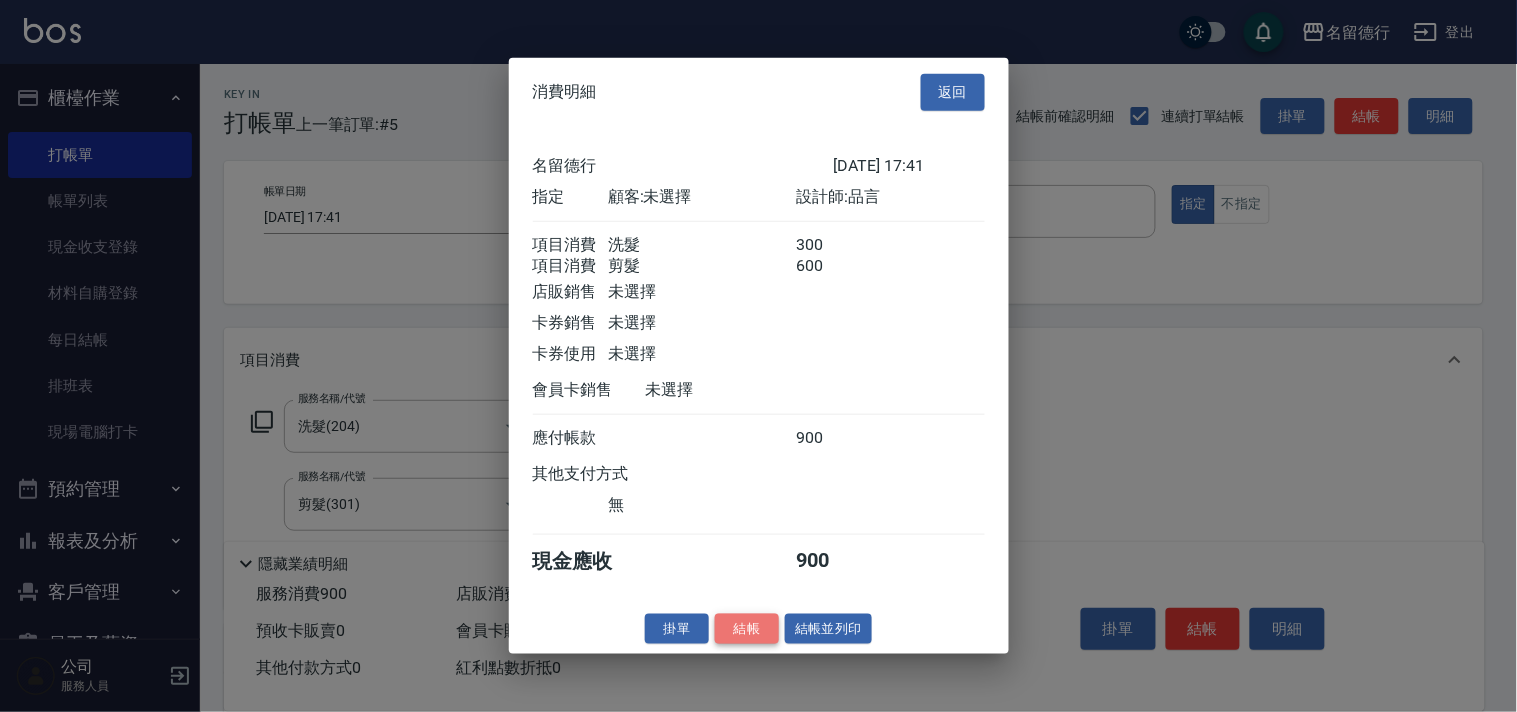 click on "結帳" at bounding box center [747, 628] 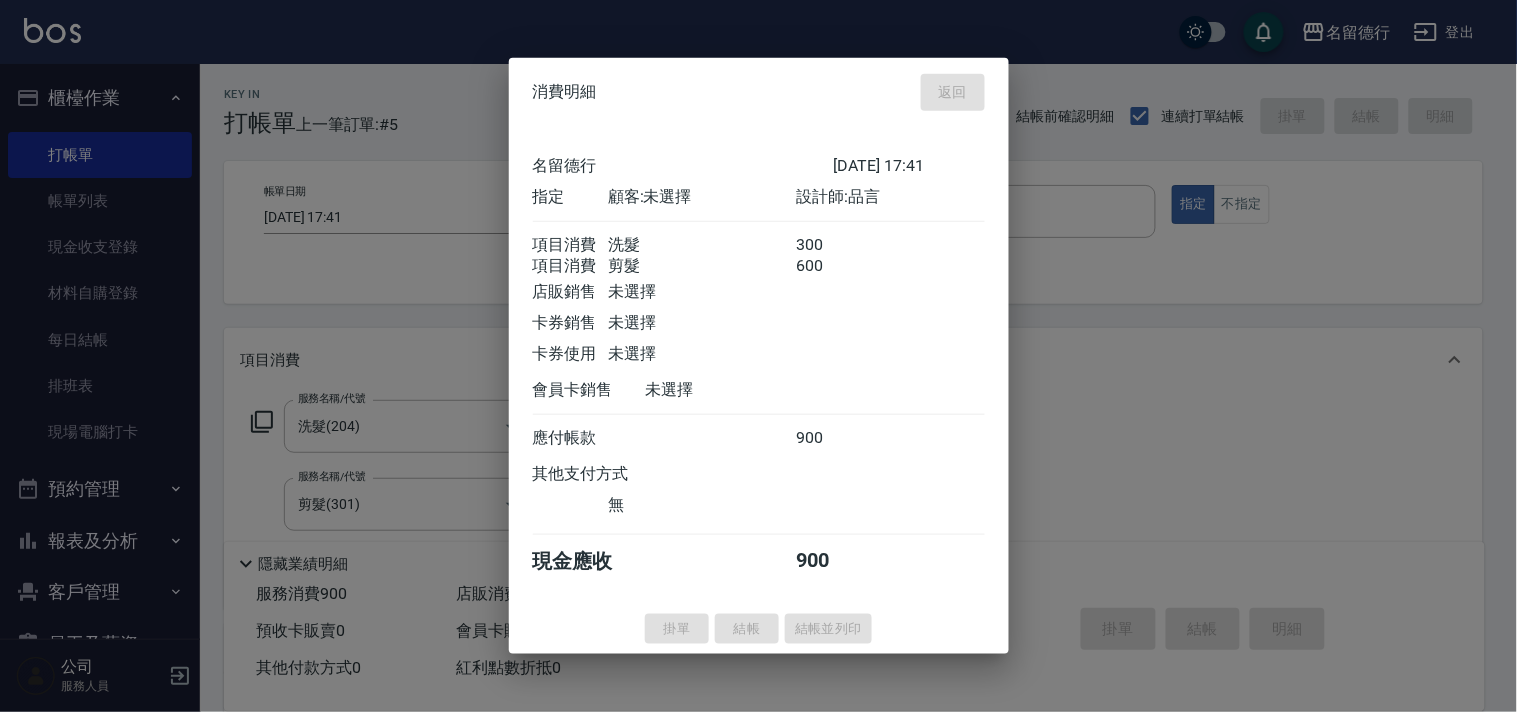 type on "[DATE] 17:42" 